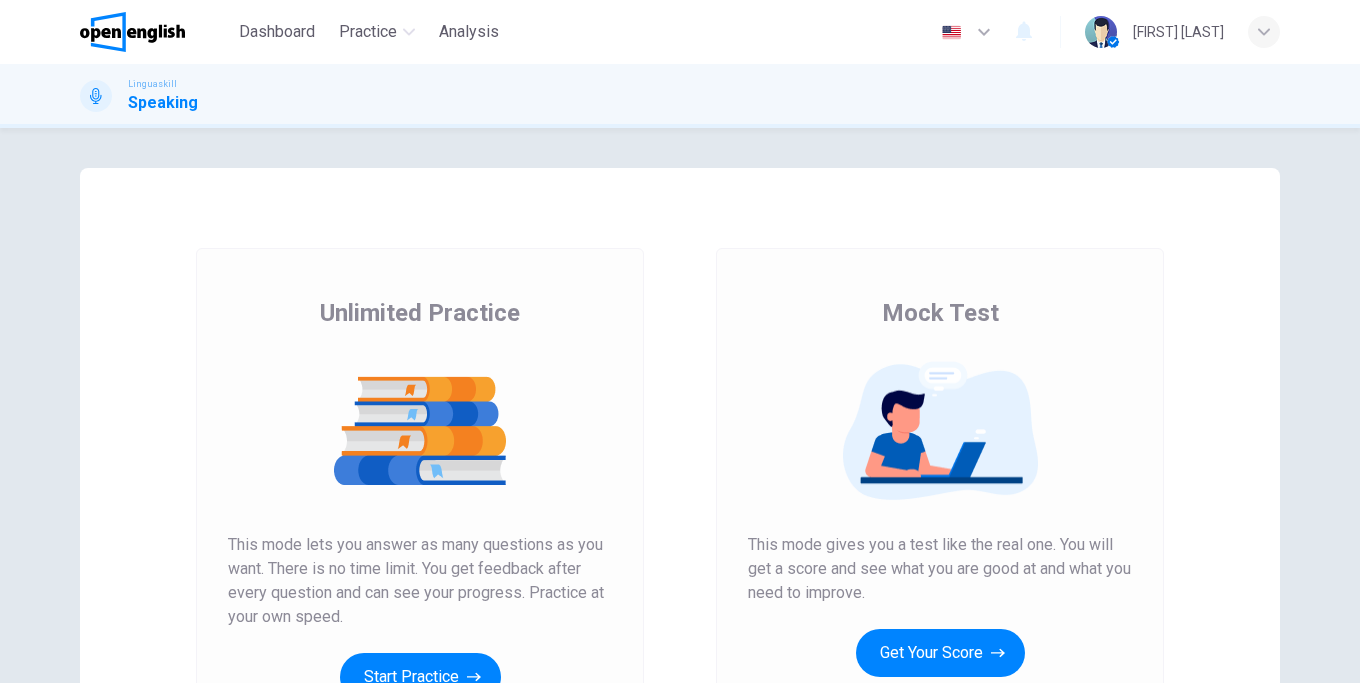 scroll, scrollTop: 0, scrollLeft: 0, axis: both 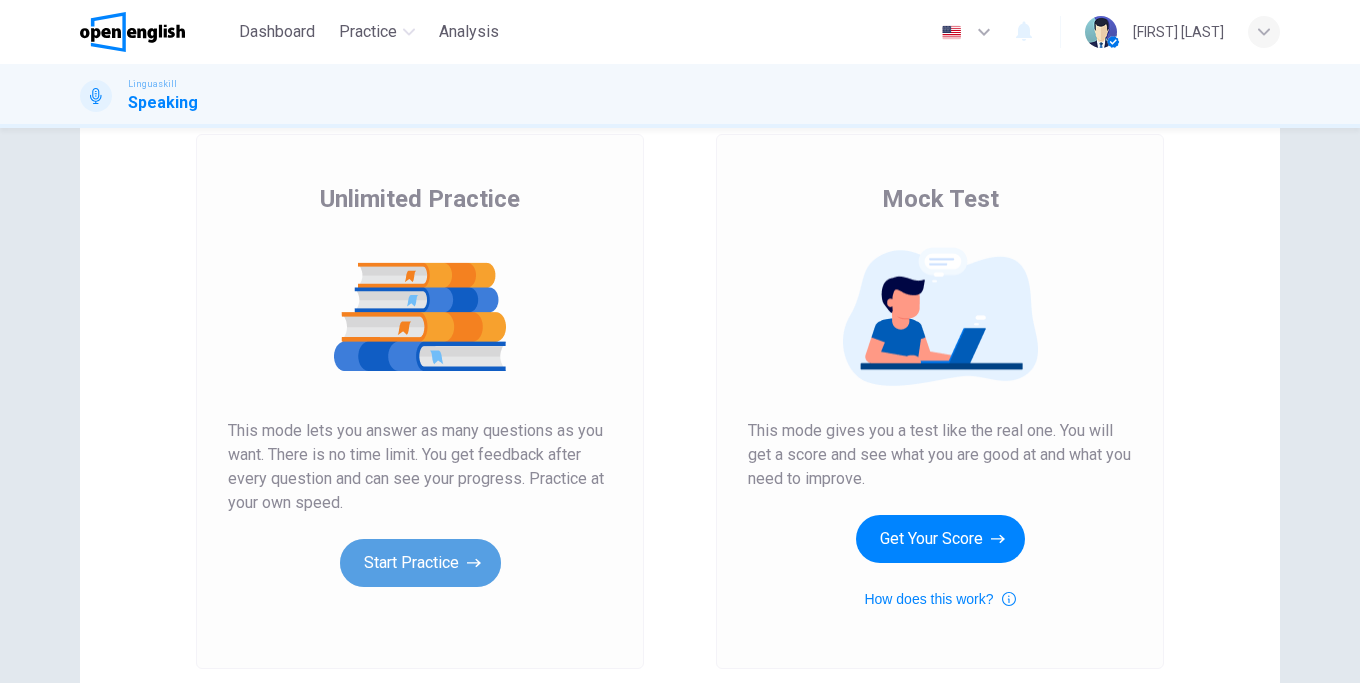 click on "Start Practice" at bounding box center [420, 563] 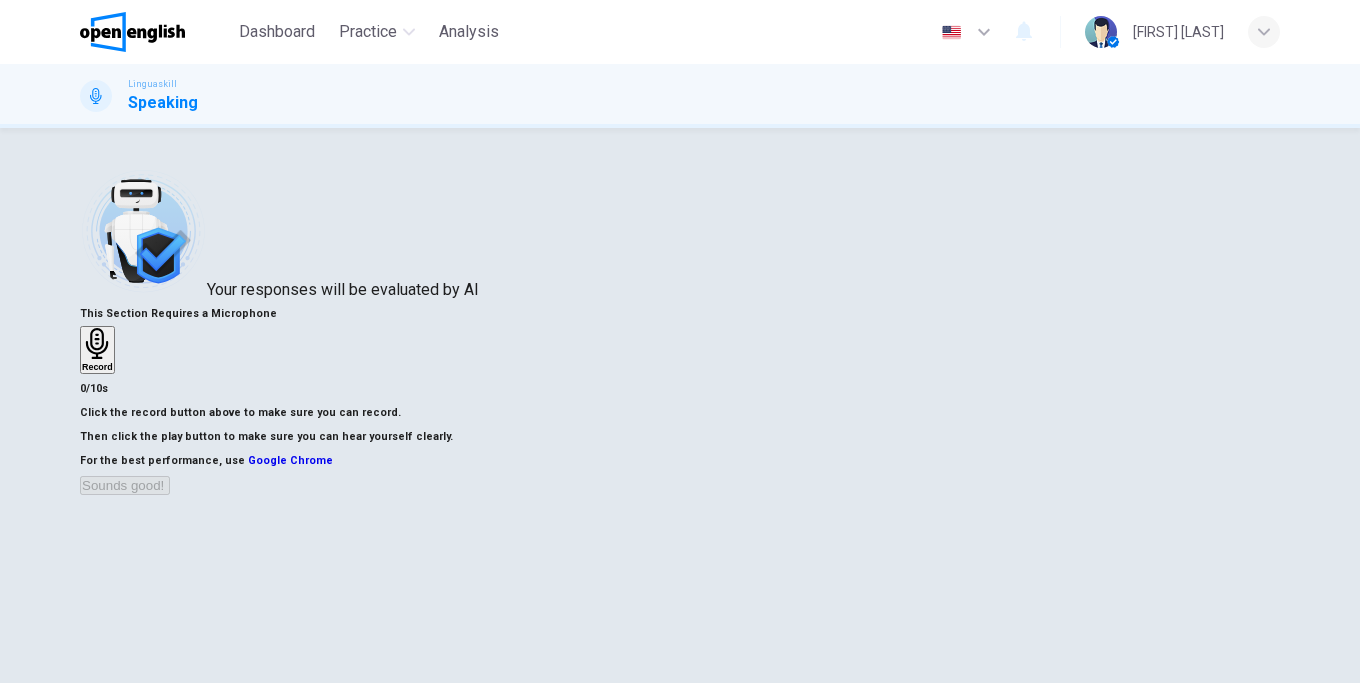 scroll, scrollTop: 228, scrollLeft: 0, axis: vertical 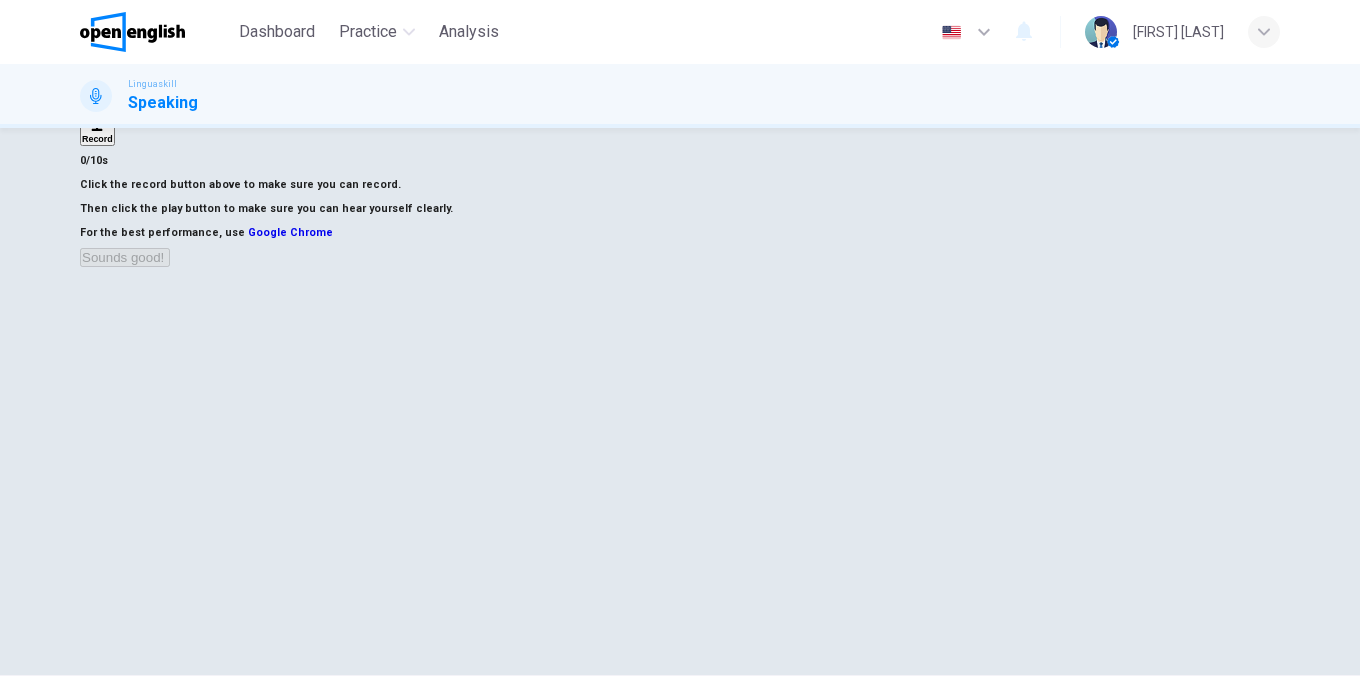 click on "Record" at bounding box center (97, 122) 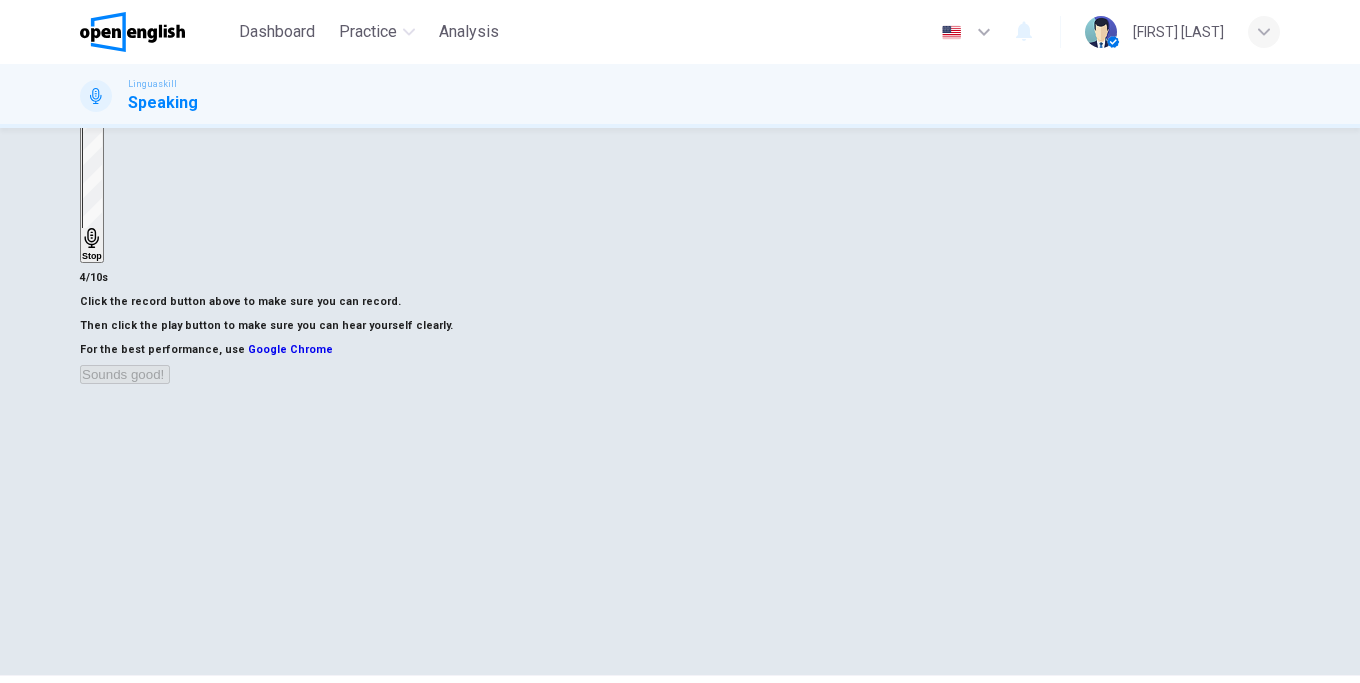 click on "Stop" at bounding box center [92, 256] 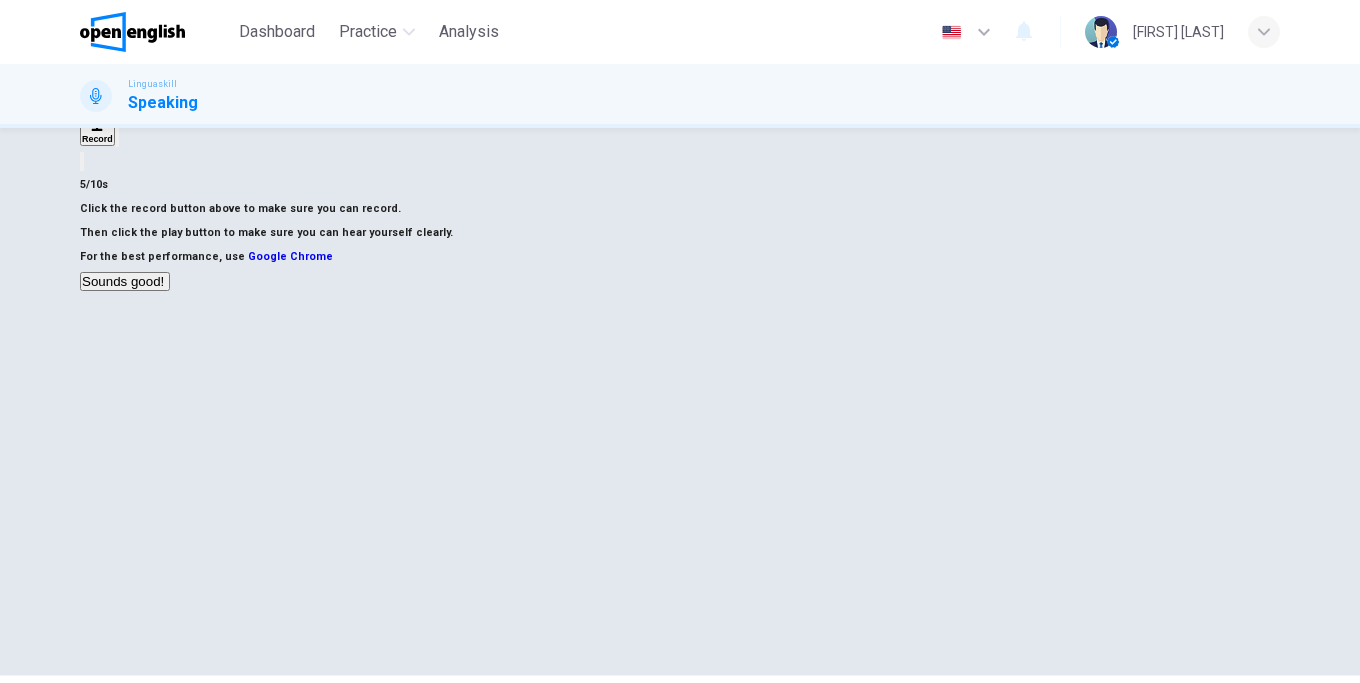 click on "Sounds good!" at bounding box center [125, 281] 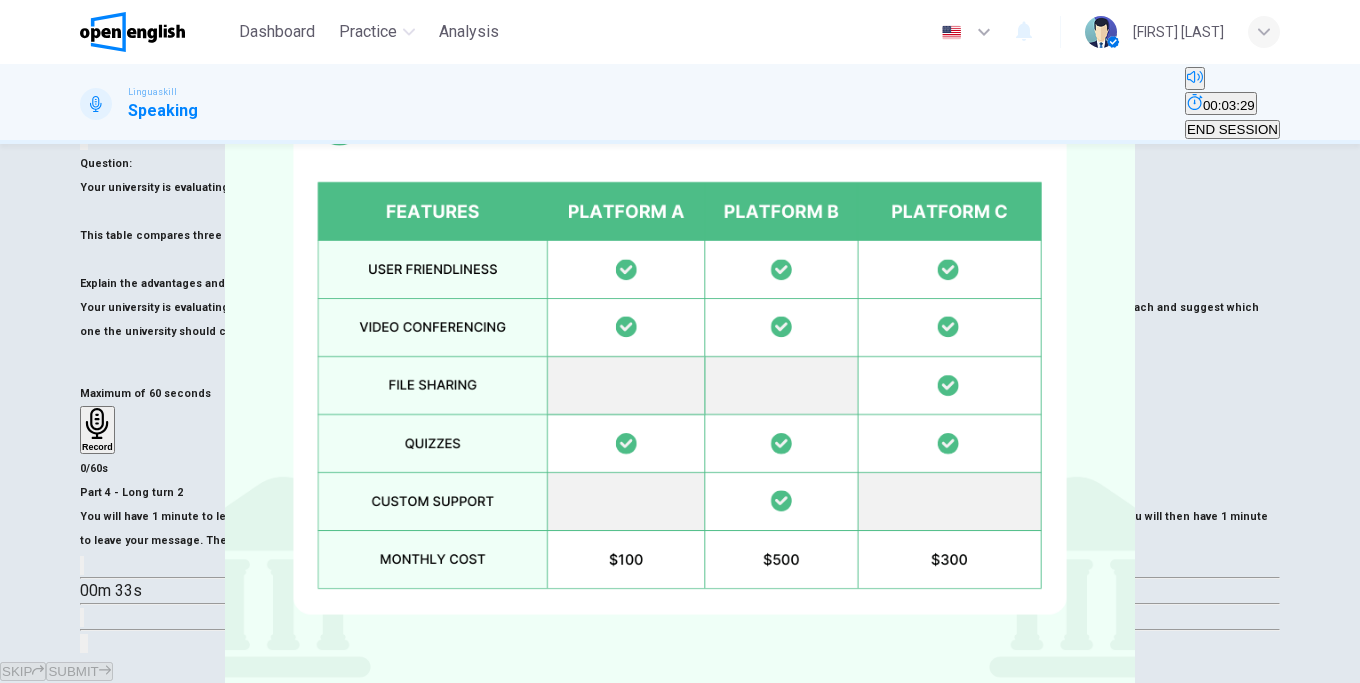 scroll, scrollTop: 510, scrollLeft: 0, axis: vertical 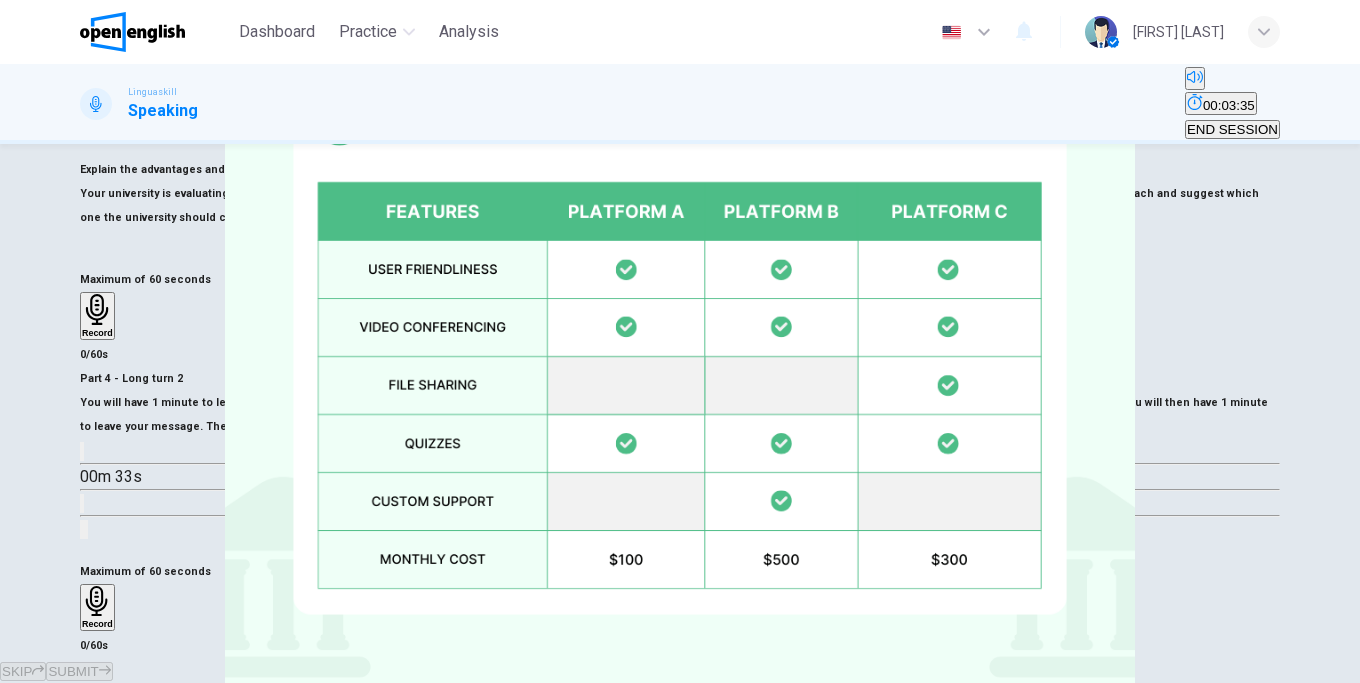 click on "Record" at bounding box center (97, 608) 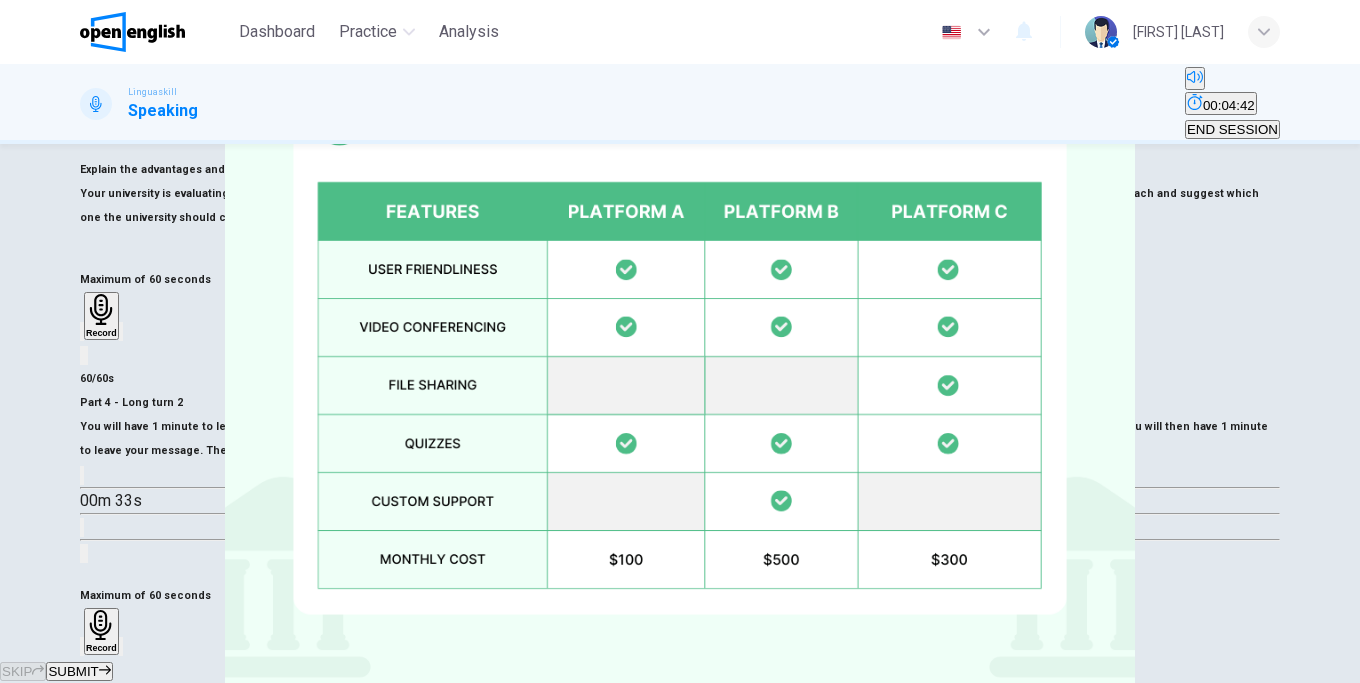 click 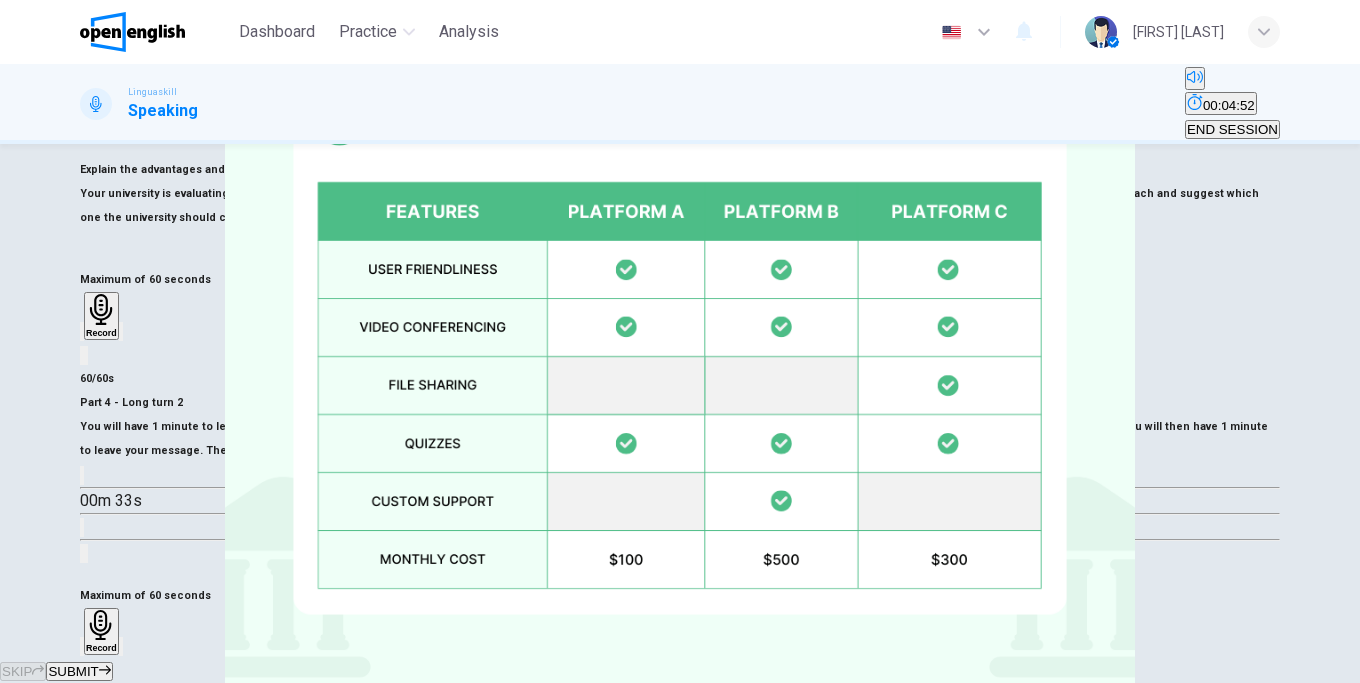click on "SUBMIT" at bounding box center [73, 671] 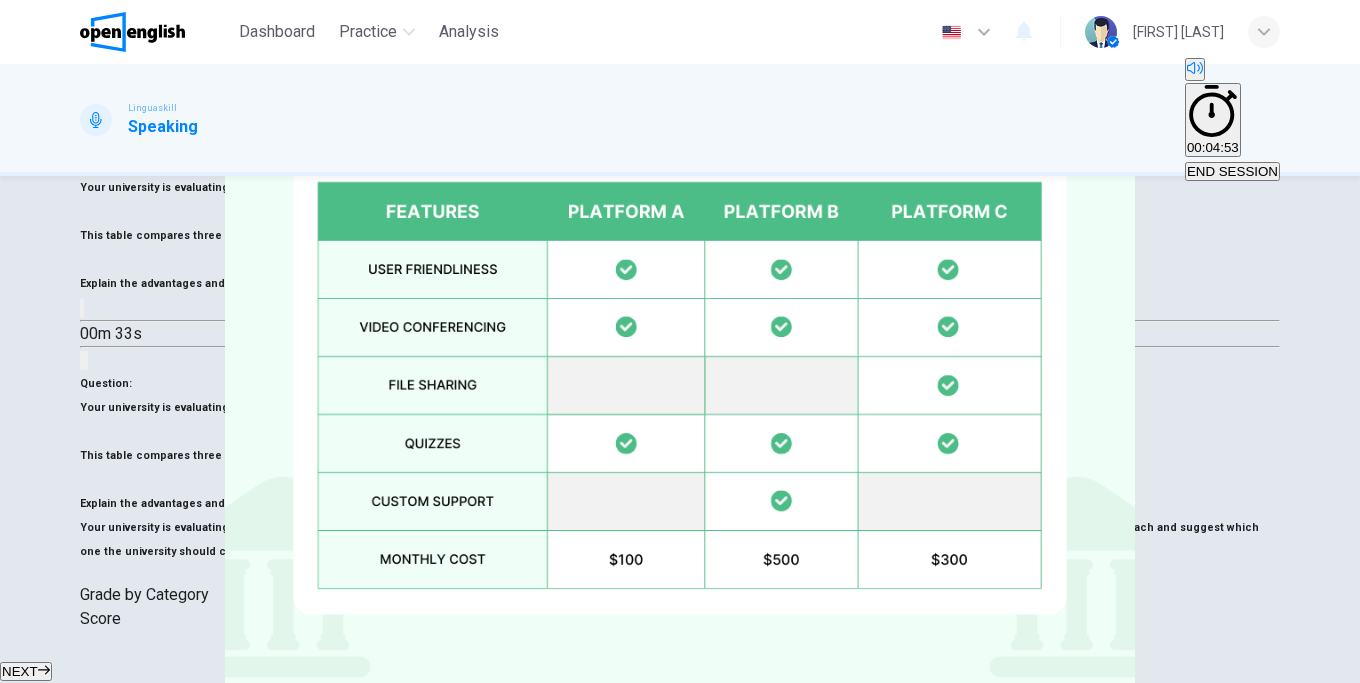 scroll, scrollTop: 550, scrollLeft: 0, axis: vertical 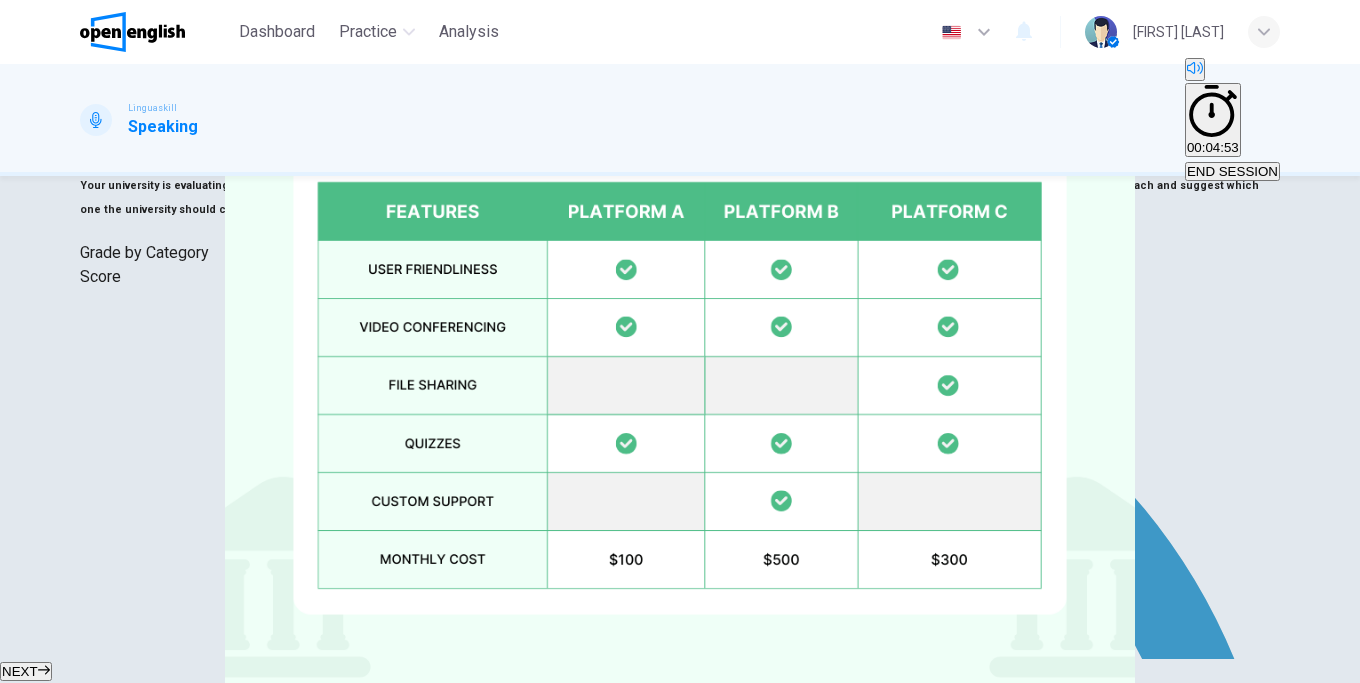 click on "NEXT" at bounding box center (26, 671) 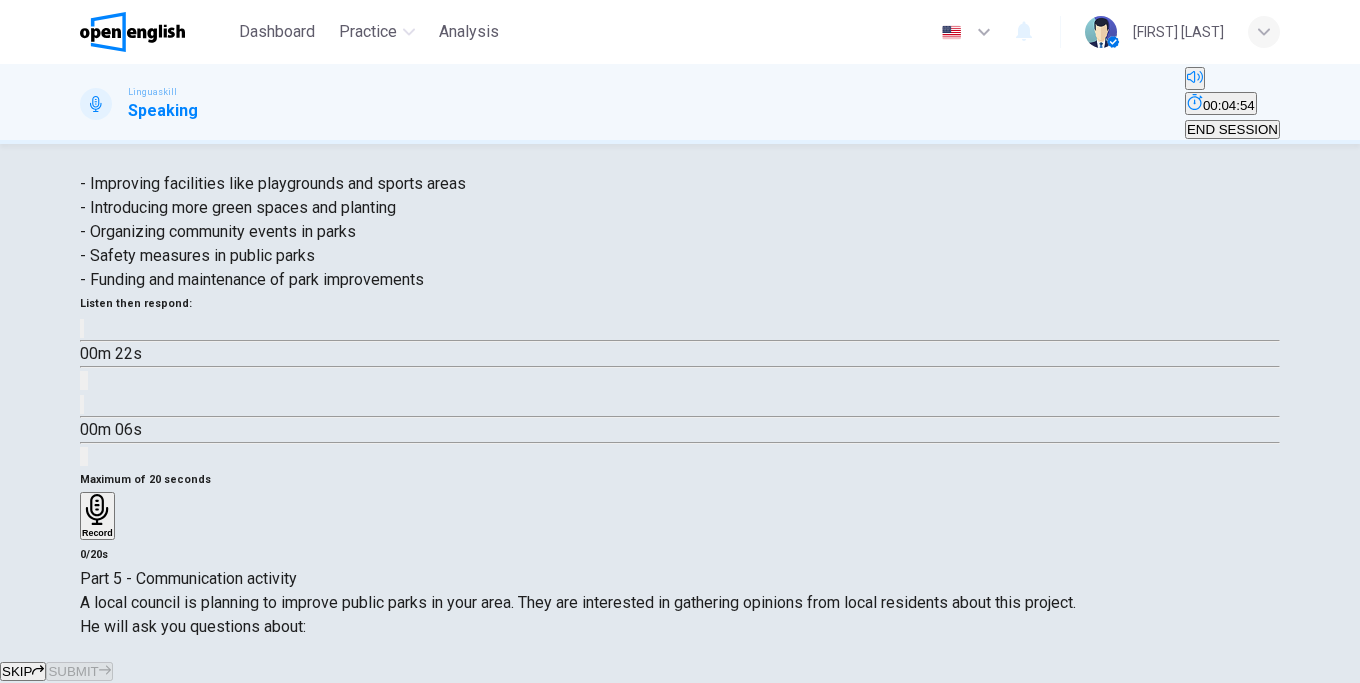 scroll, scrollTop: 114, scrollLeft: 0, axis: vertical 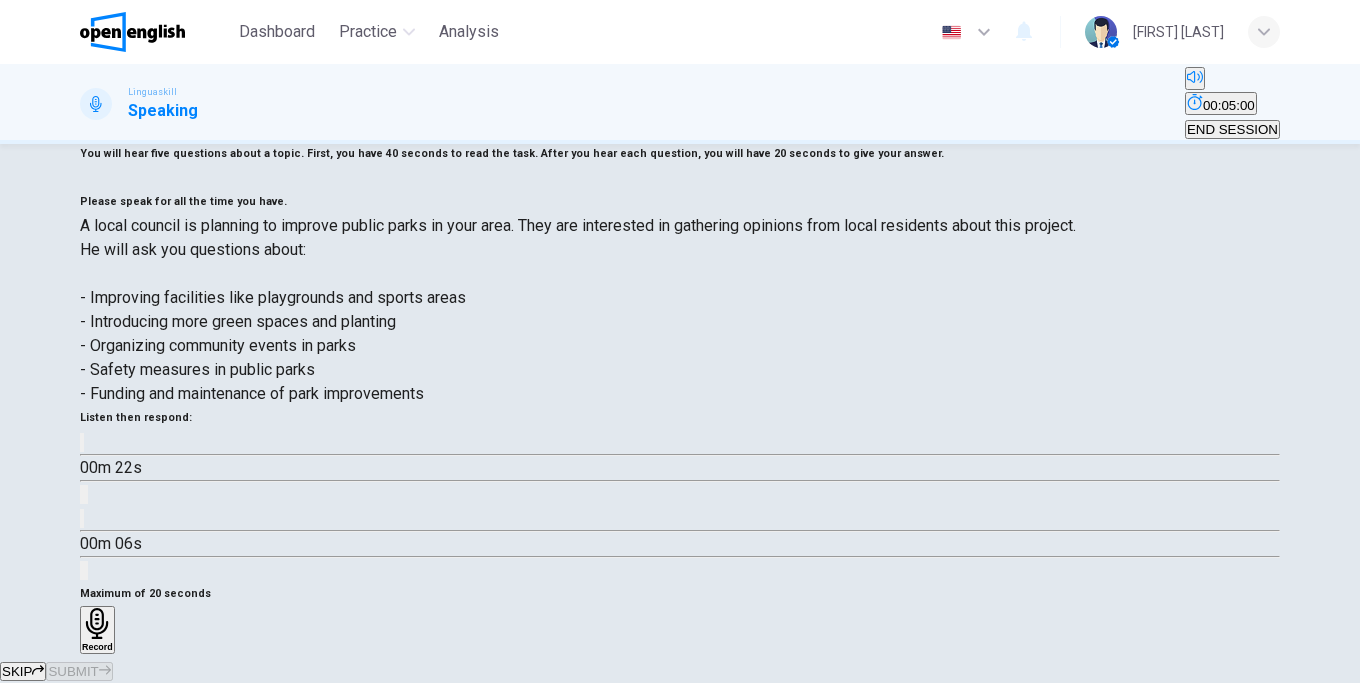 click 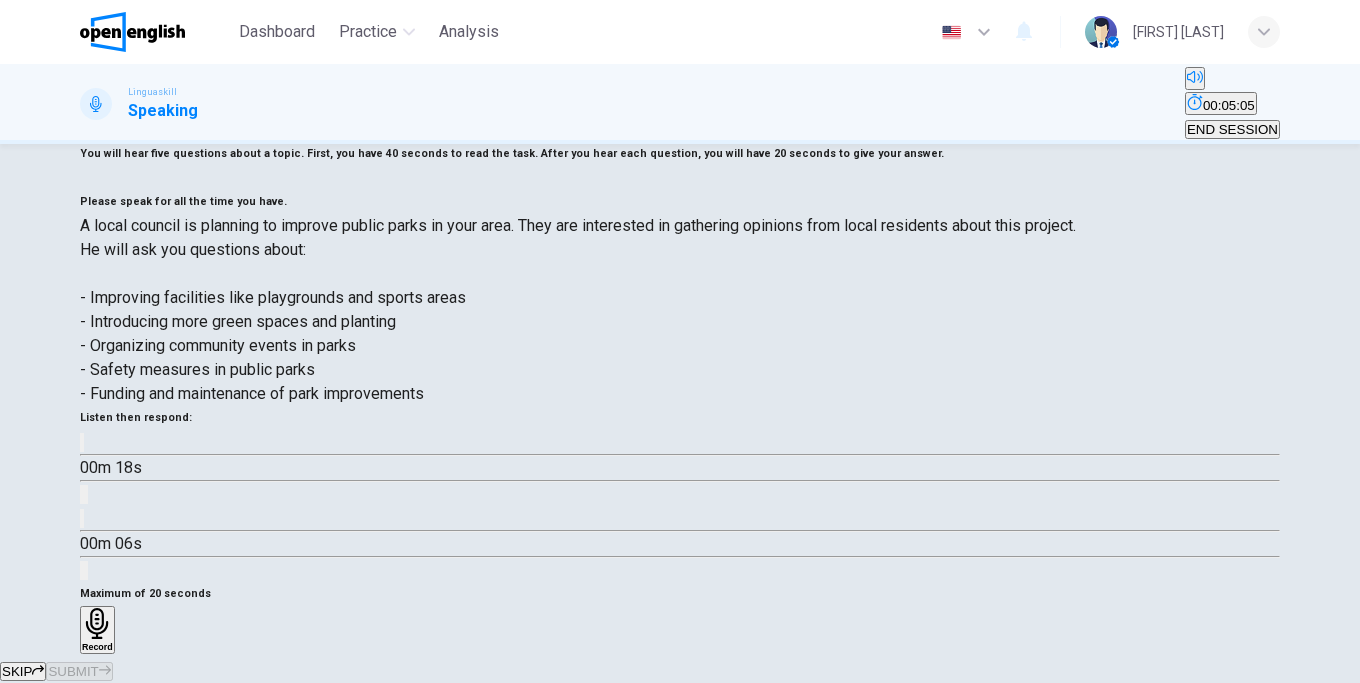 click 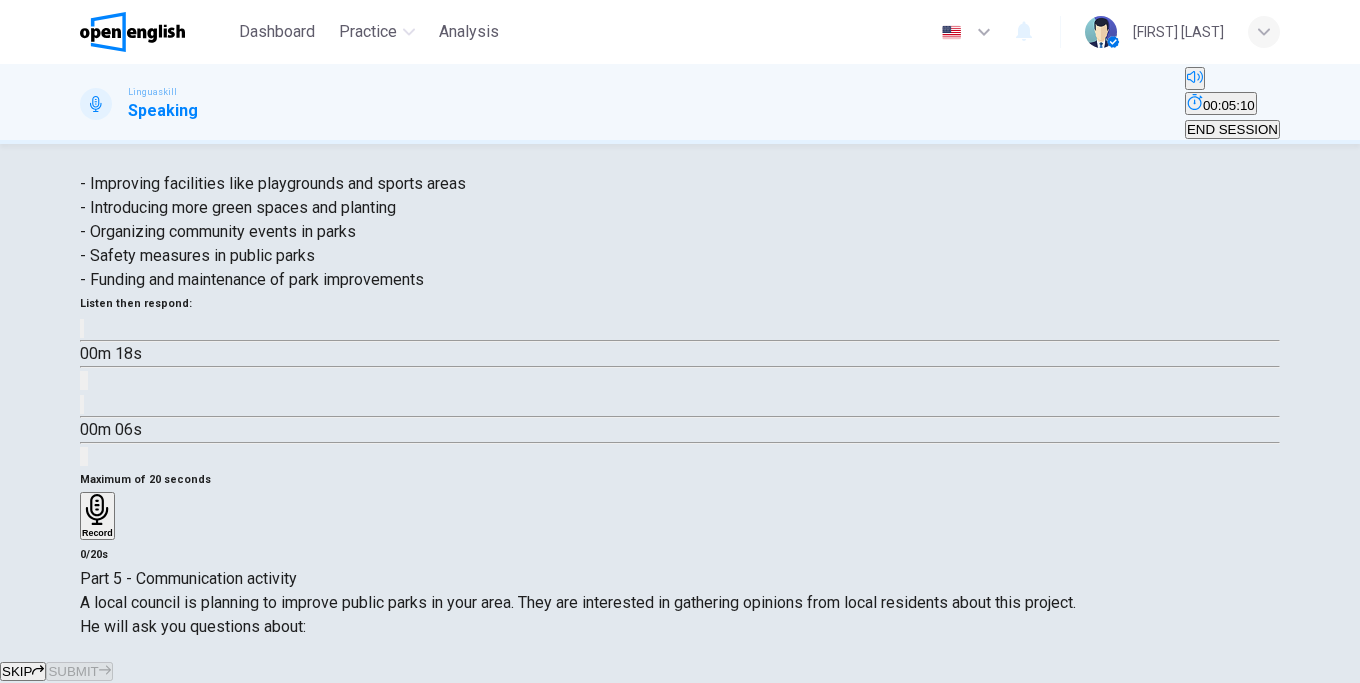 scroll, scrollTop: 342, scrollLeft: 0, axis: vertical 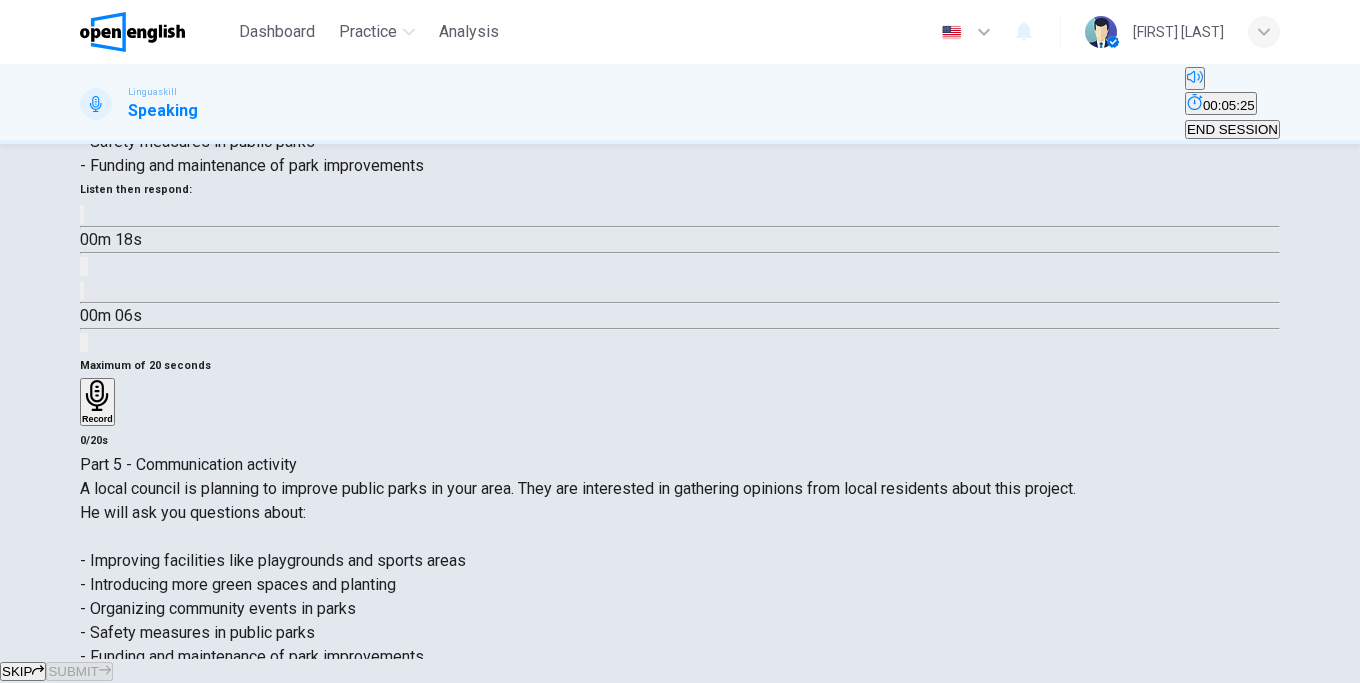 click 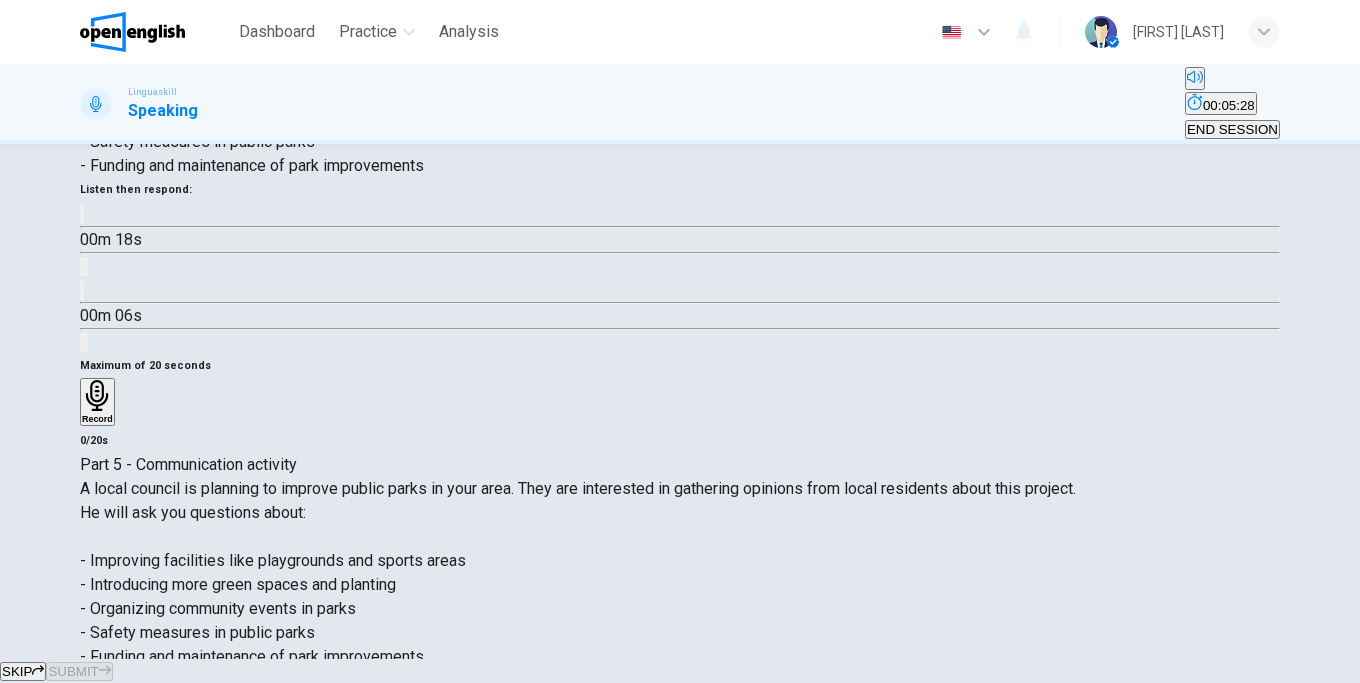 drag, startPoint x: 218, startPoint y: 458, endPoint x: 160, endPoint y: 460, distance: 58.034473 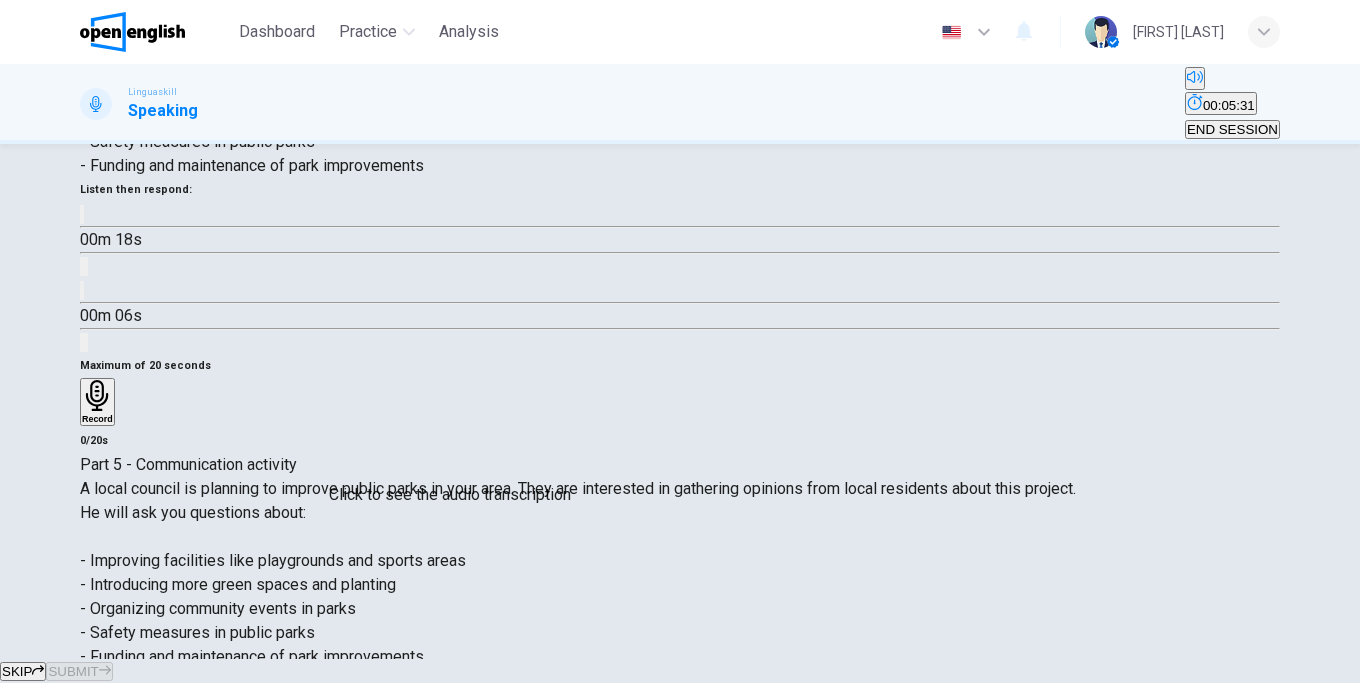 click 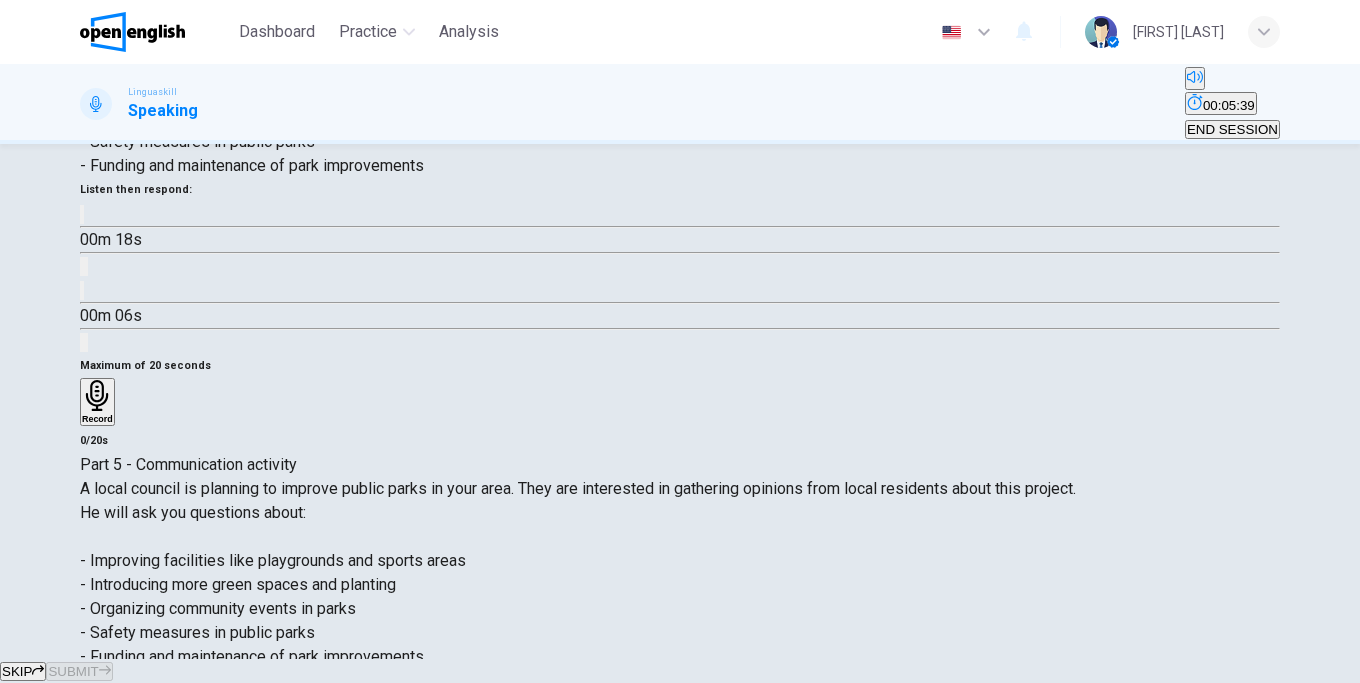 click at bounding box center [10, 718] 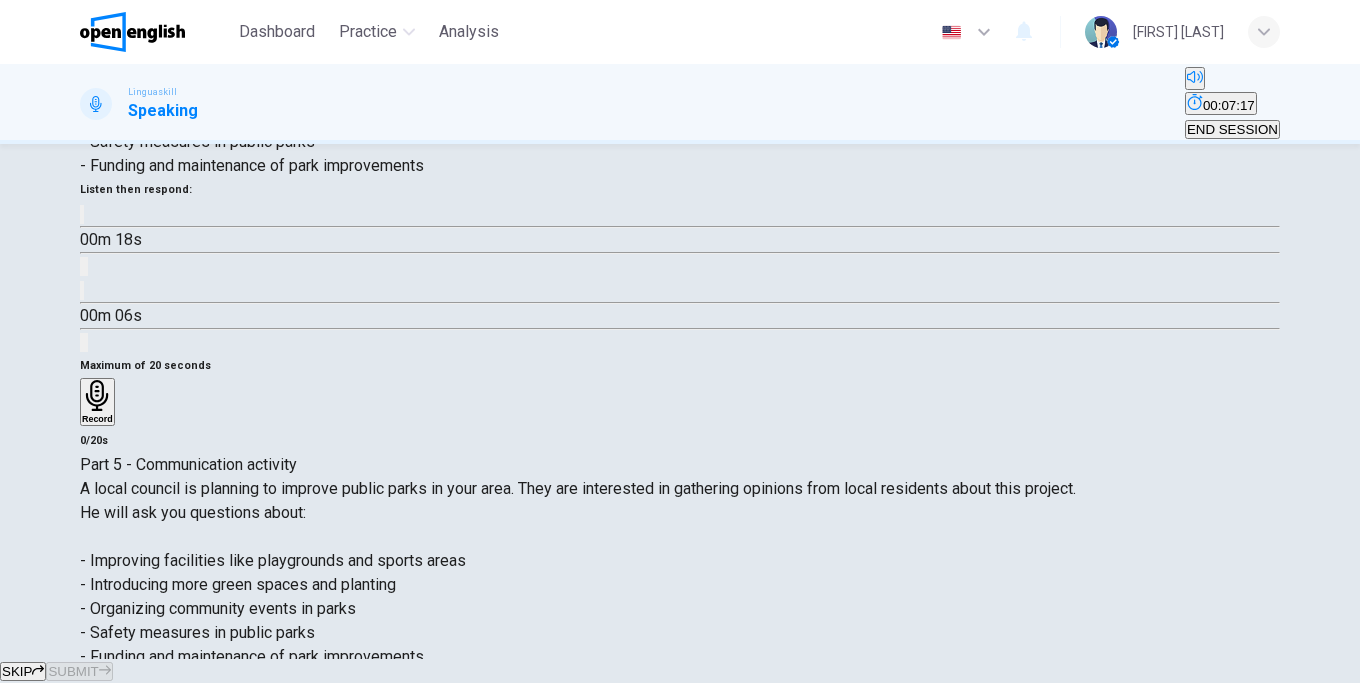 click 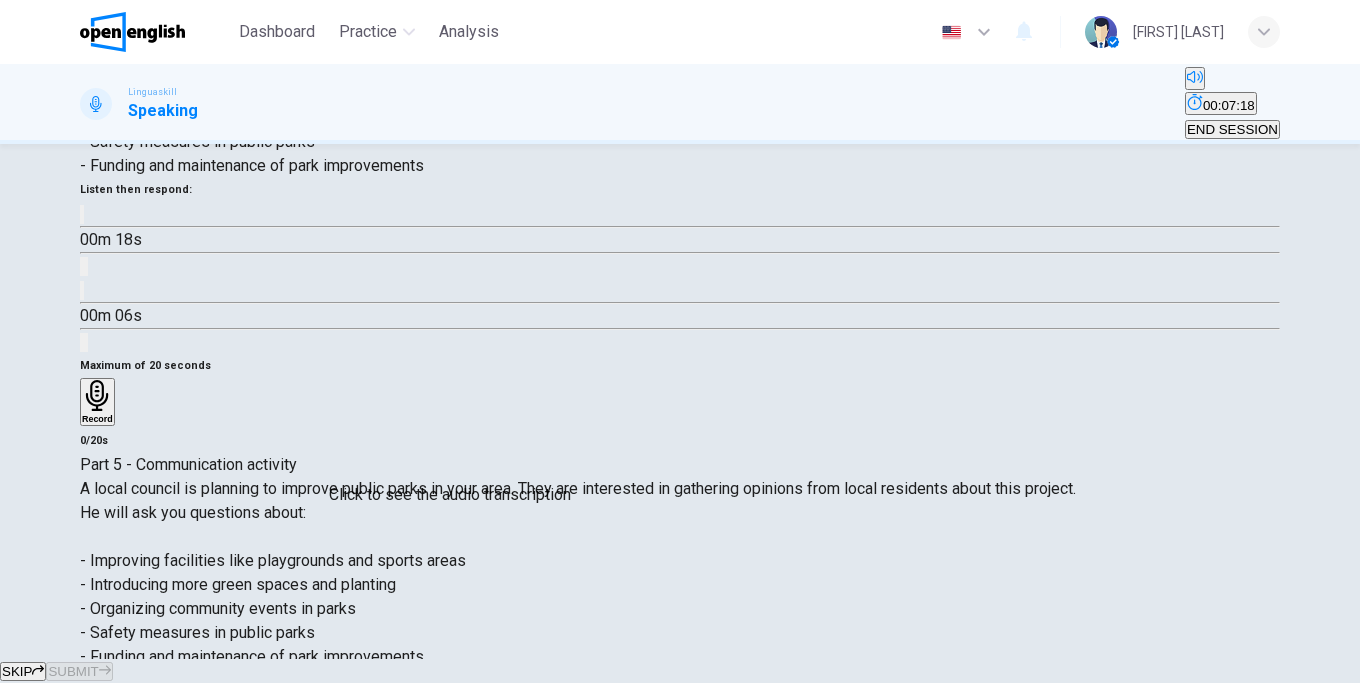 click at bounding box center [82, 931] 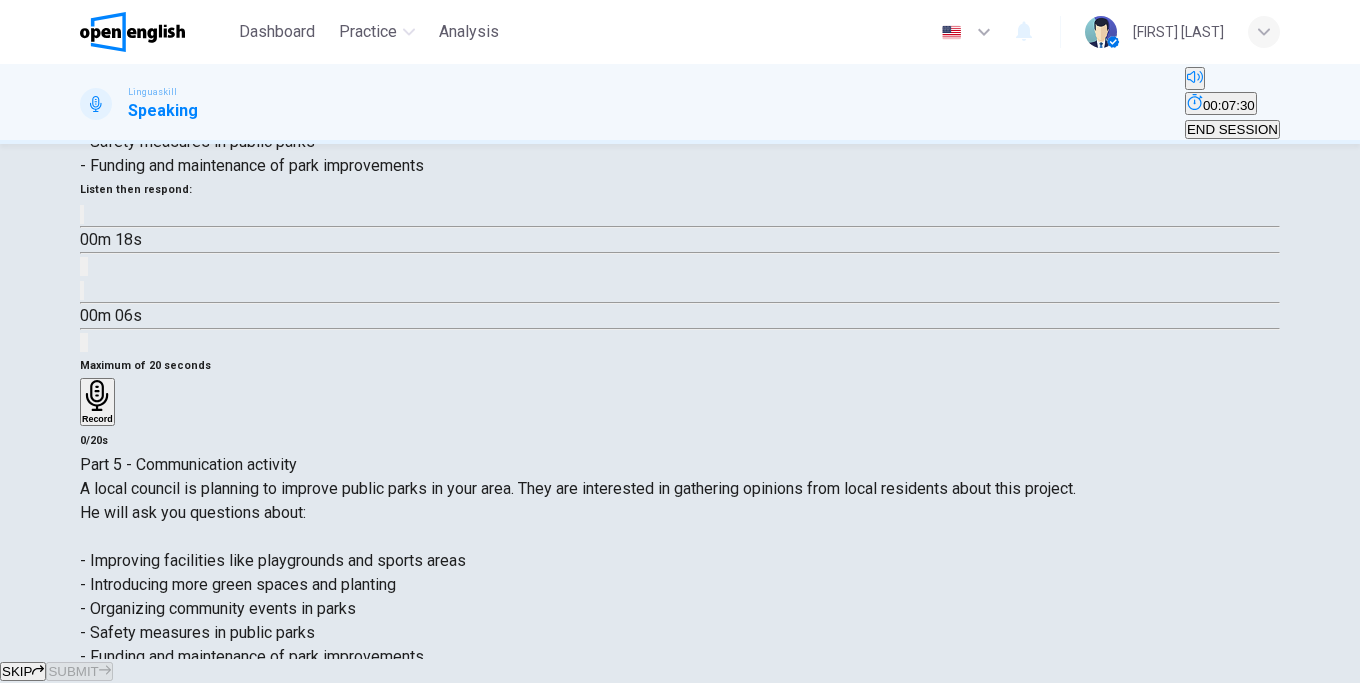 click 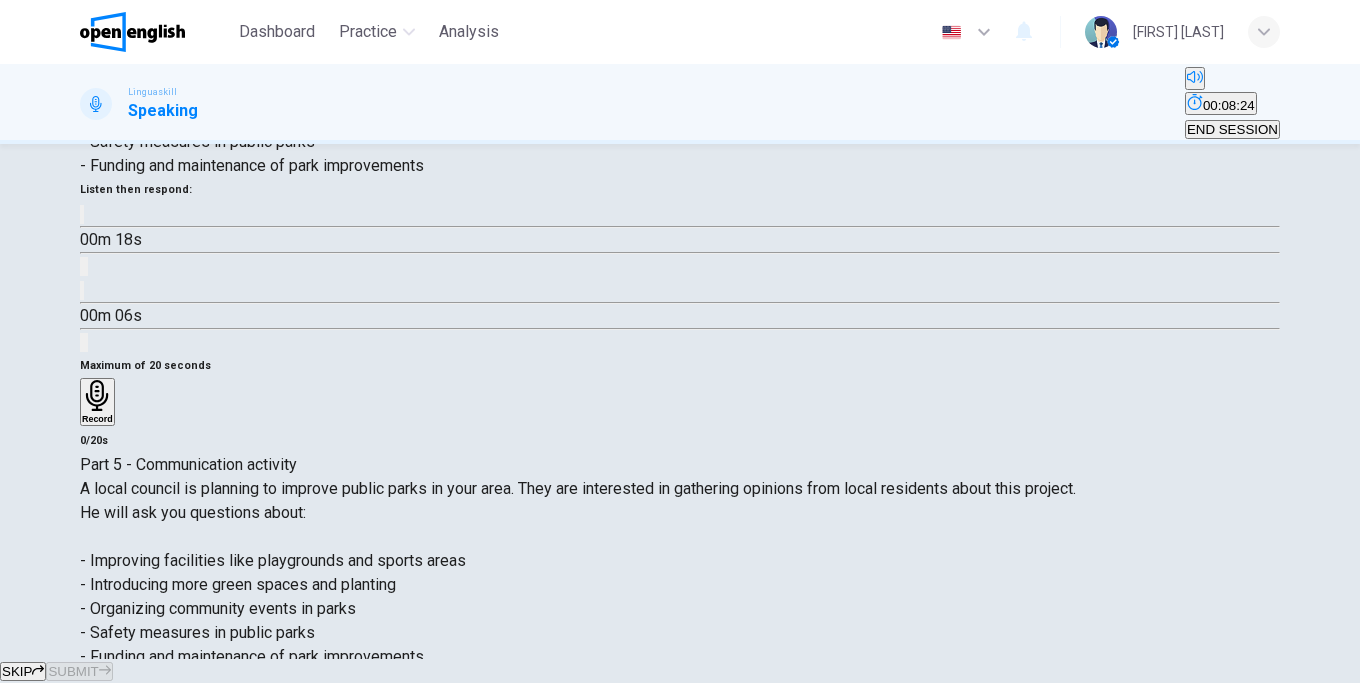 click 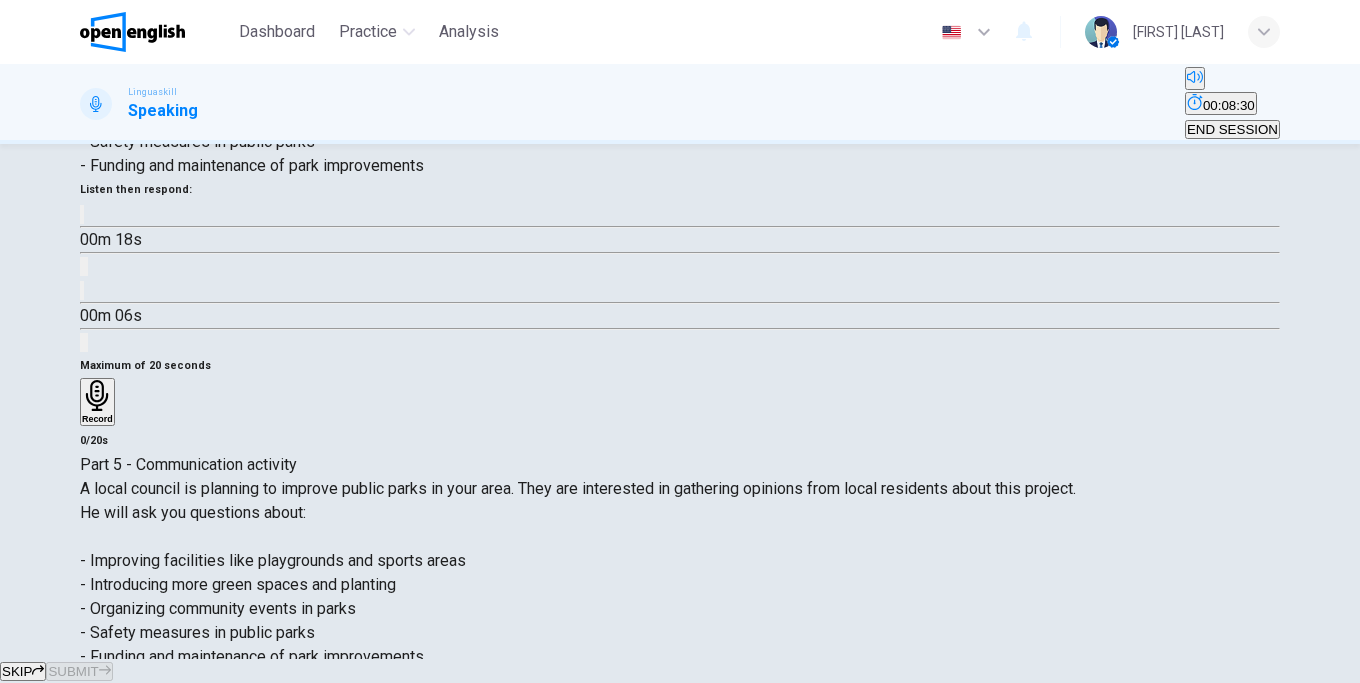 type on "*" 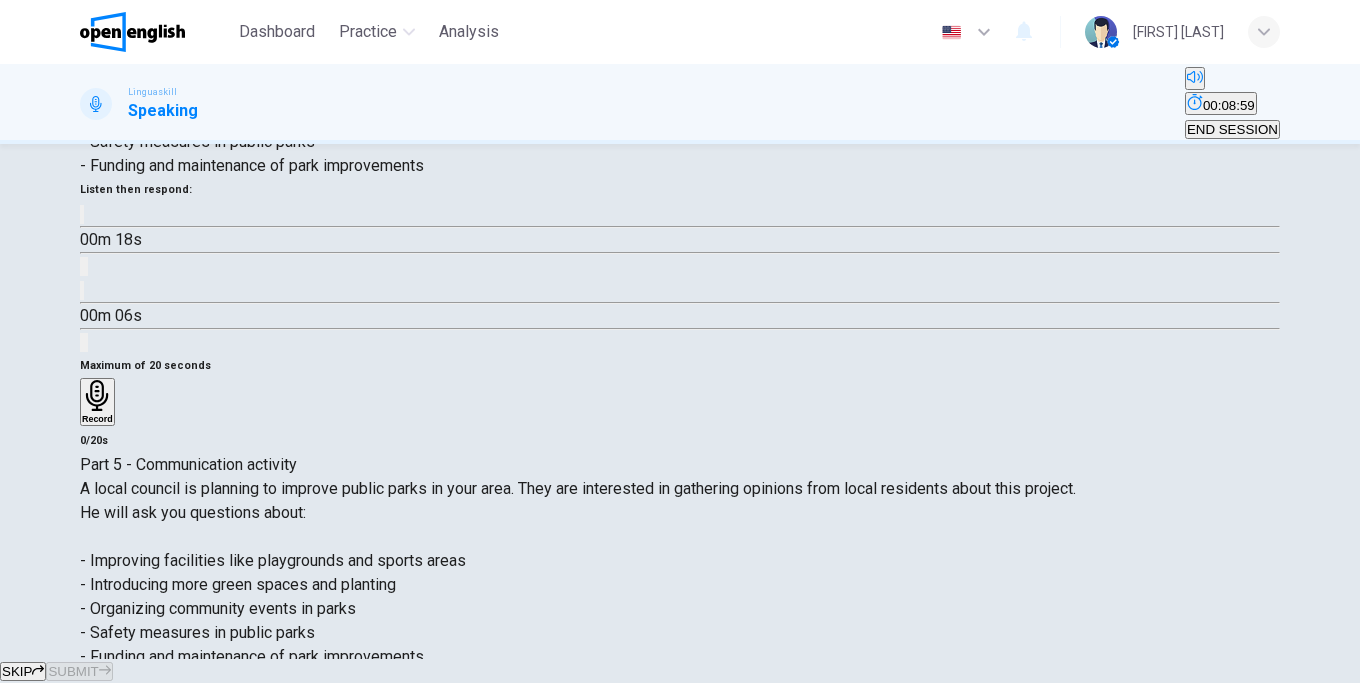 click on "Record" at bounding box center (97, 1033) 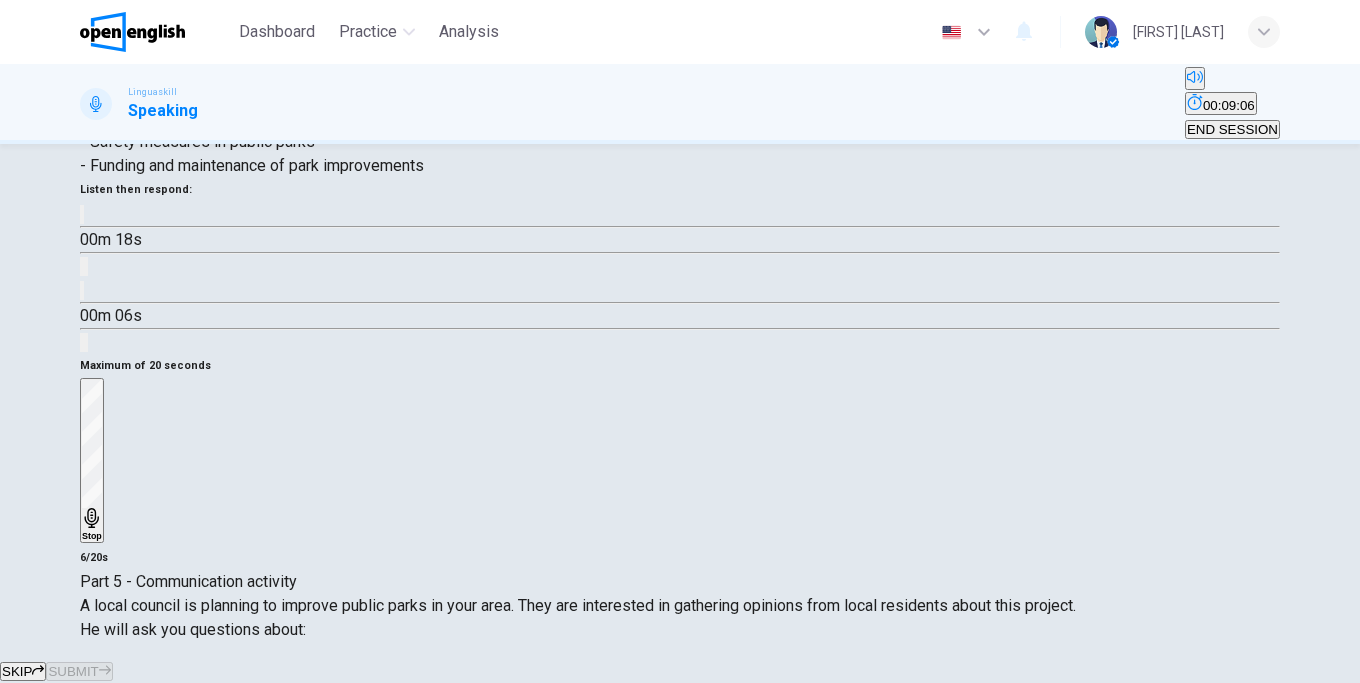 click 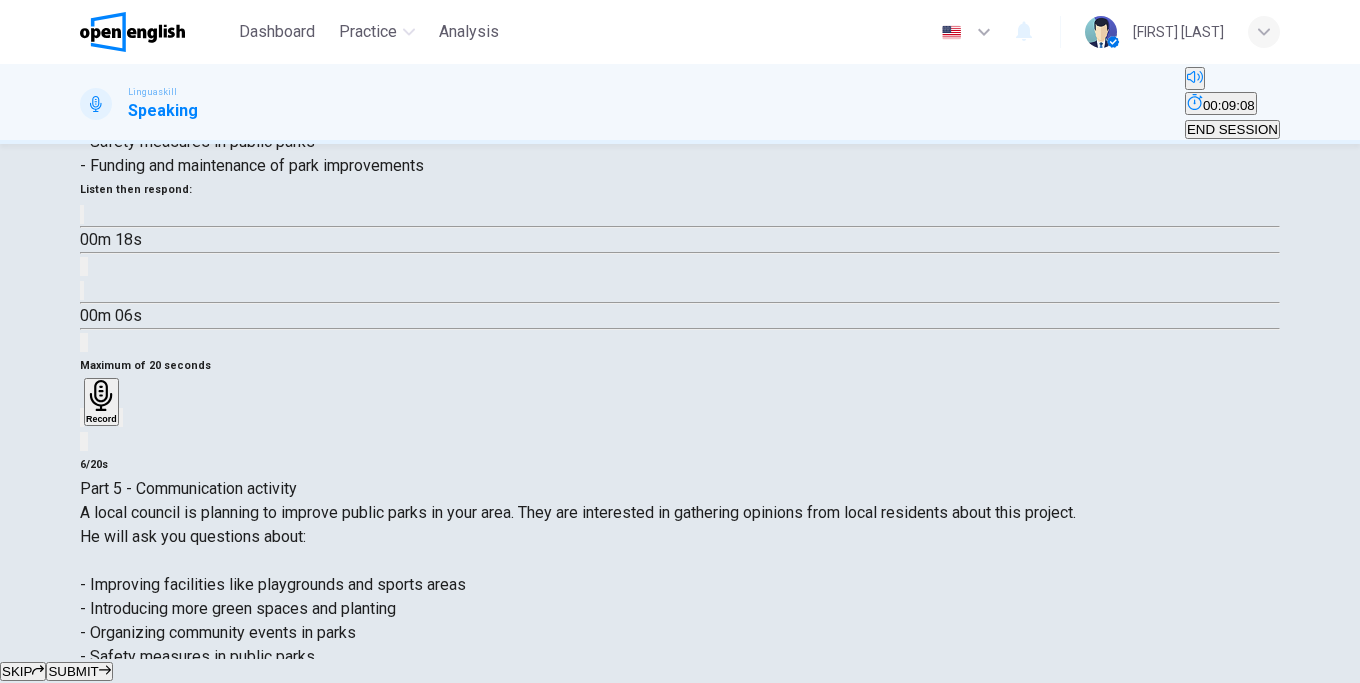 click 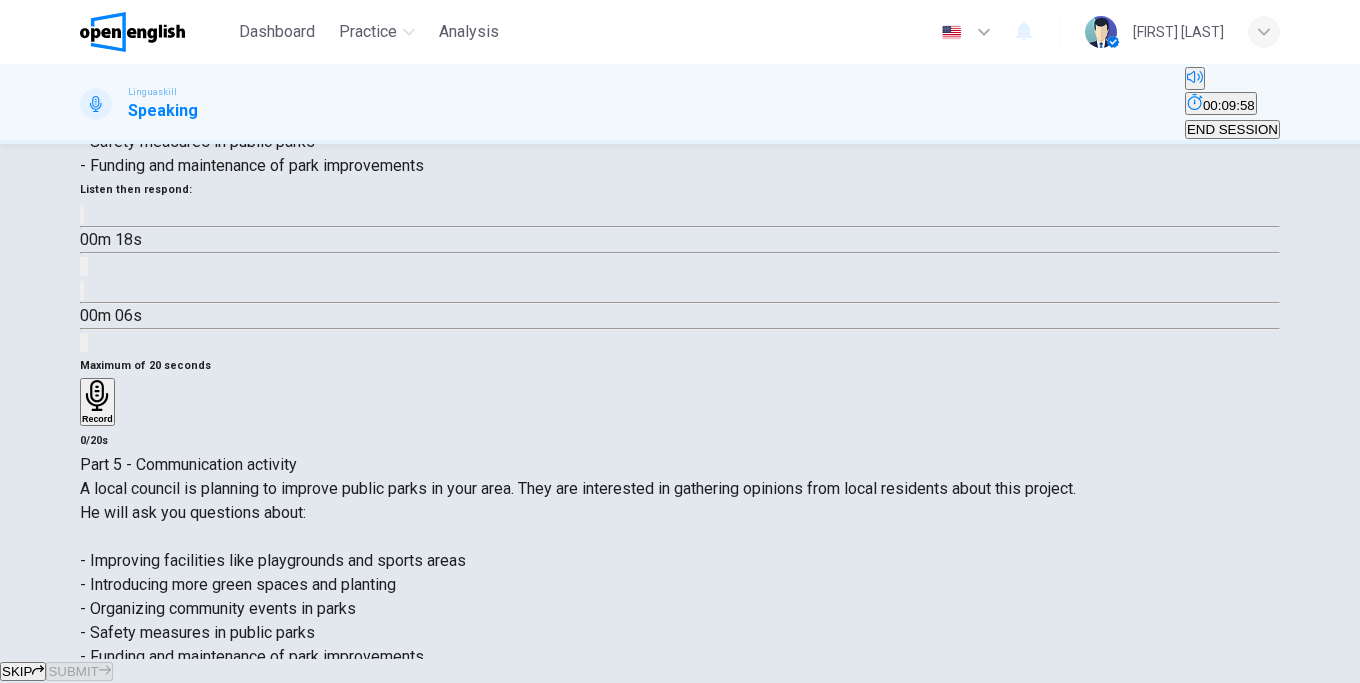 click on "Record" at bounding box center [97, 1017] 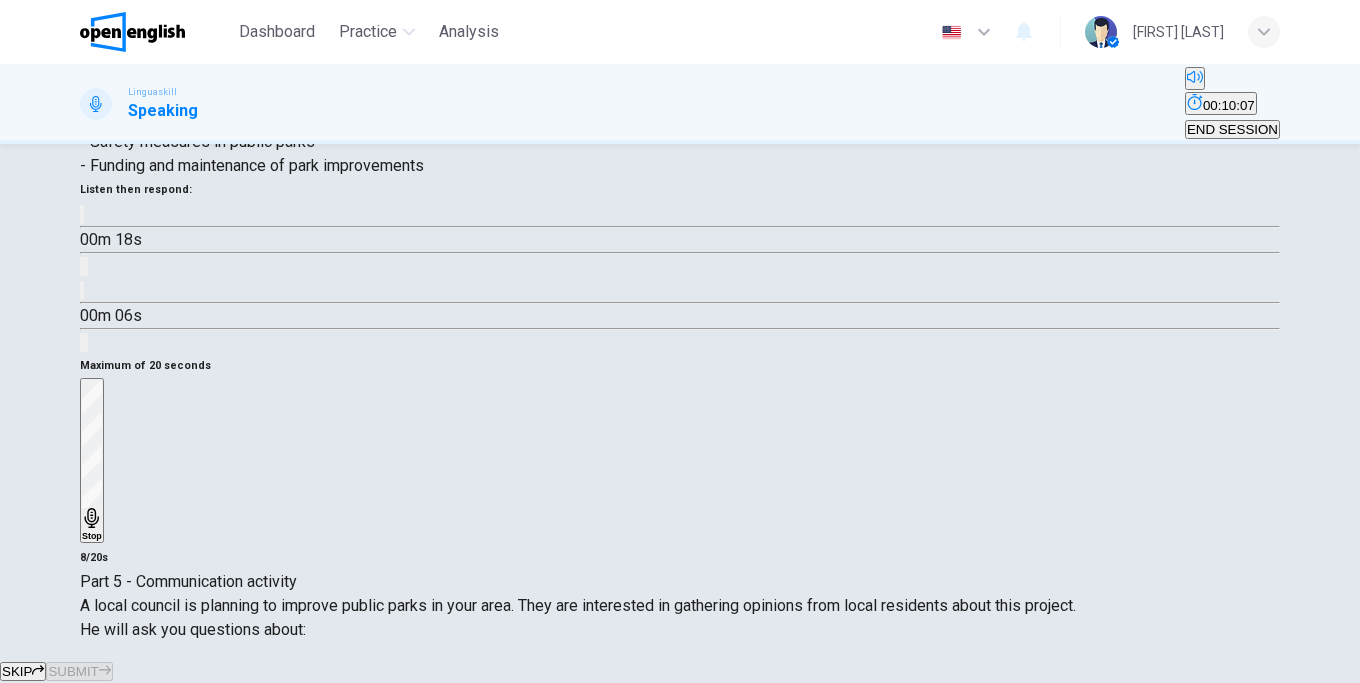 click on "Stop" at bounding box center [92, 1192] 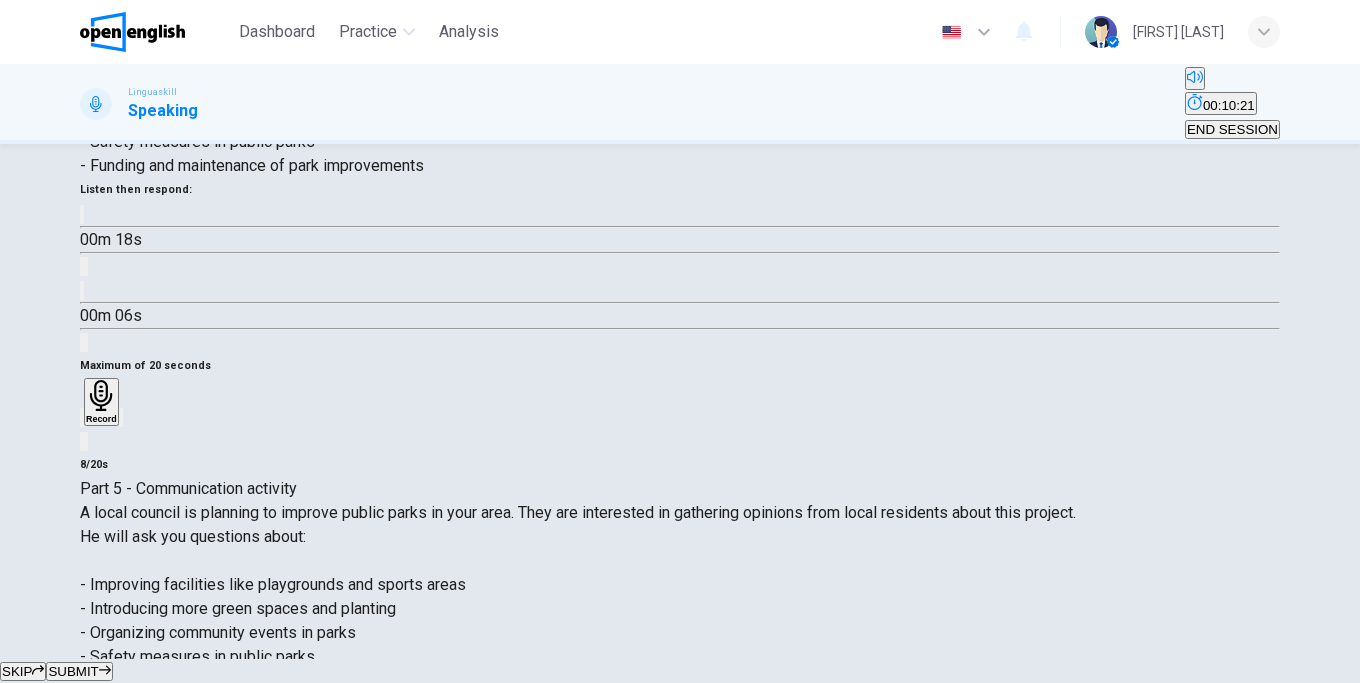 click 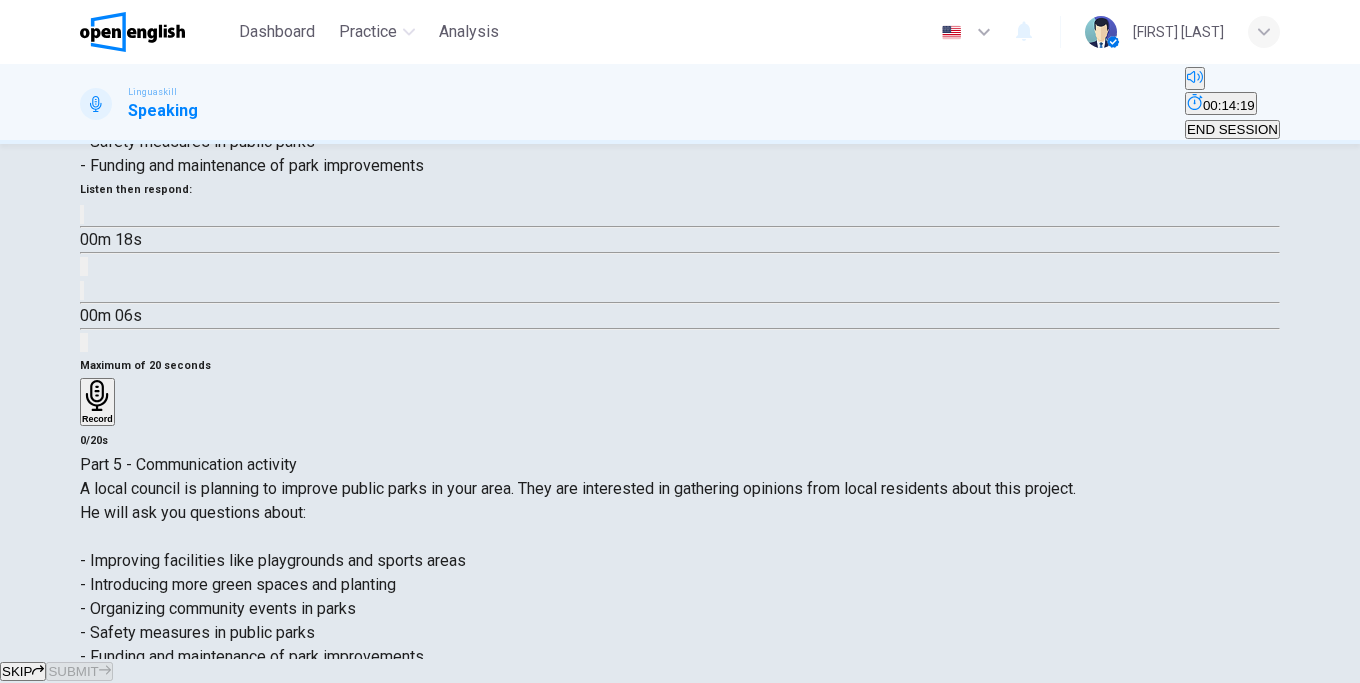 click on "Record" at bounding box center [97, 1017] 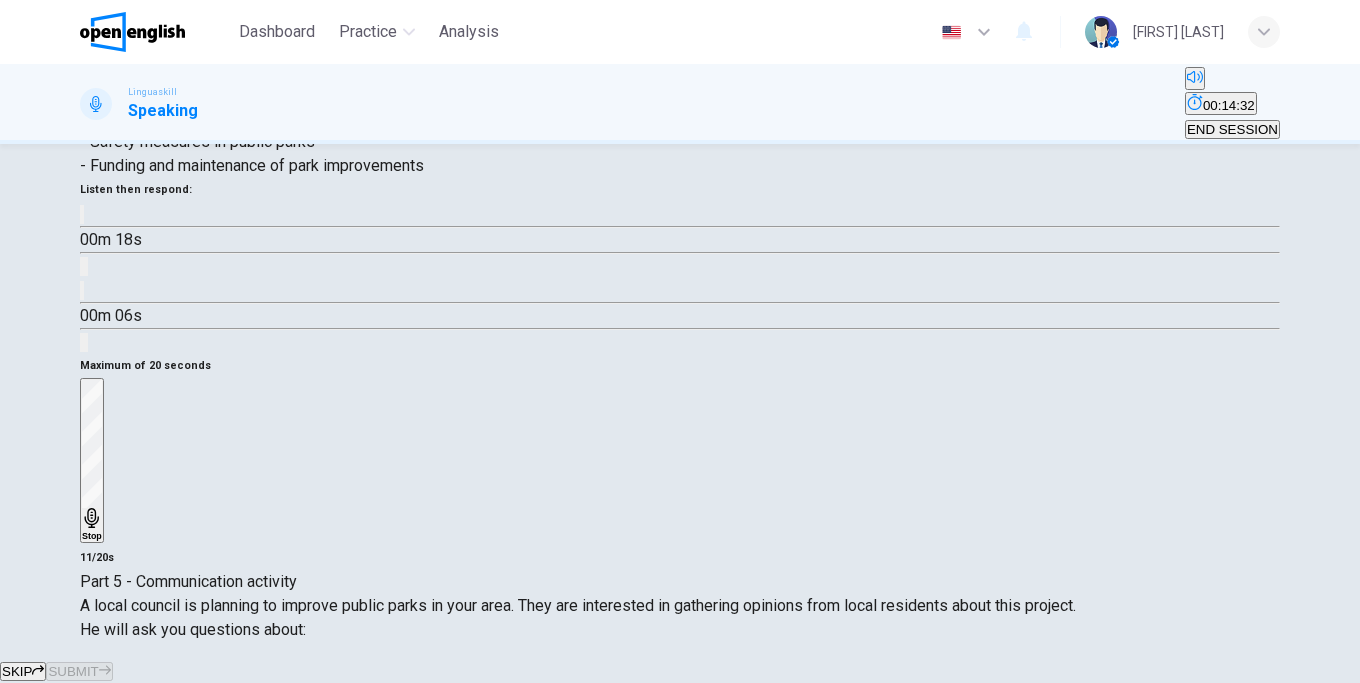 click on "Stop" at bounding box center [92, 1192] 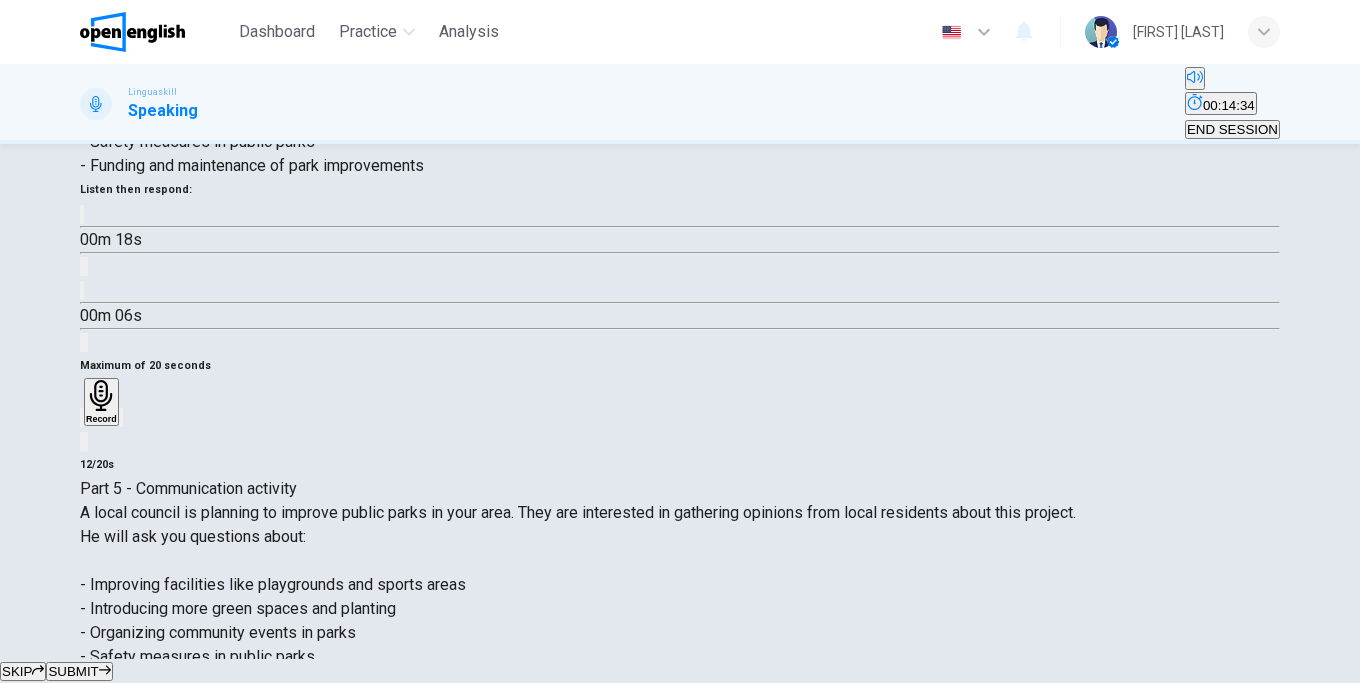 click at bounding box center [121, 1055] 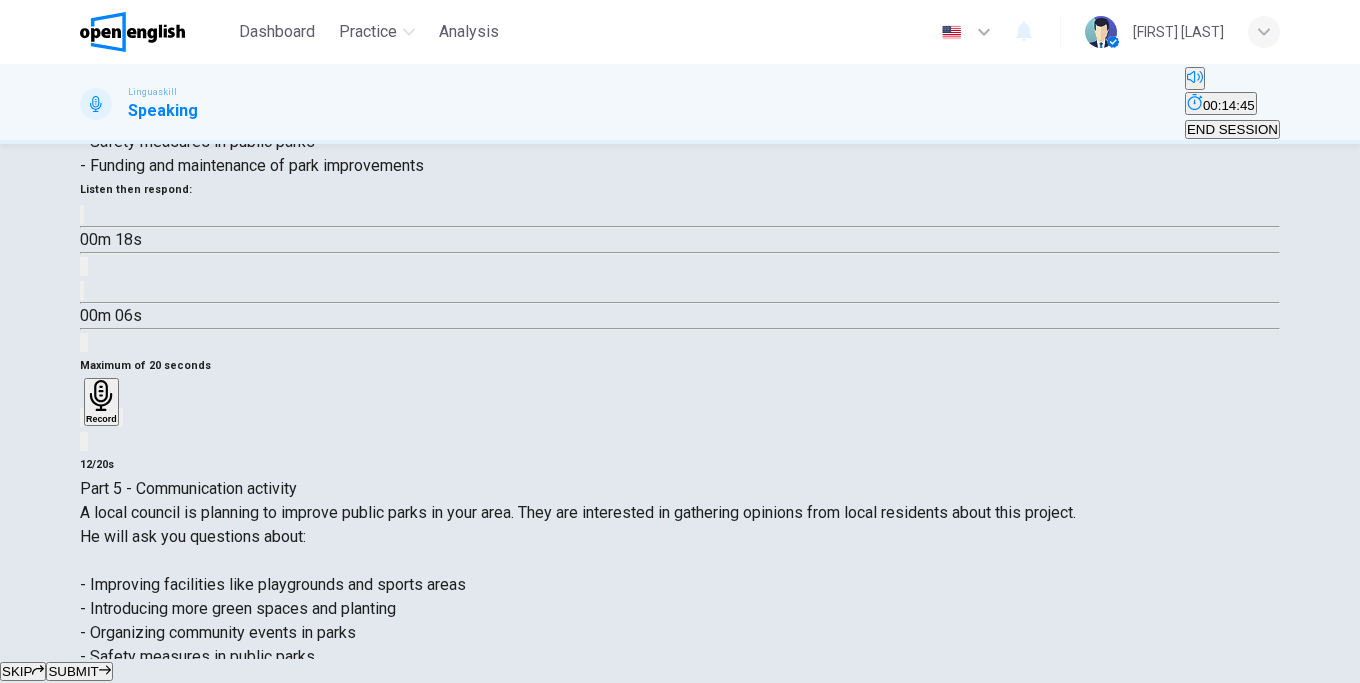 click 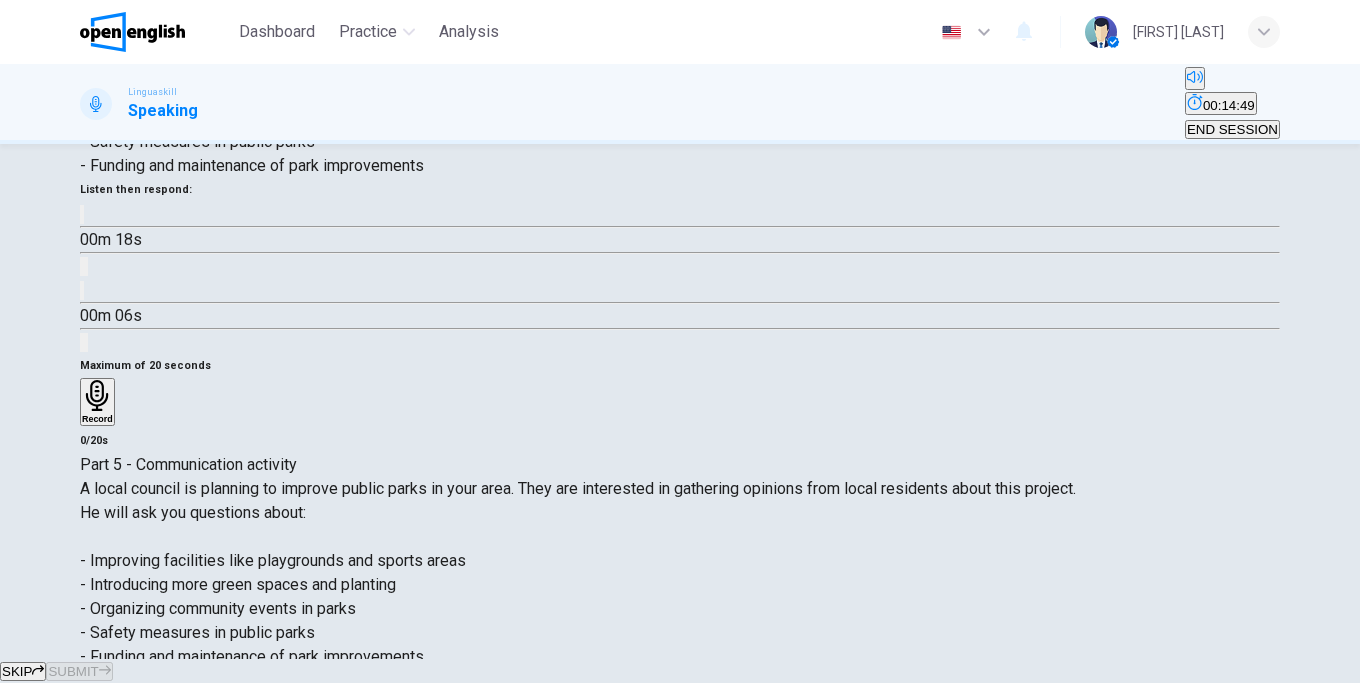 click on "Record" at bounding box center [97, 1017] 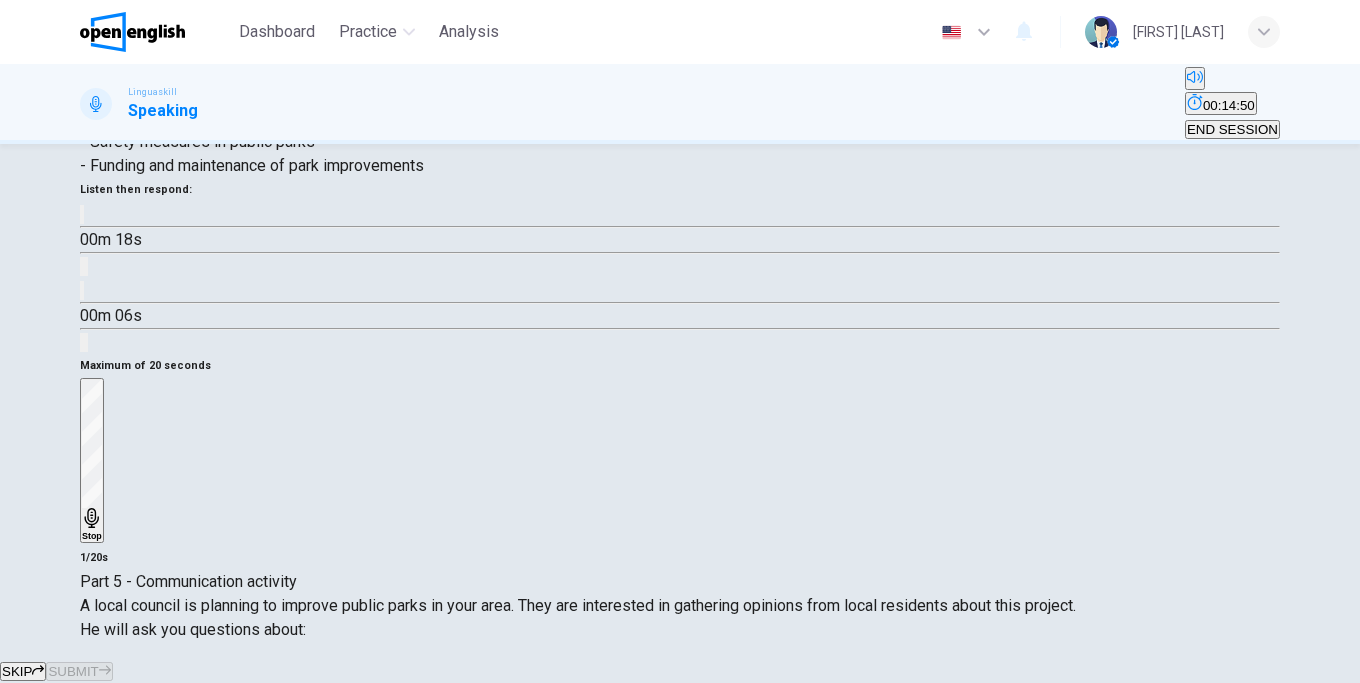 click on "Stop" at bounding box center [92, 1267] 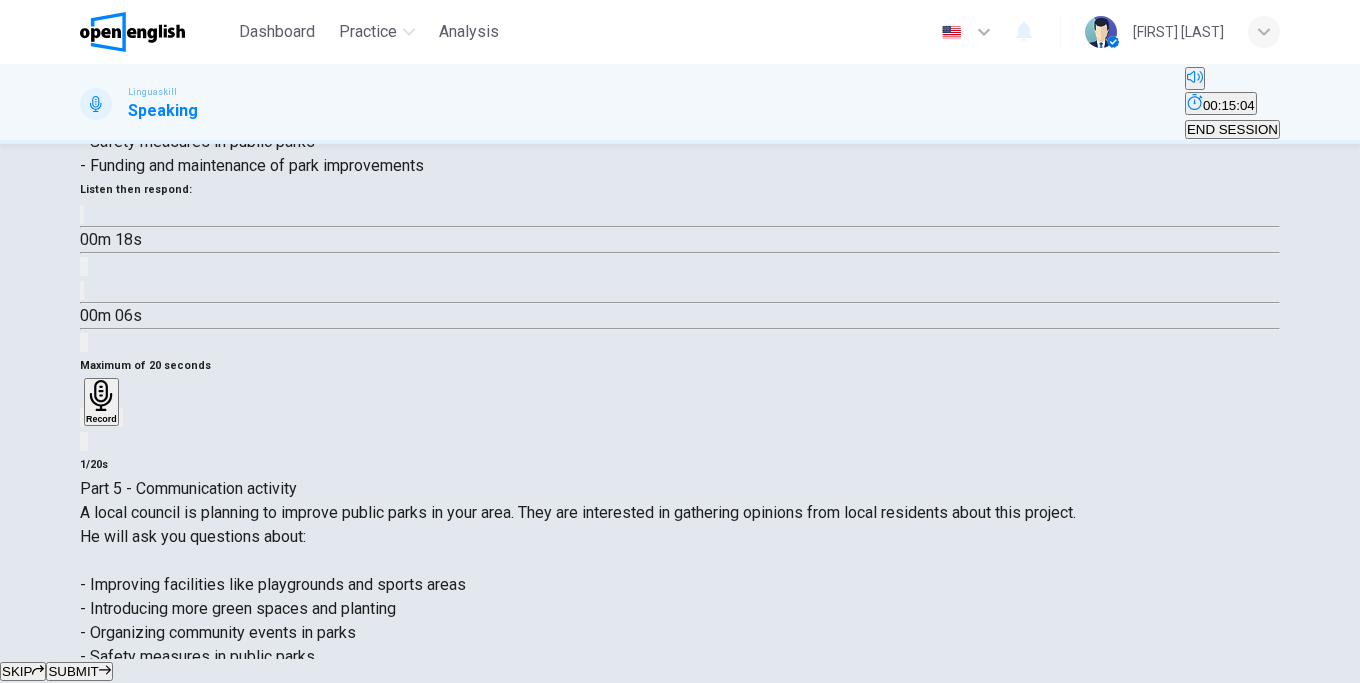 click on "Maximum of 20 seconds Record 1/20s" at bounding box center (680, 1054) 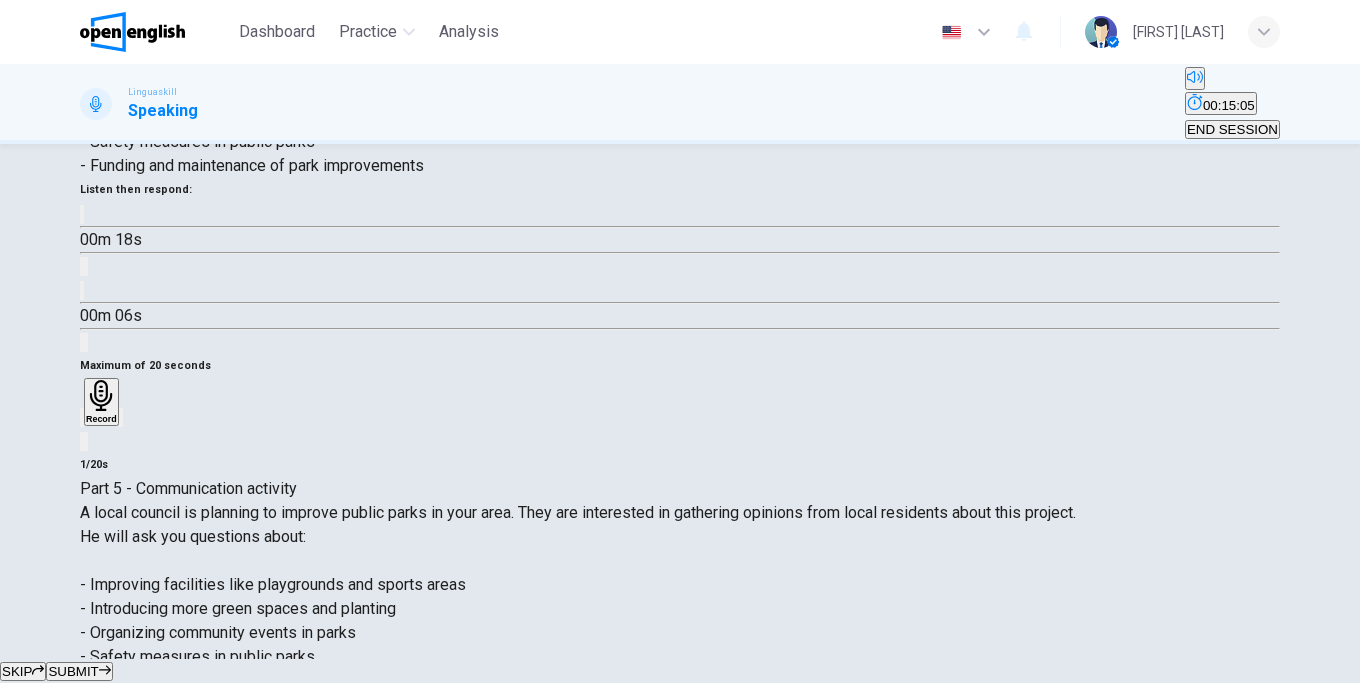 click on "Record" at bounding box center (101, 1041) 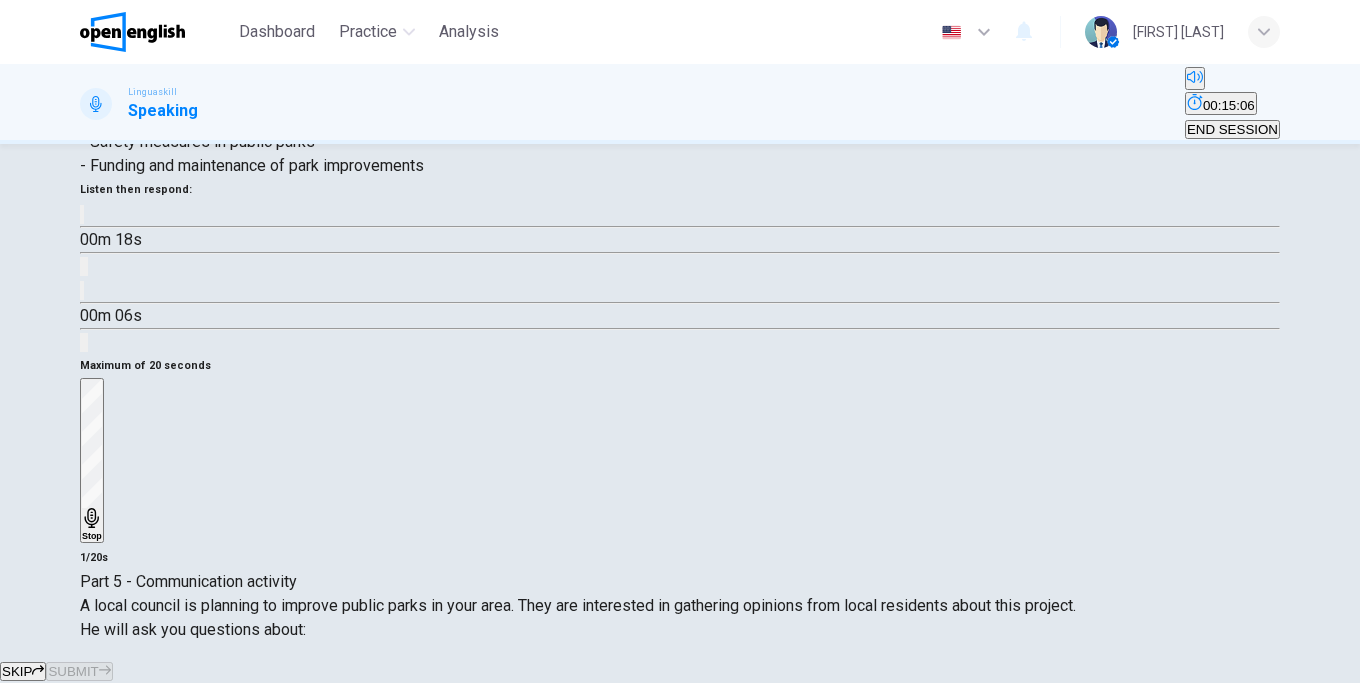 click on "Stop" at bounding box center [92, 1267] 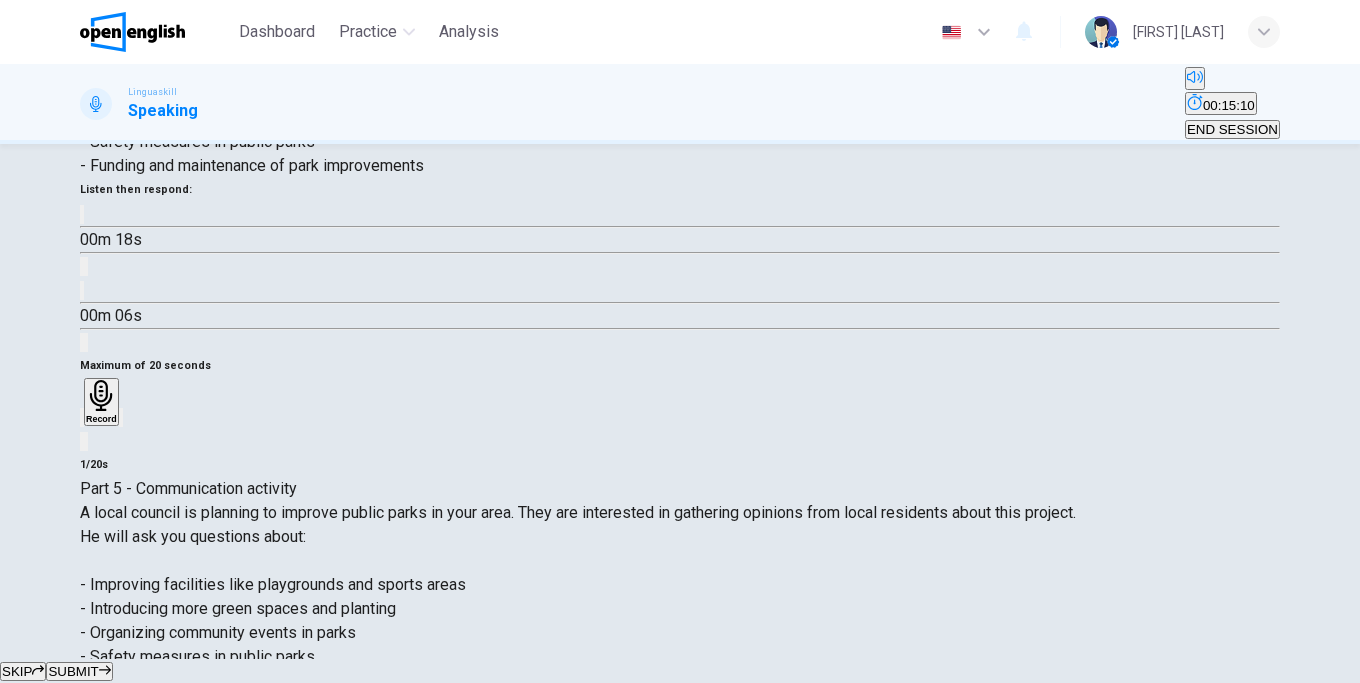 click 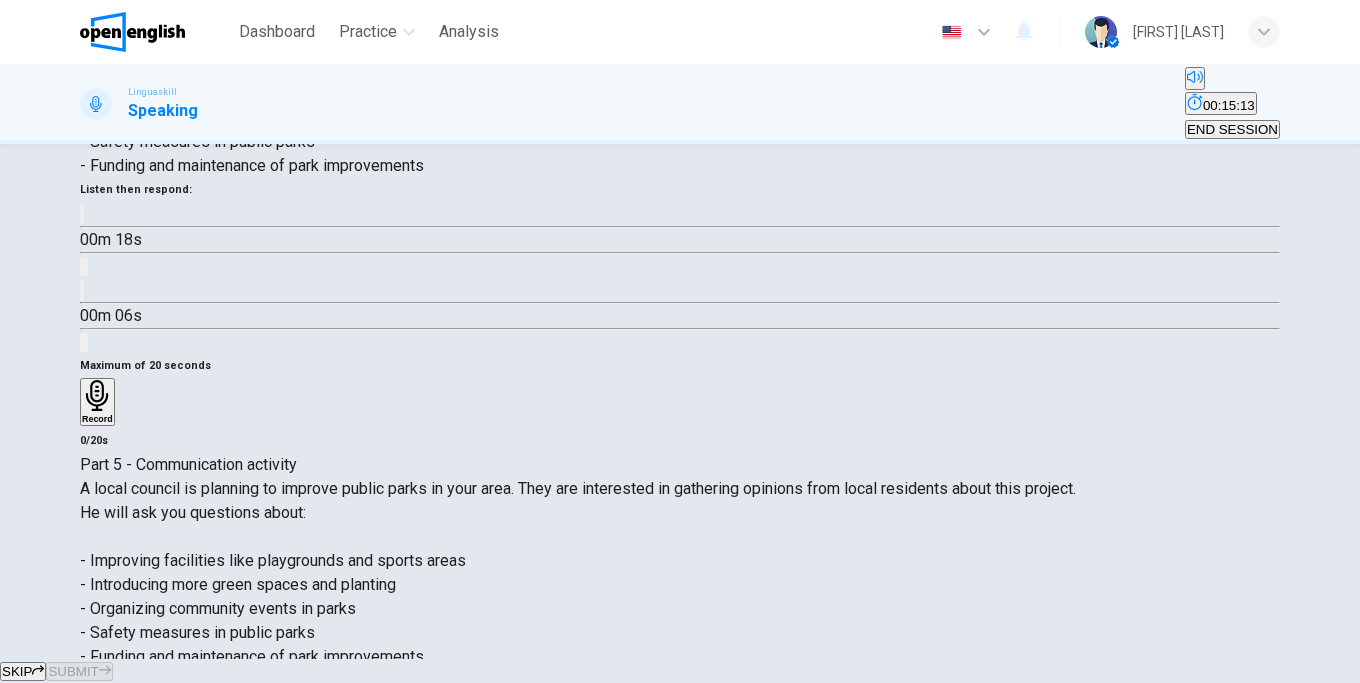 click on "Record" at bounding box center (97, 1017) 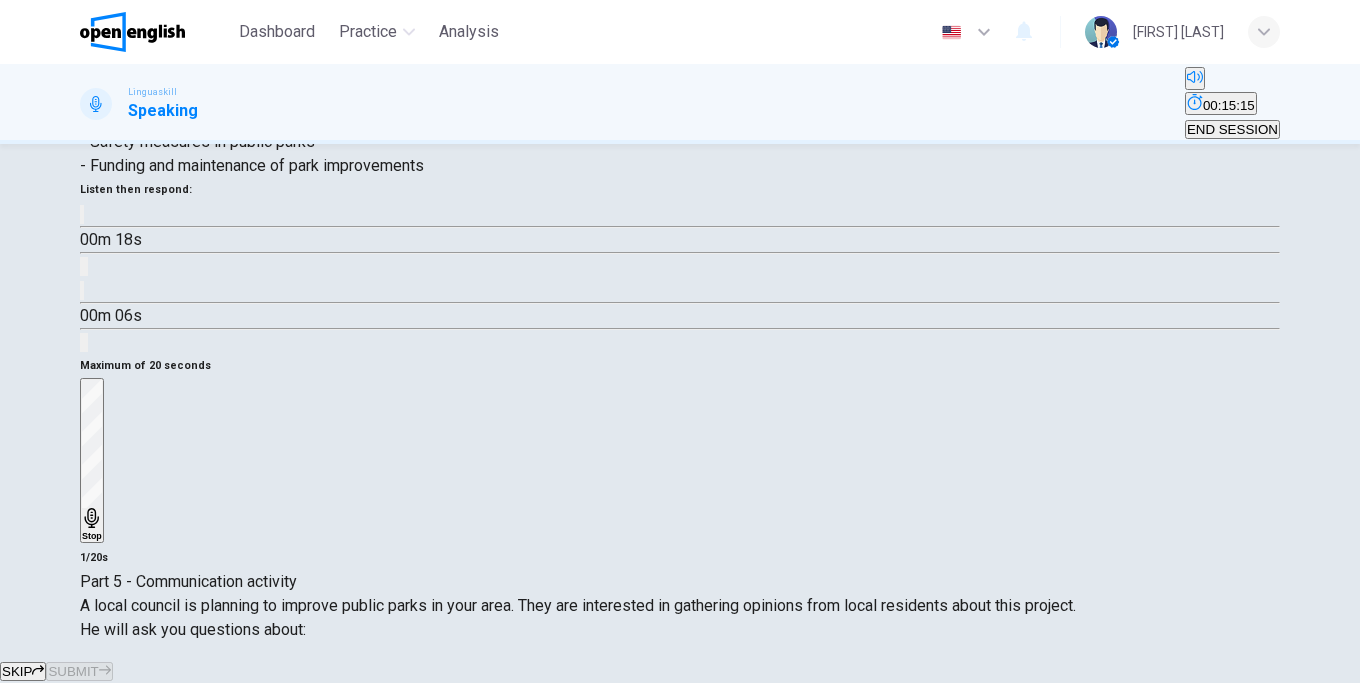 drag, startPoint x: 1020, startPoint y: 364, endPoint x: 1016, endPoint y: 379, distance: 15.524175 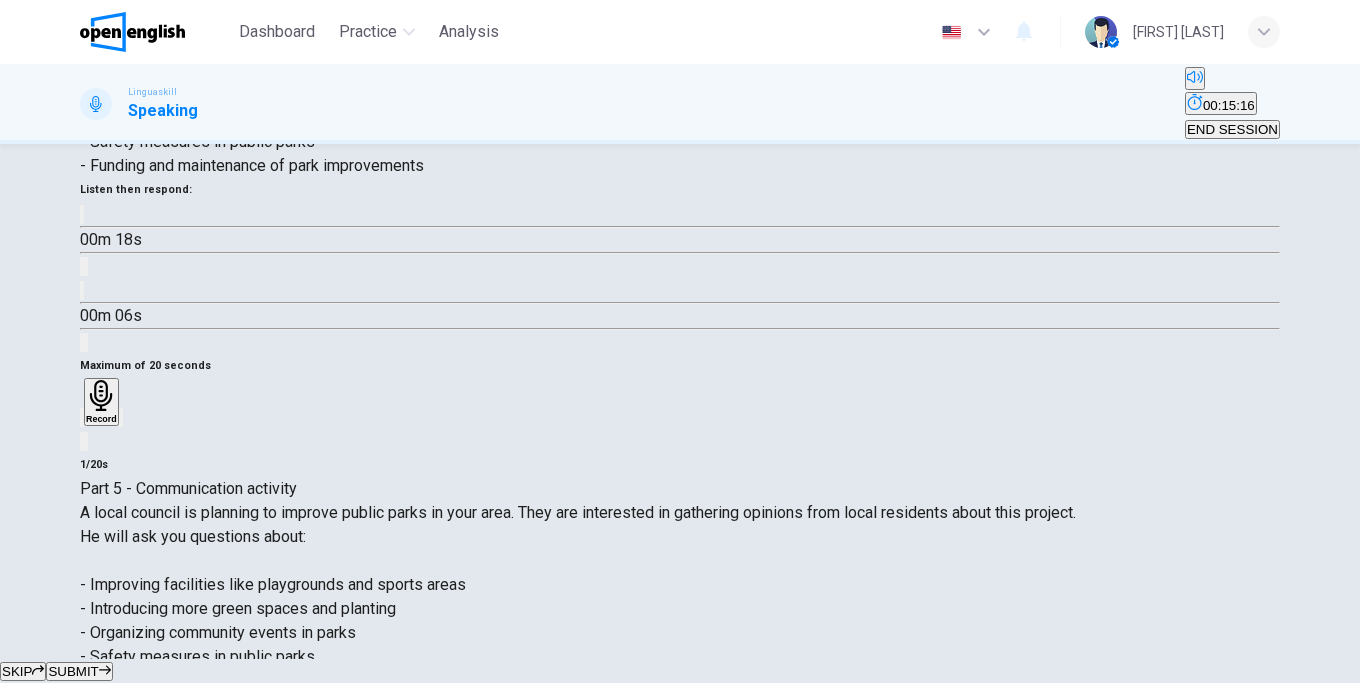 click 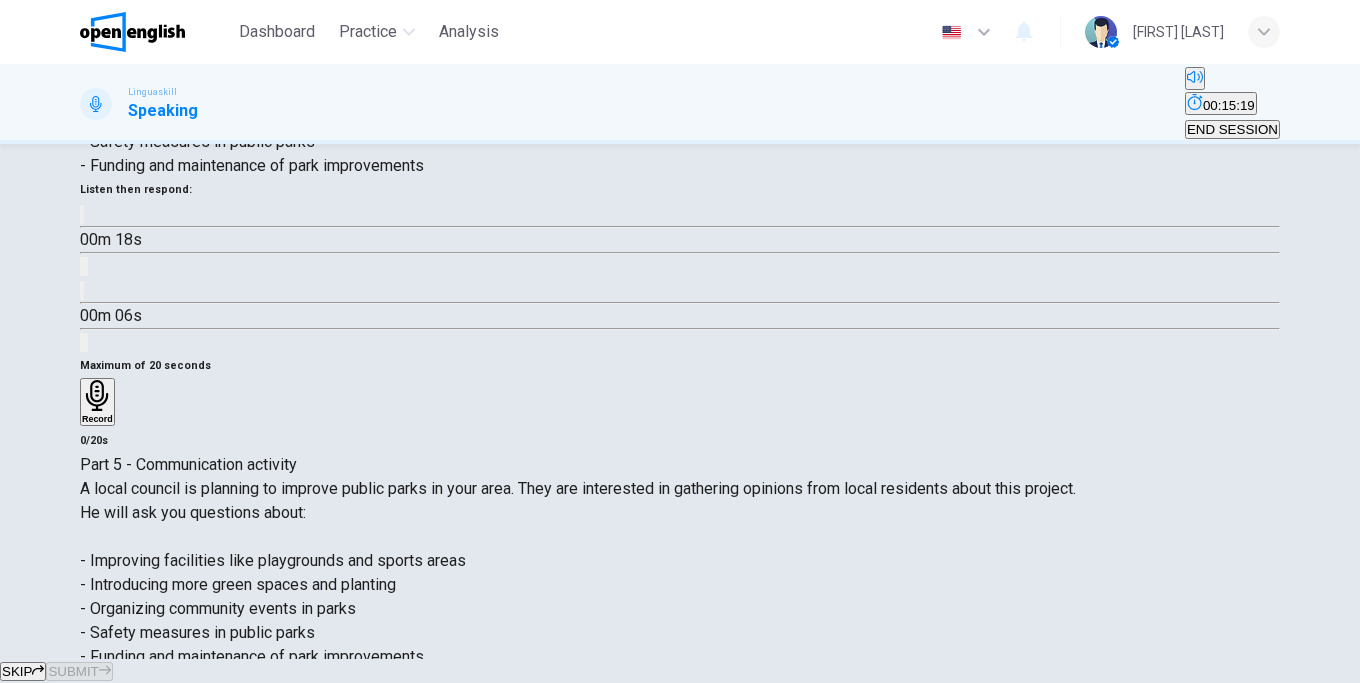 click on "Record" at bounding box center [97, 1017] 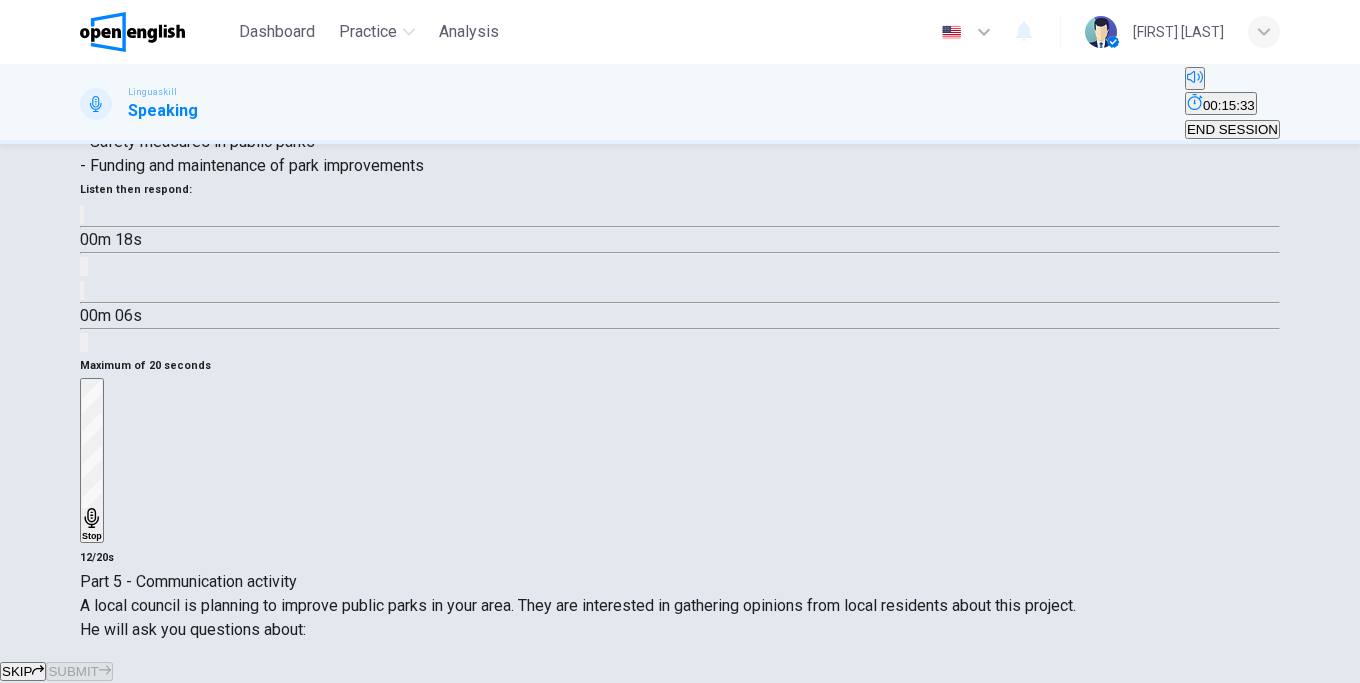click on "Stop" at bounding box center (92, 1267) 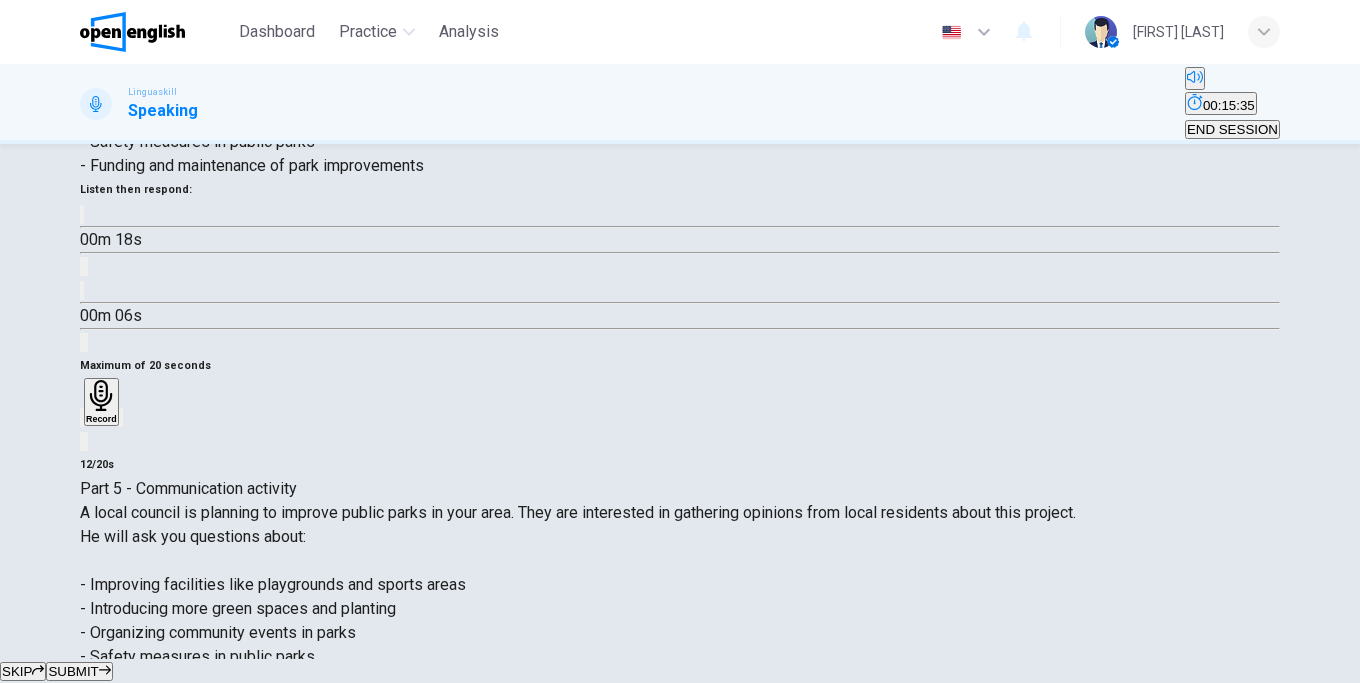 click on "SUBMIT" at bounding box center [73, 671] 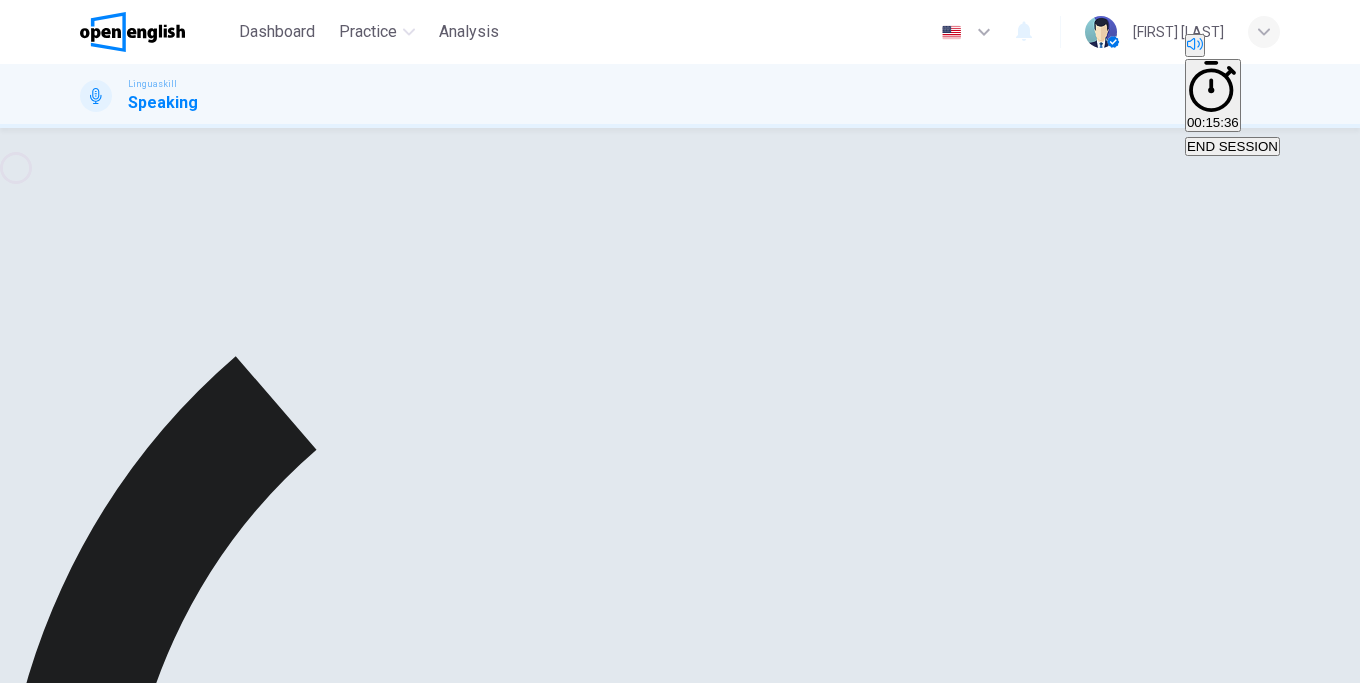 type on "*" 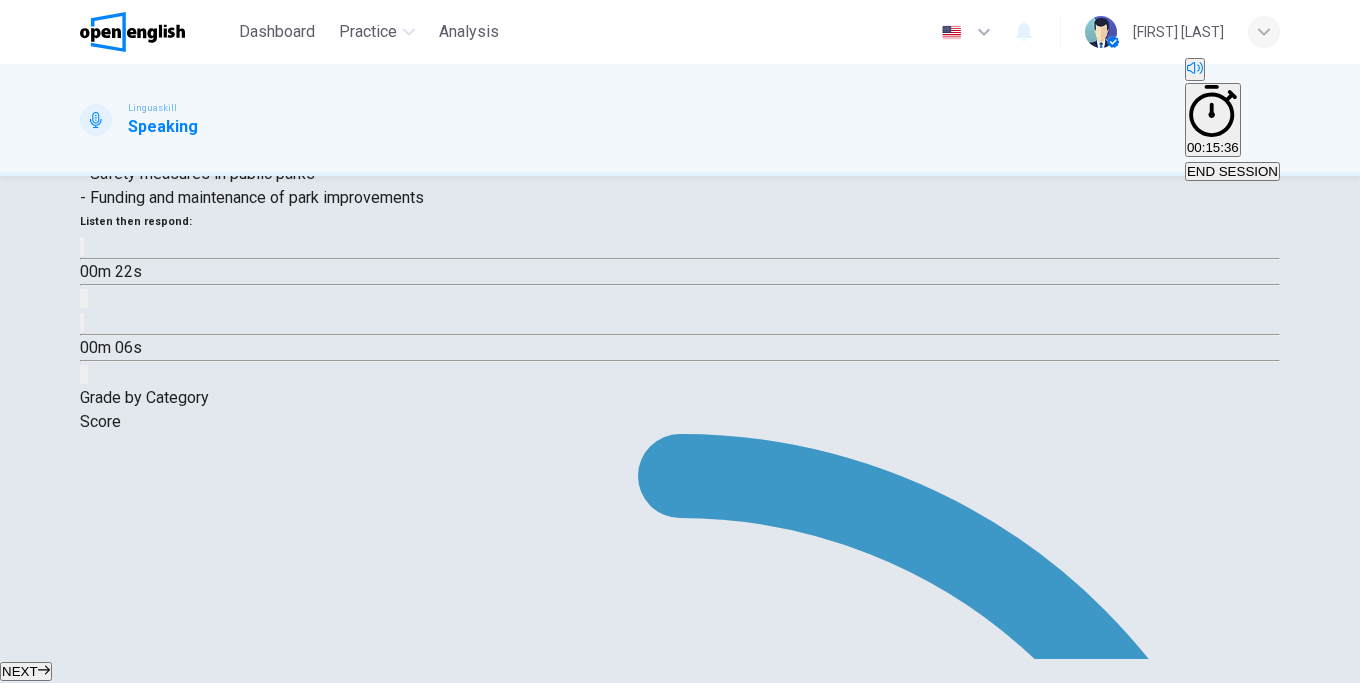 click on "NEXT" at bounding box center [20, 671] 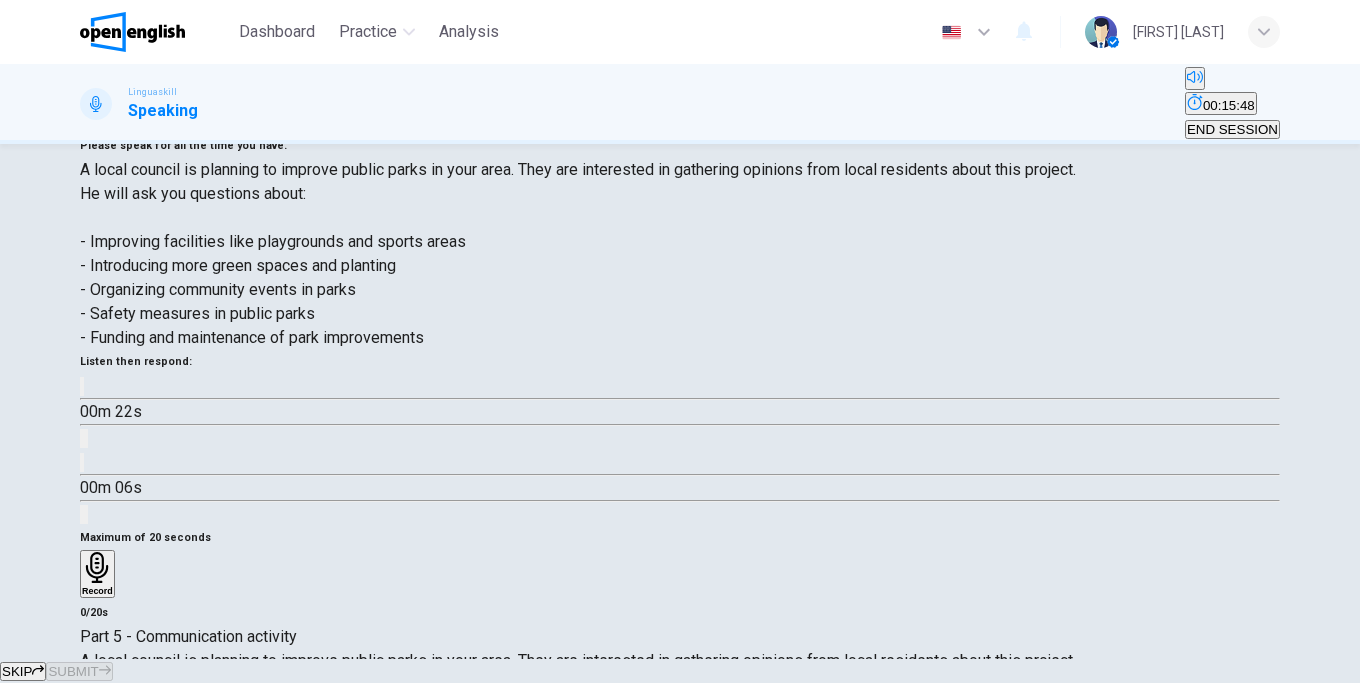 scroll, scrollTop: 284, scrollLeft: 0, axis: vertical 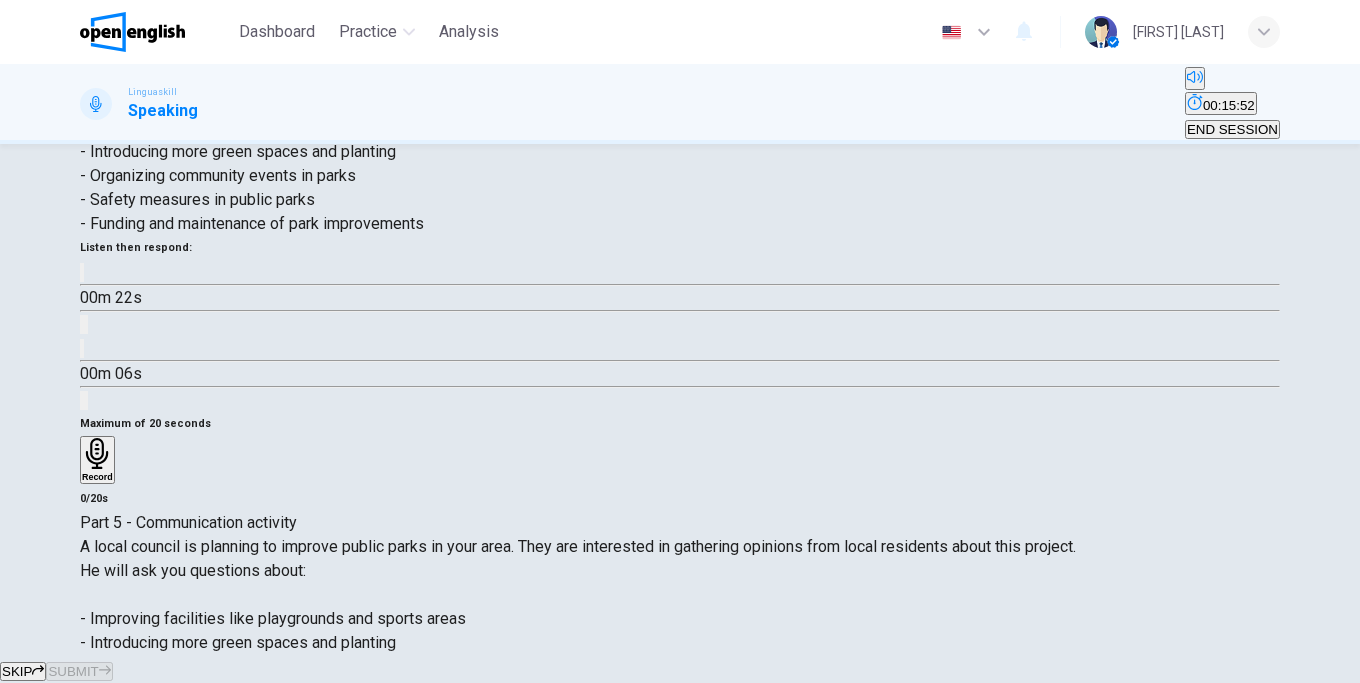 click on "Record" at bounding box center (97, 1075) 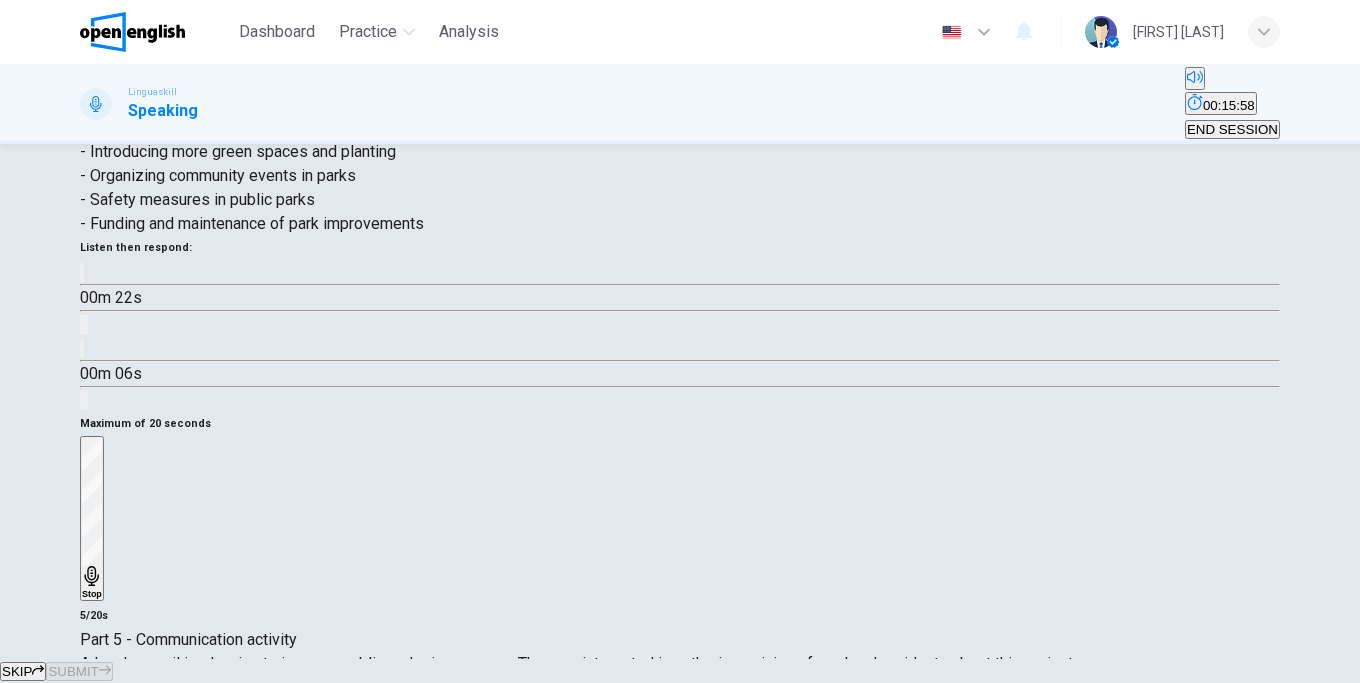 click 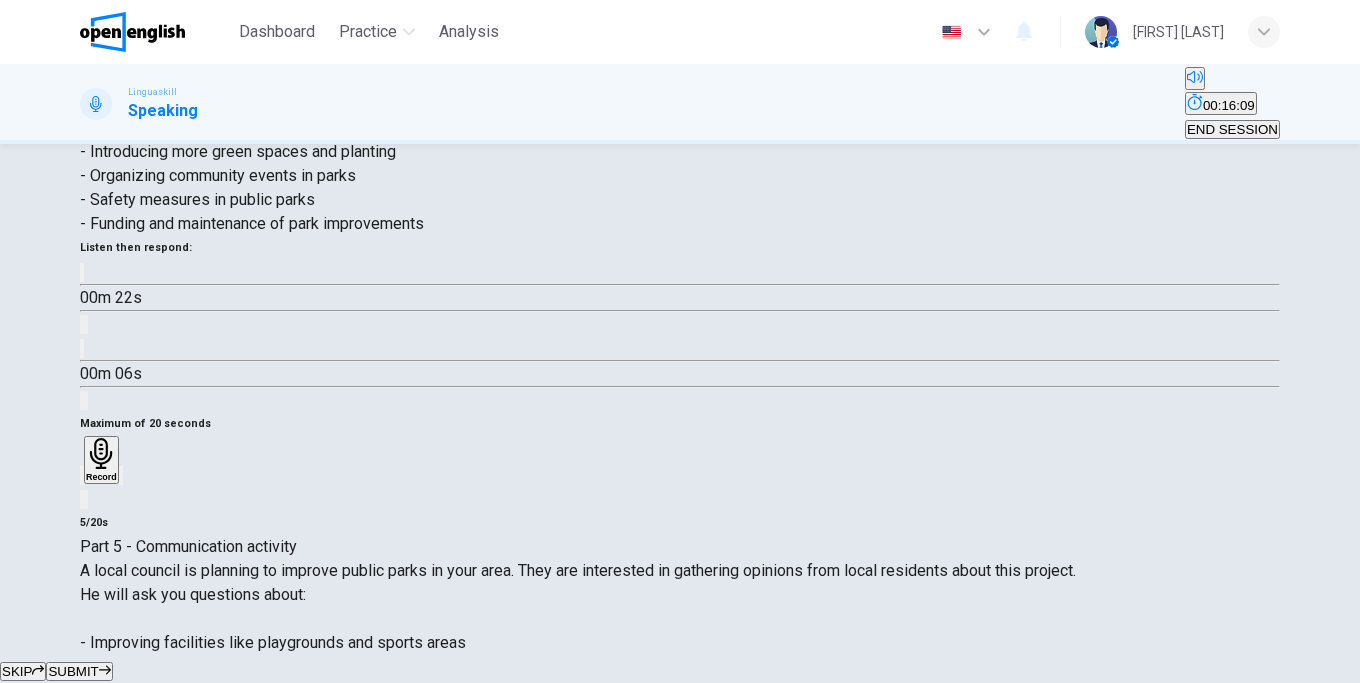 drag, startPoint x: 876, startPoint y: 479, endPoint x: 930, endPoint y: 473, distance: 54.33231 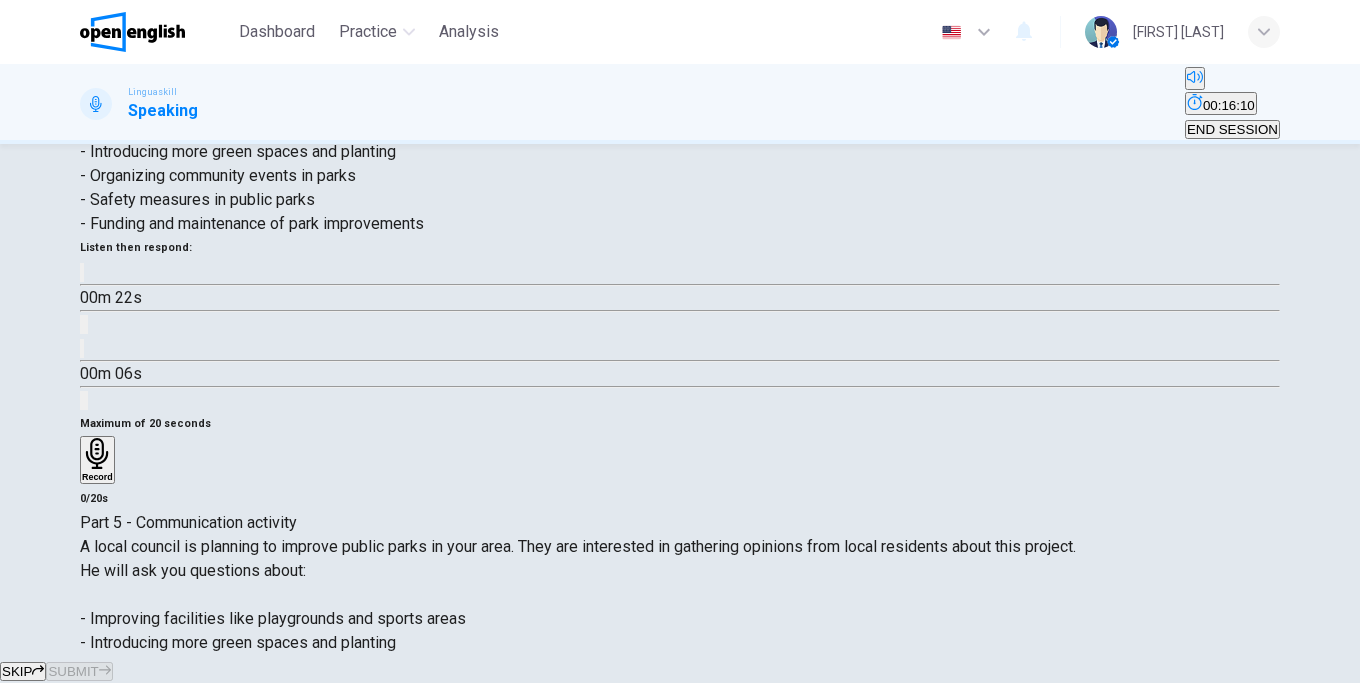 click 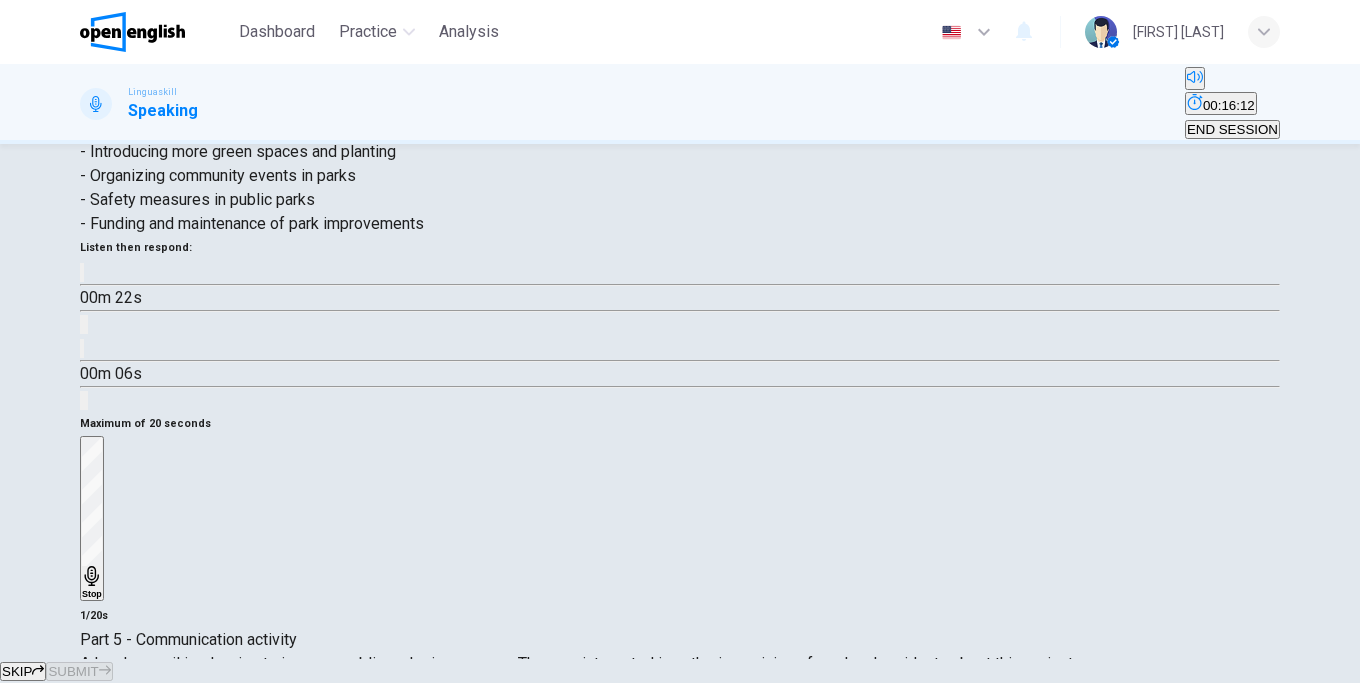 click 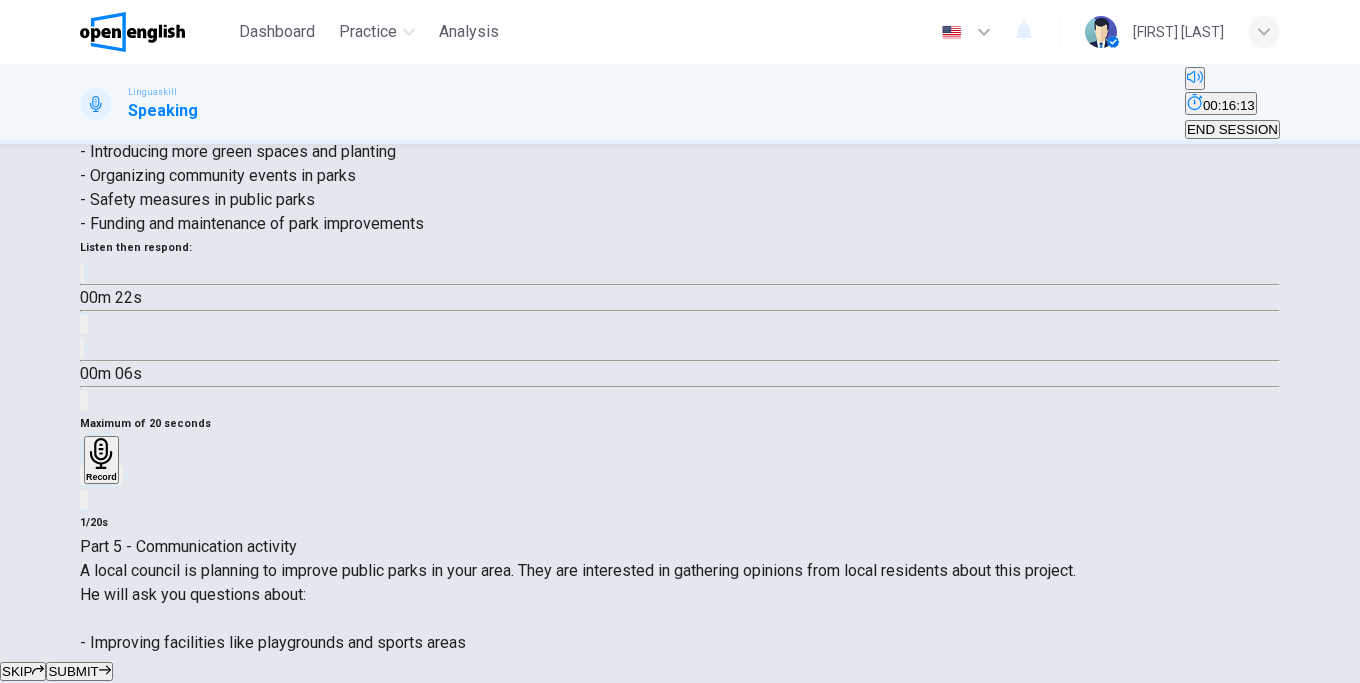 click 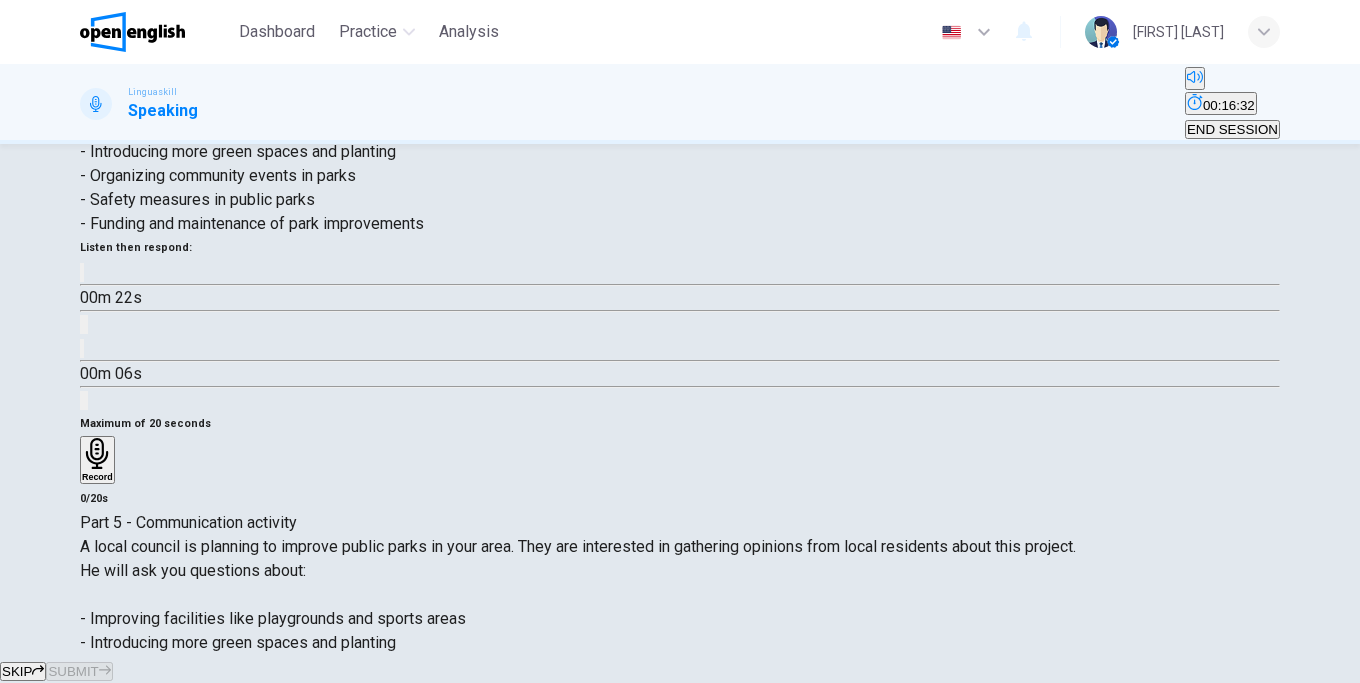 click on "Record" at bounding box center (97, 1091) 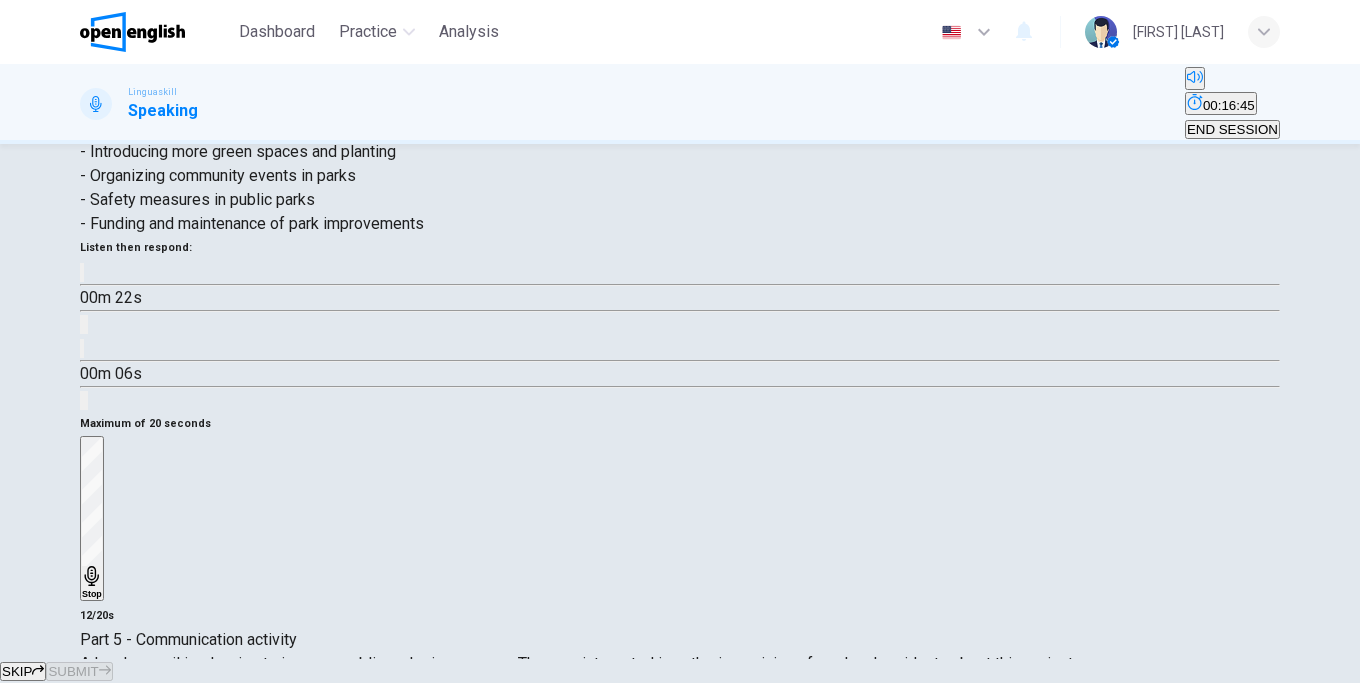 click on "Stop" at bounding box center (92, 1325) 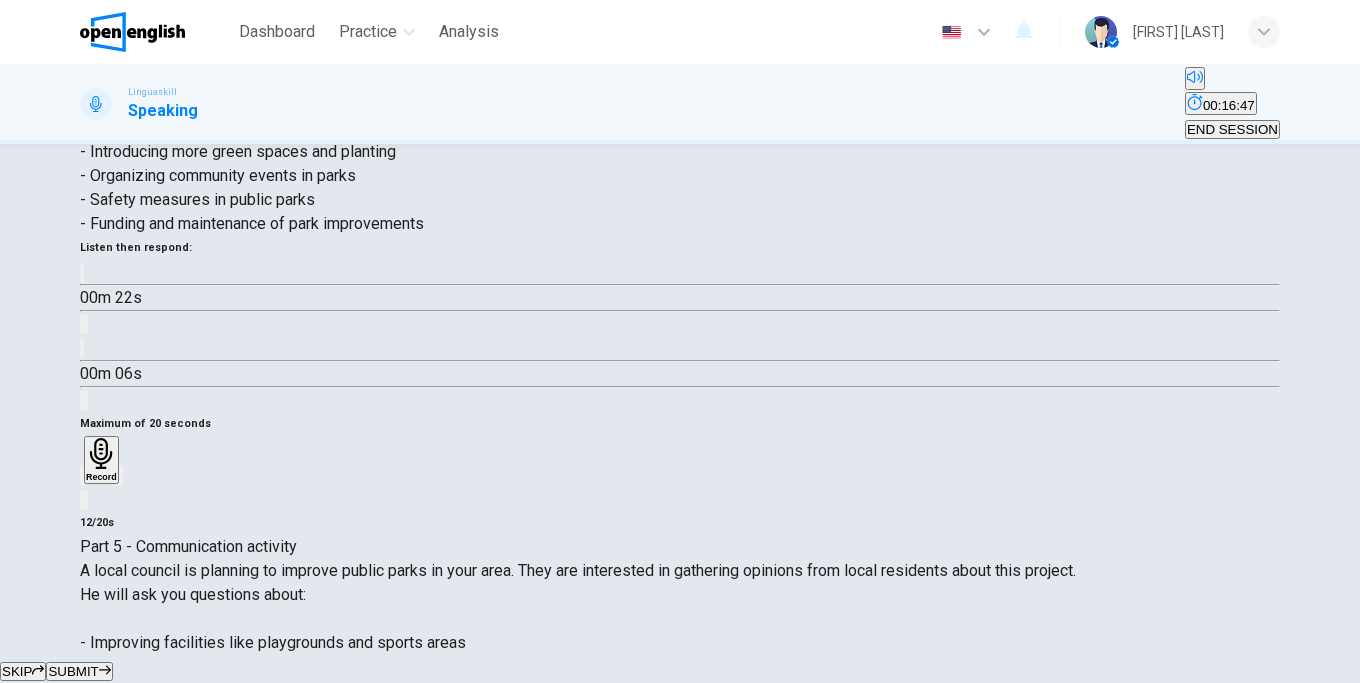 click 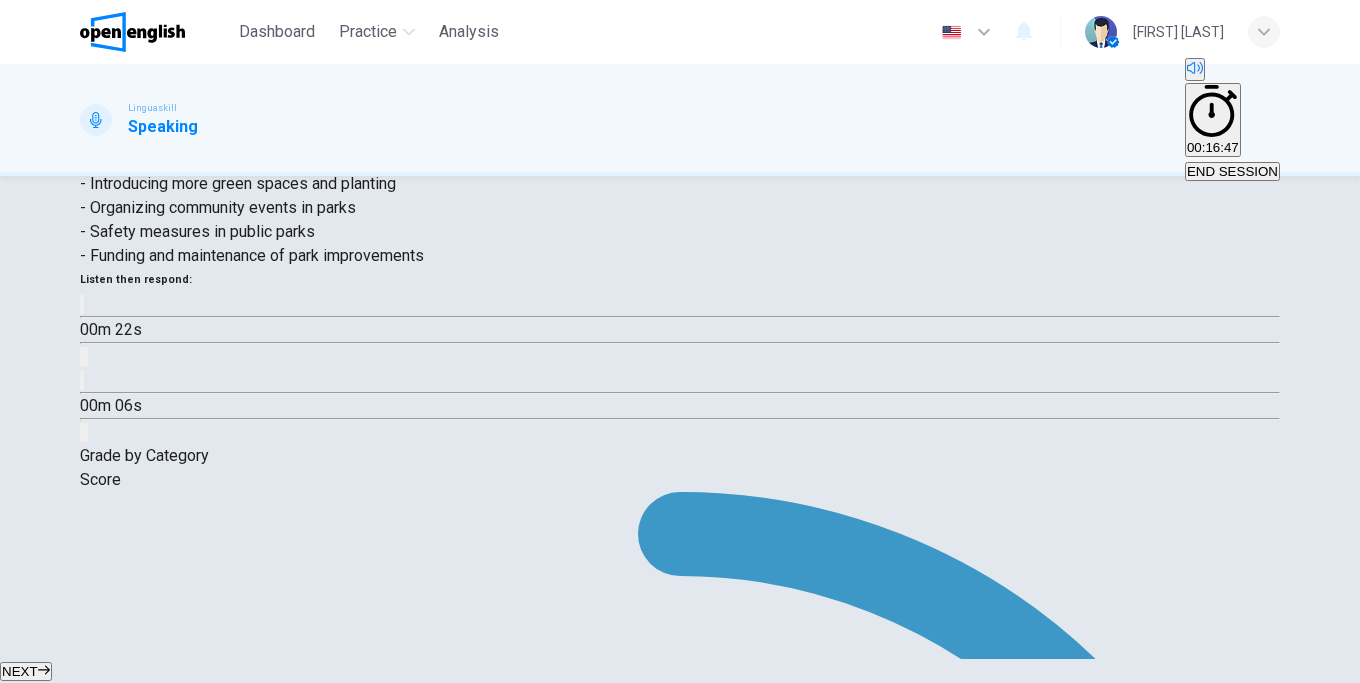 scroll, scrollTop: 438, scrollLeft: 0, axis: vertical 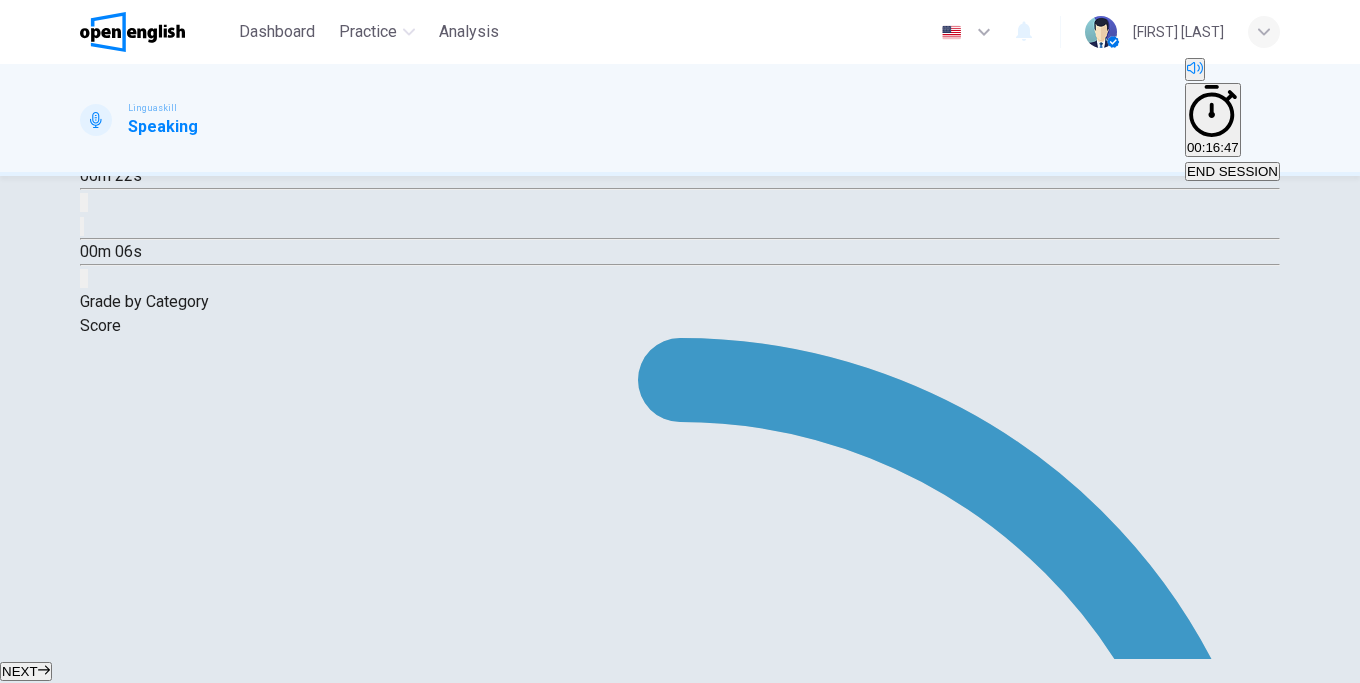 click on "NEXT" at bounding box center (26, 671) 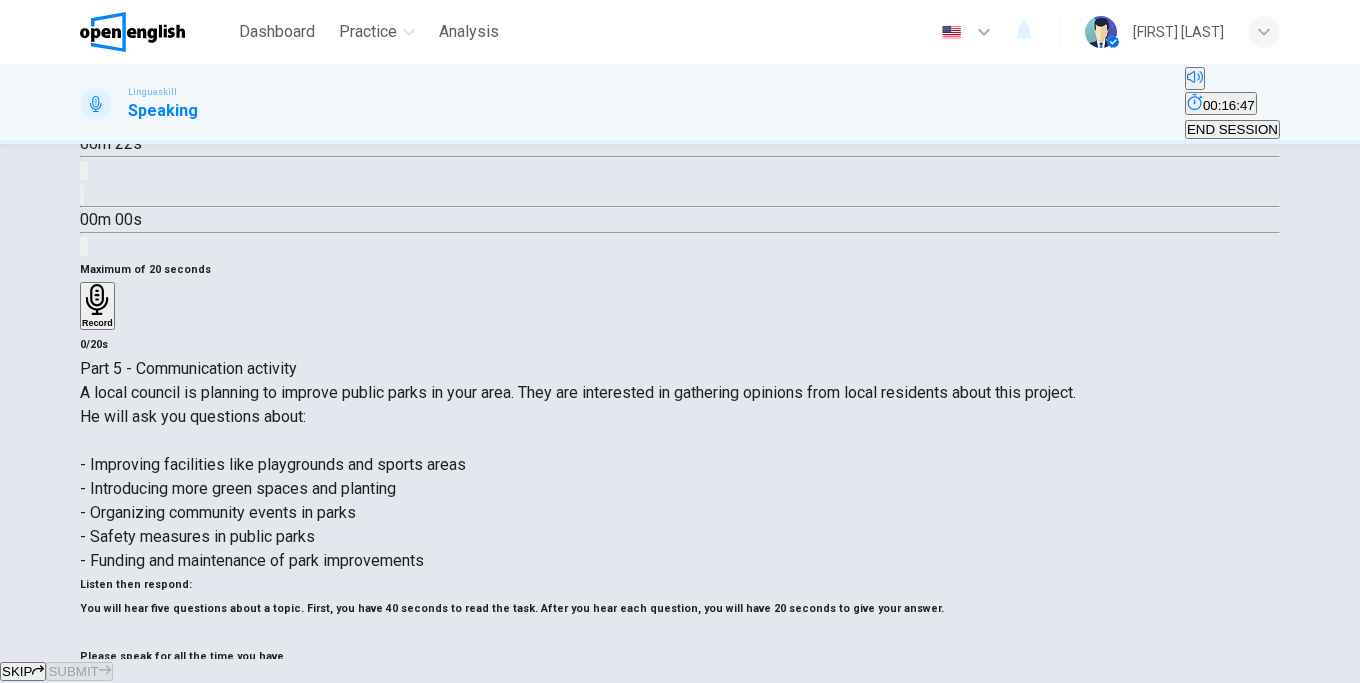 scroll, scrollTop: 398, scrollLeft: 0, axis: vertical 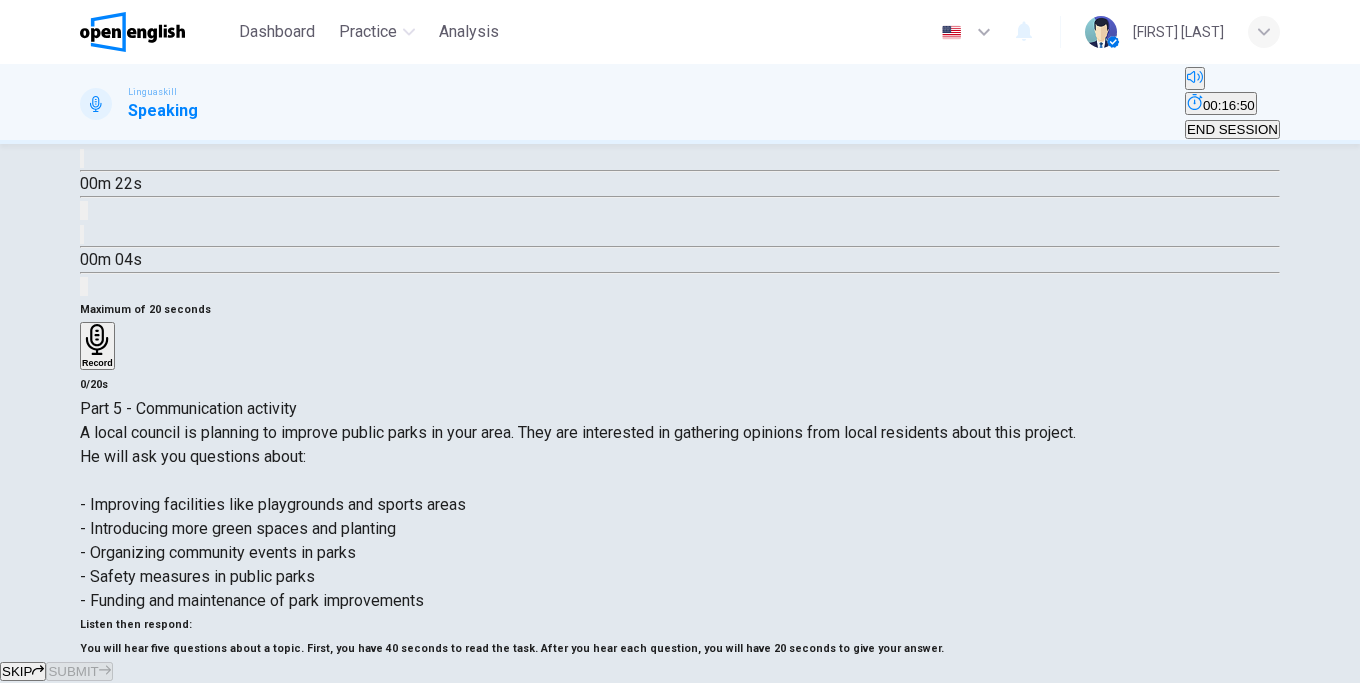 click 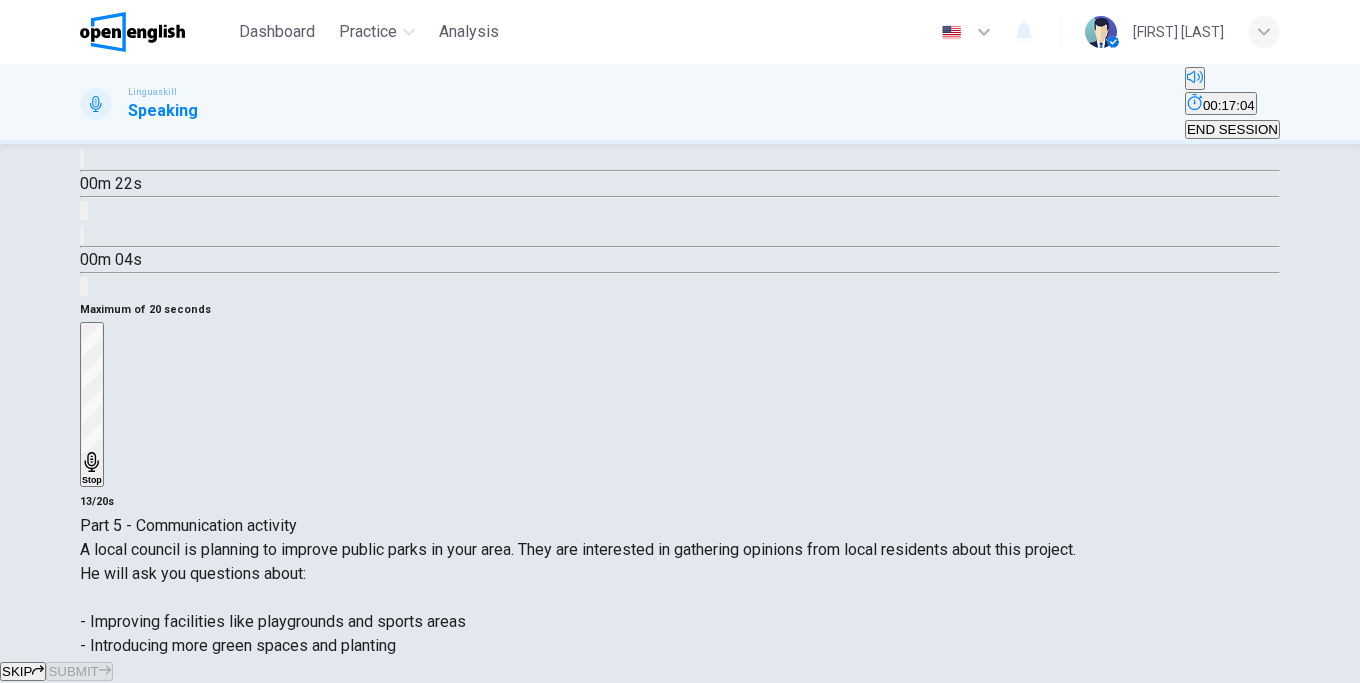 click 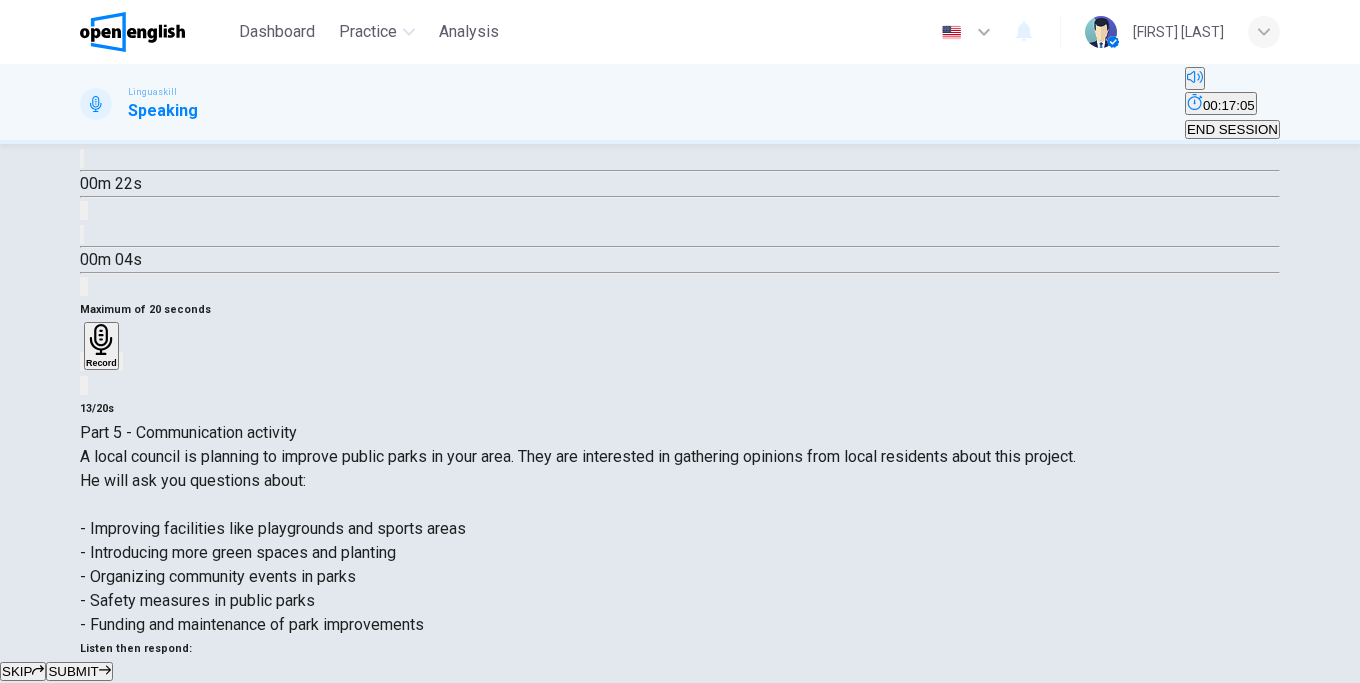 click on "SUBMIT" at bounding box center (79, 671) 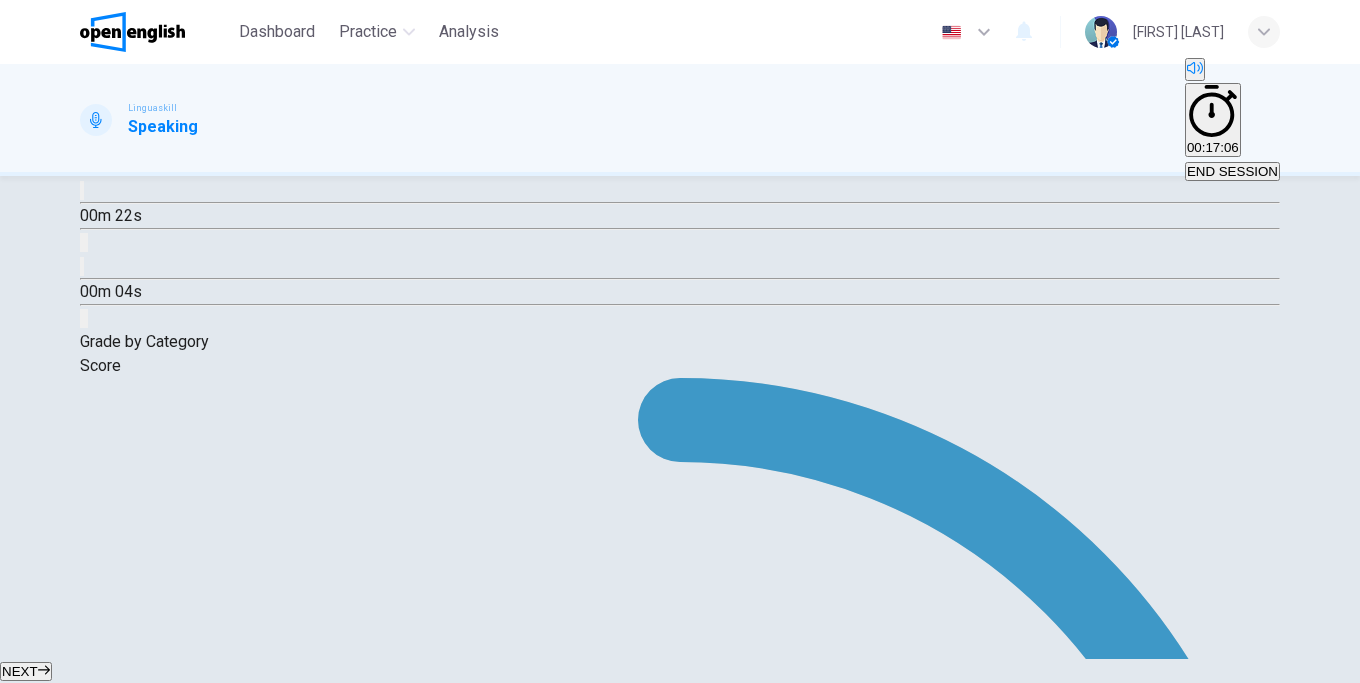 scroll, scrollTop: 438, scrollLeft: 0, axis: vertical 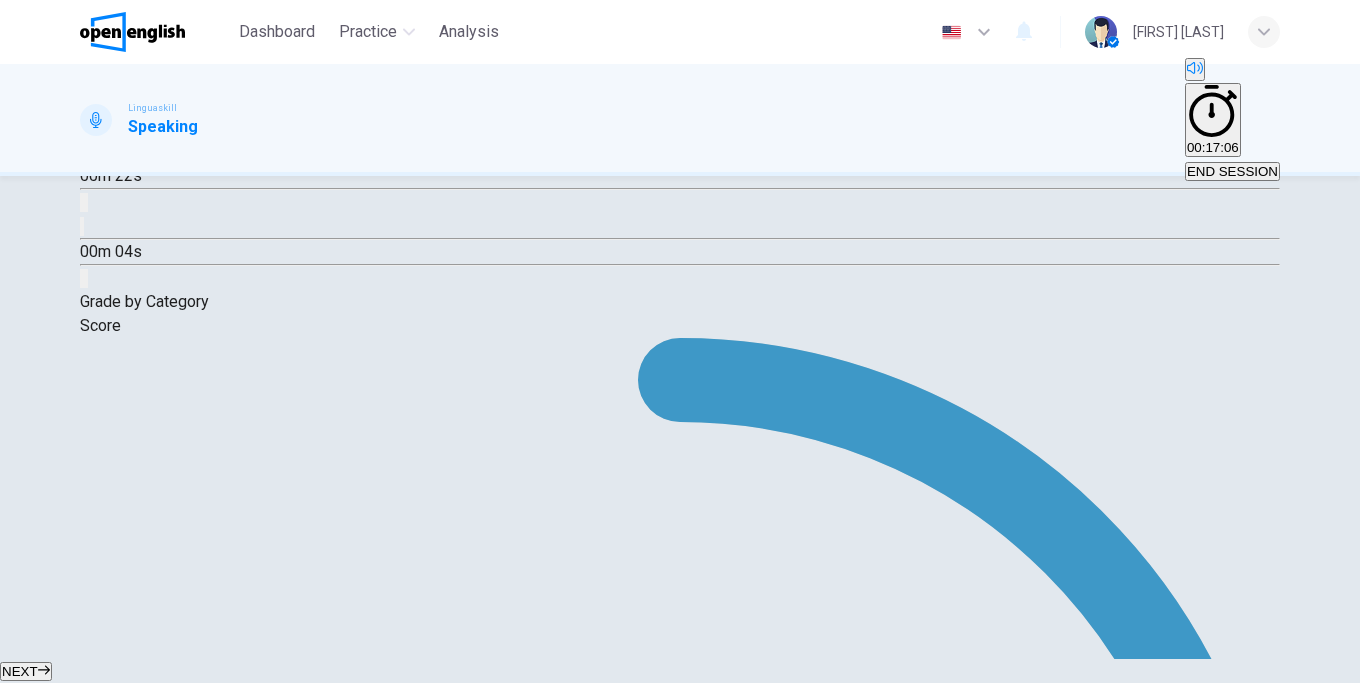 click on "NEXT" at bounding box center (20, 671) 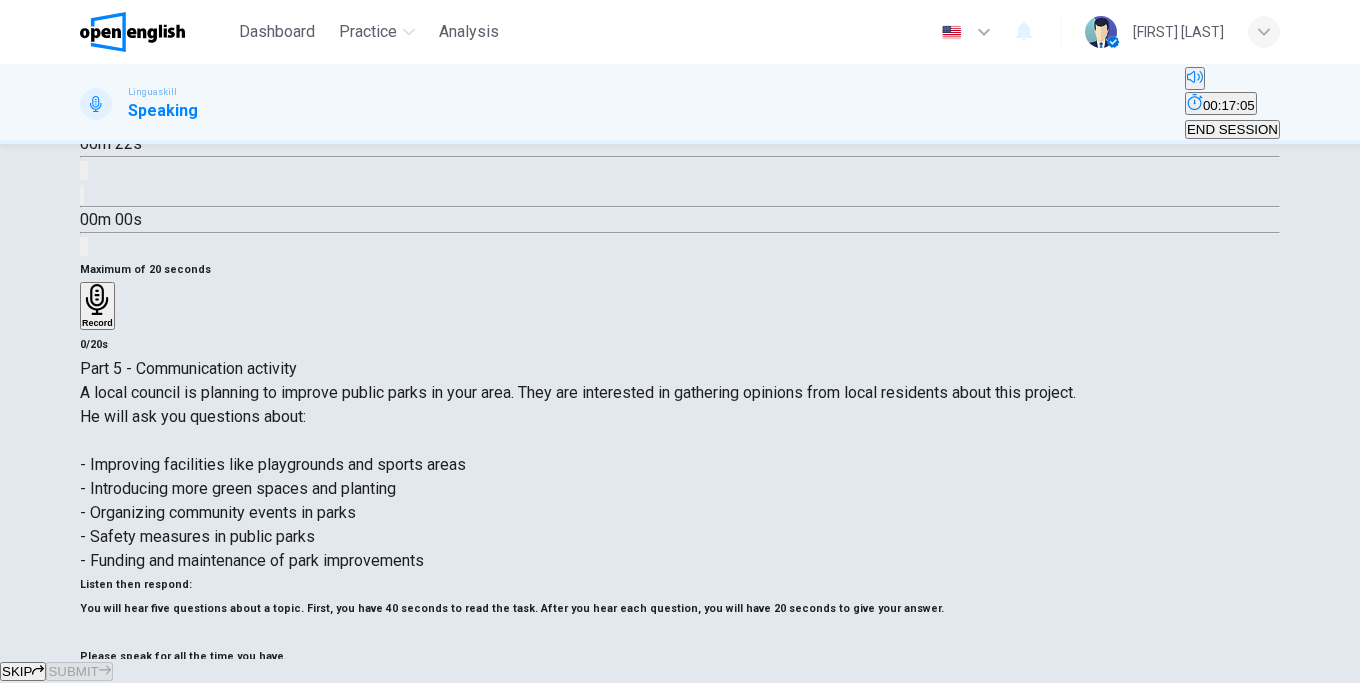 scroll, scrollTop: 398, scrollLeft: 0, axis: vertical 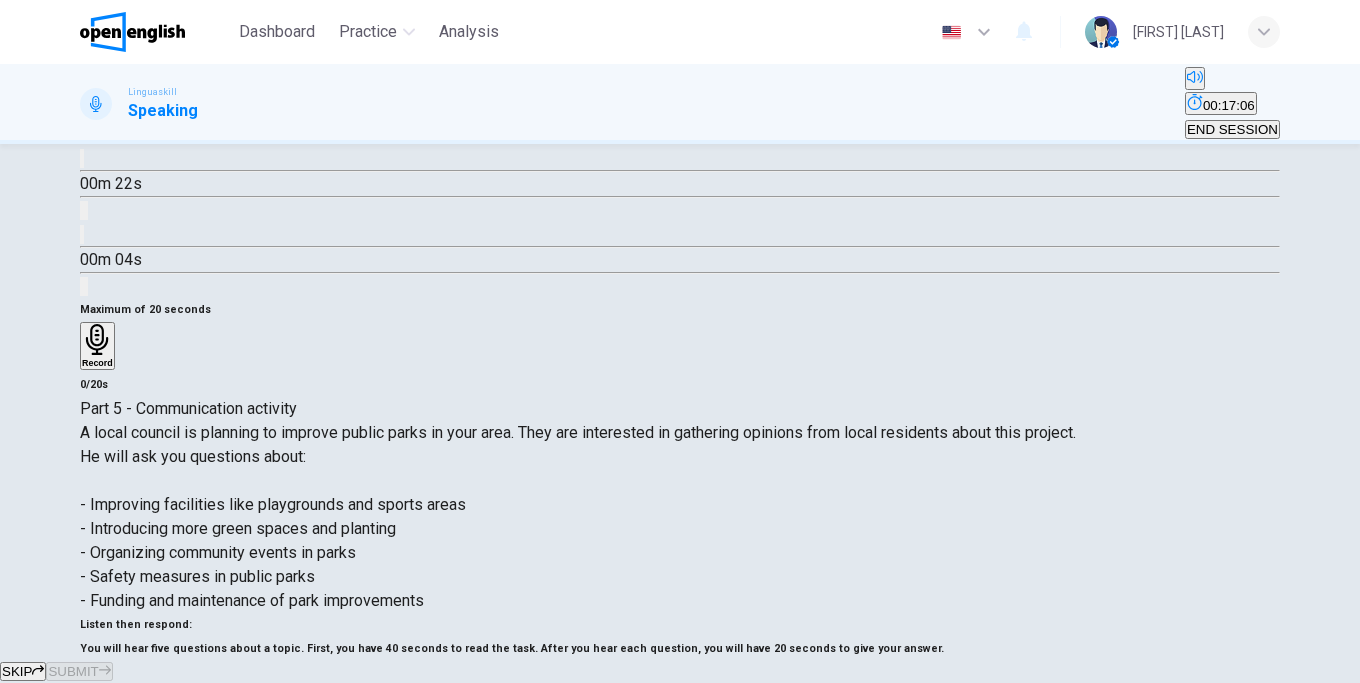 click 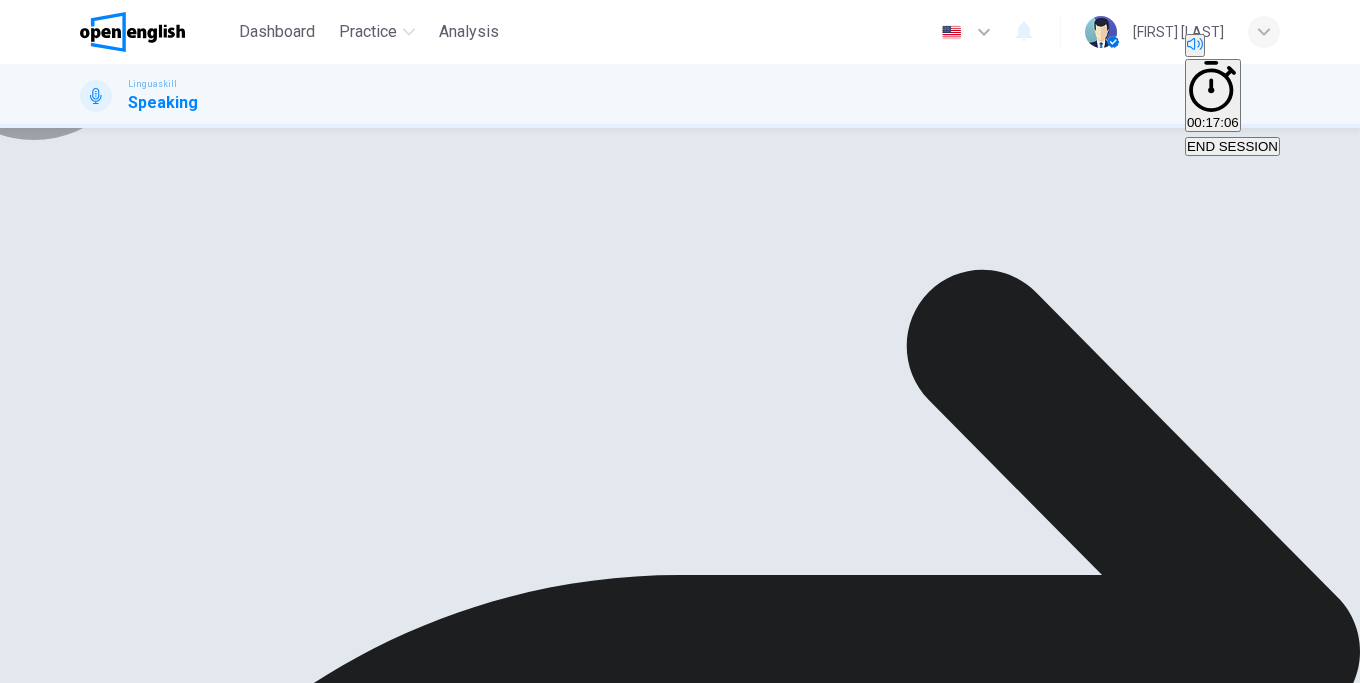 click on "NEXT" at bounding box center [26, 1531] 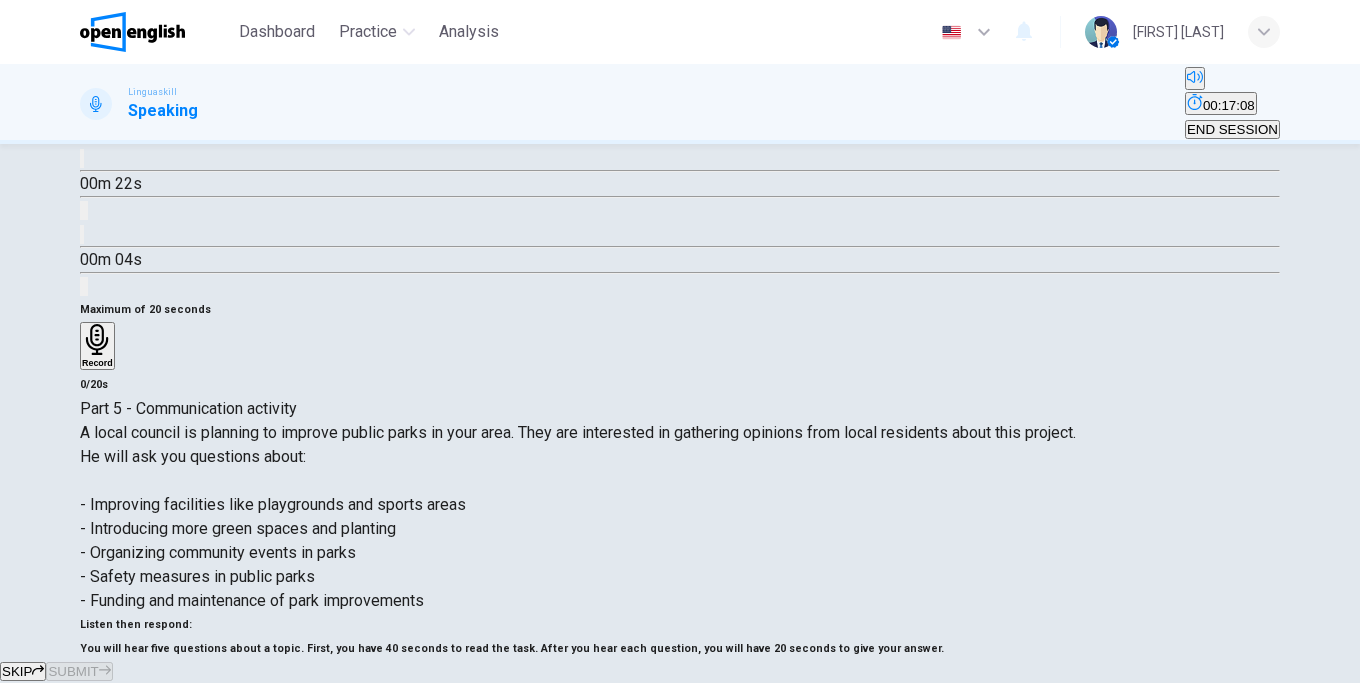 click on "SKIP" at bounding box center [23, 671] 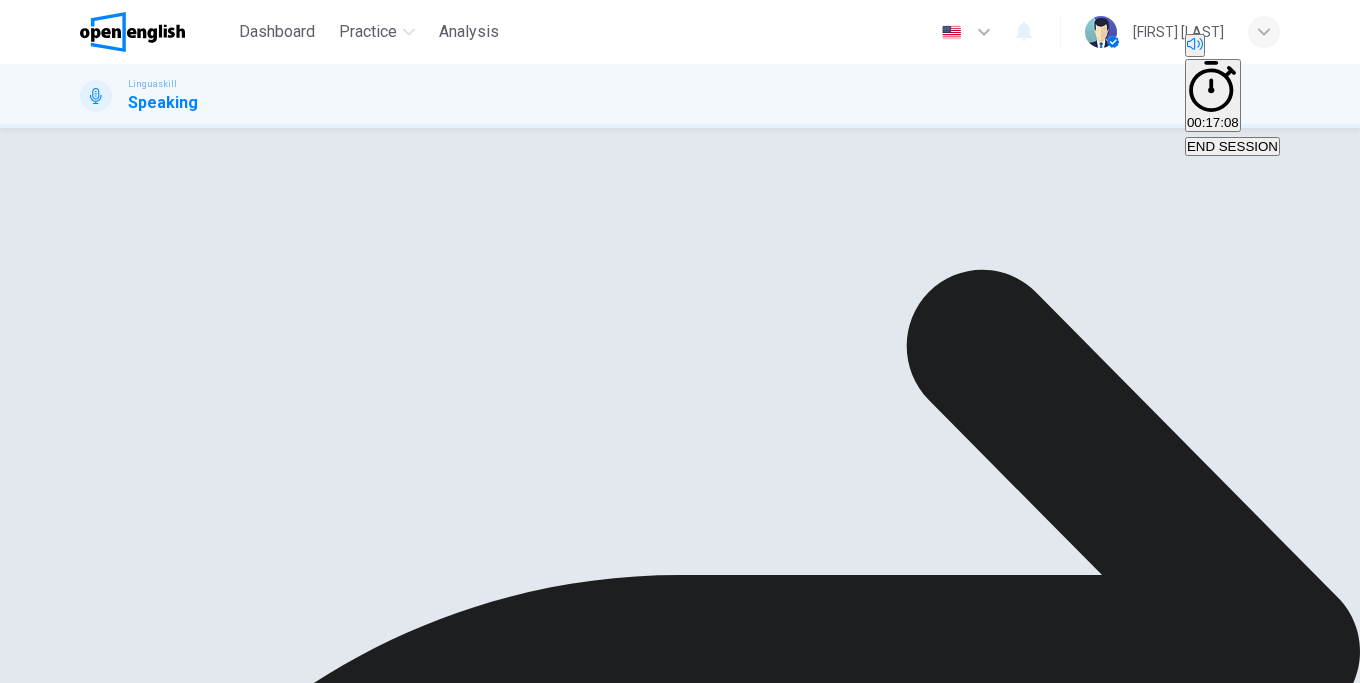 scroll, scrollTop: 0, scrollLeft: 0, axis: both 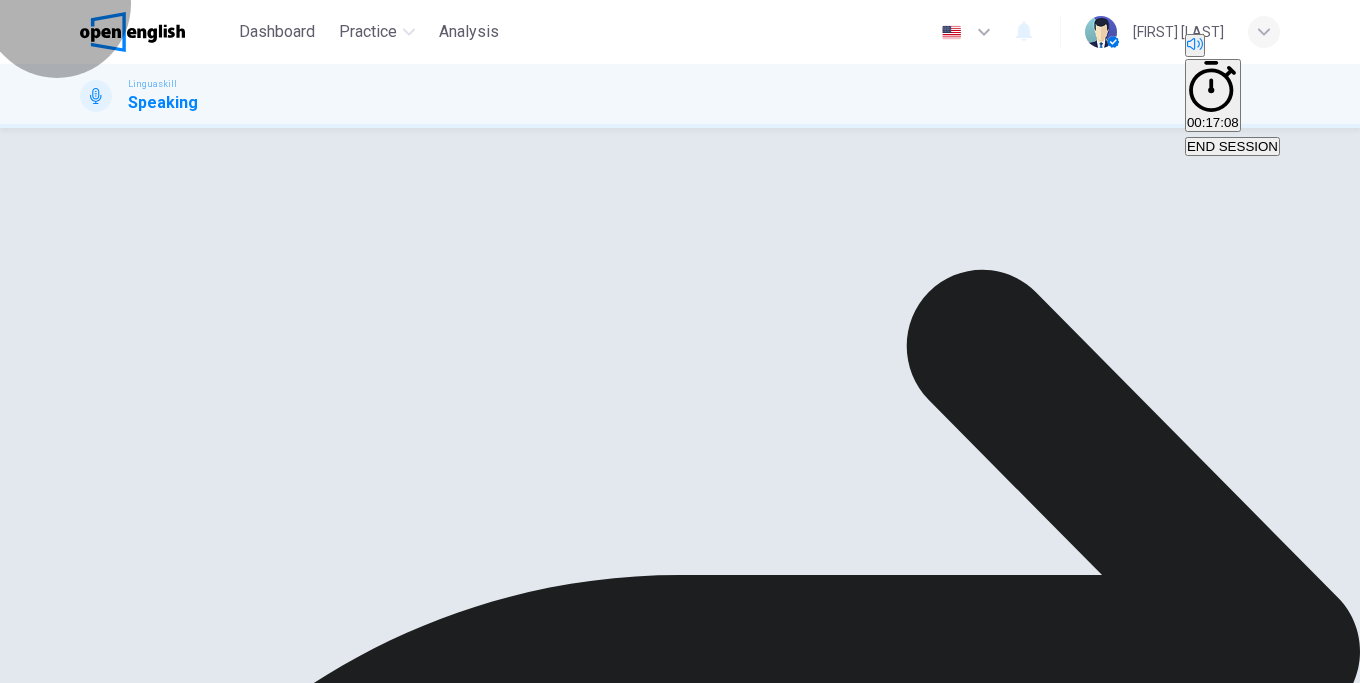 click on "END SESSION" at bounding box center (1232, 146) 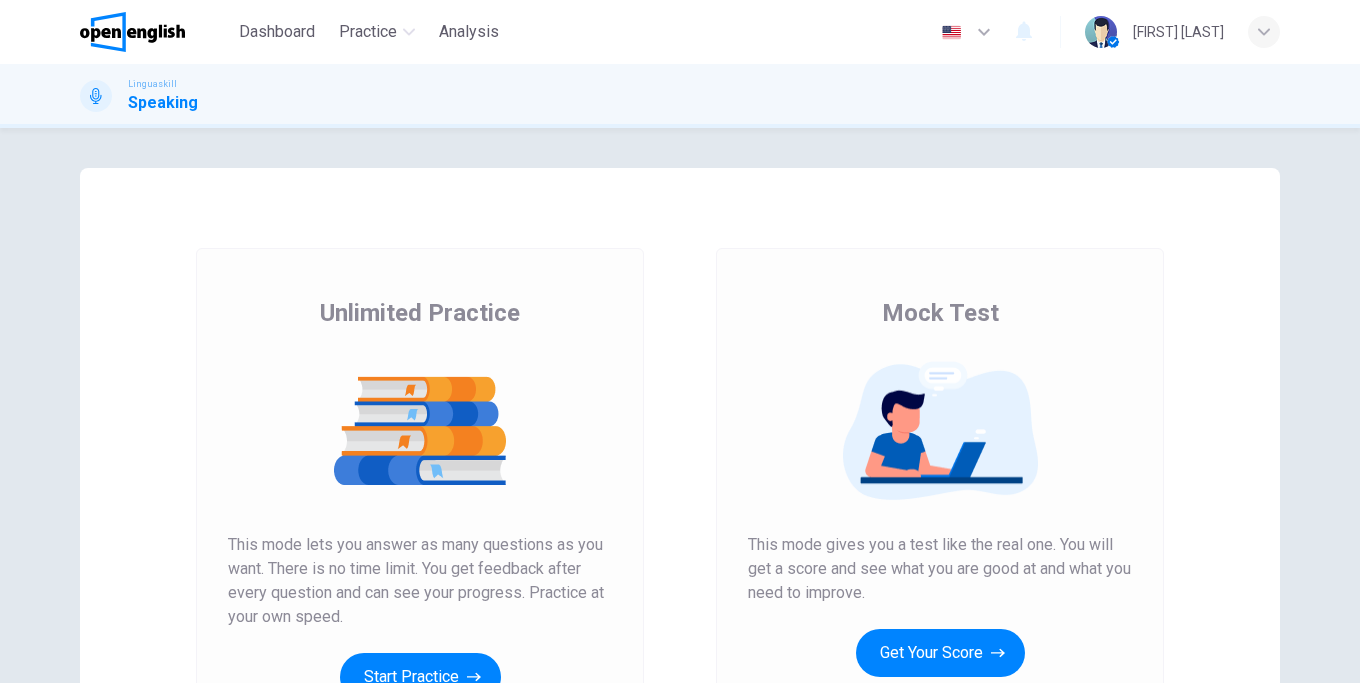 scroll, scrollTop: 0, scrollLeft: 0, axis: both 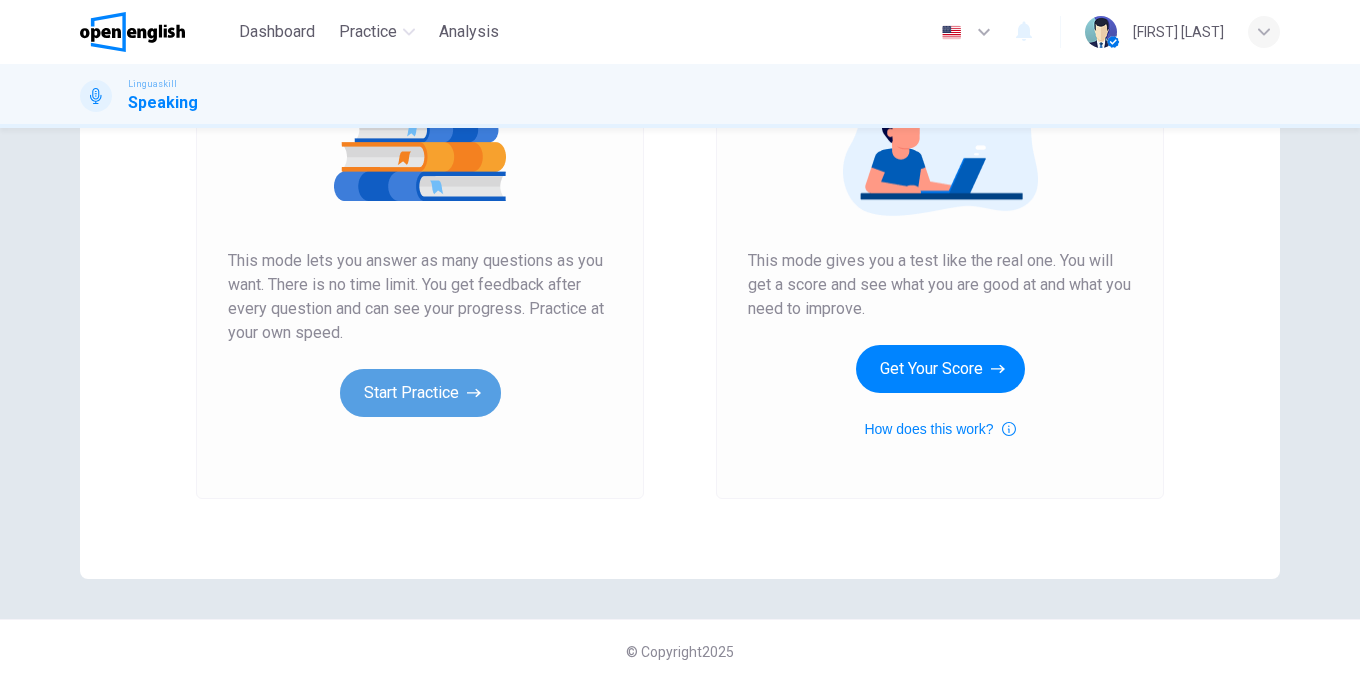 click on "Start Practice" at bounding box center [420, 393] 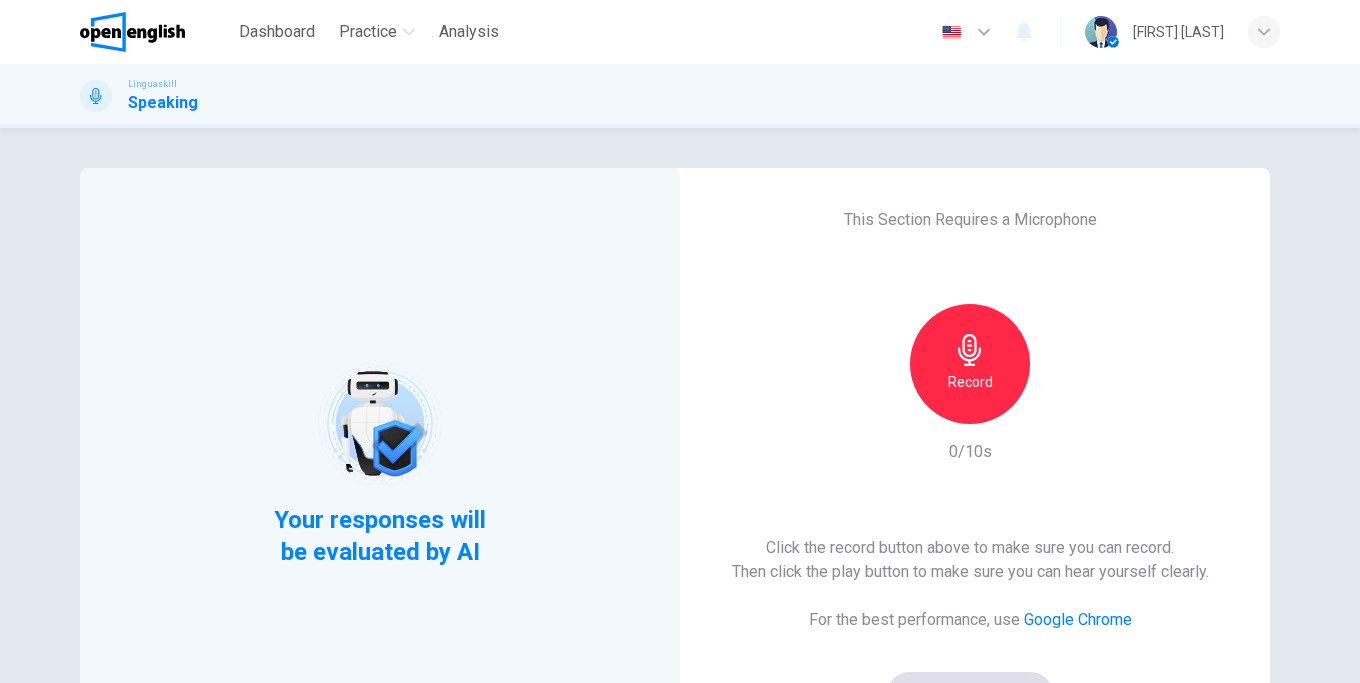 click on "Record" at bounding box center (970, 364) 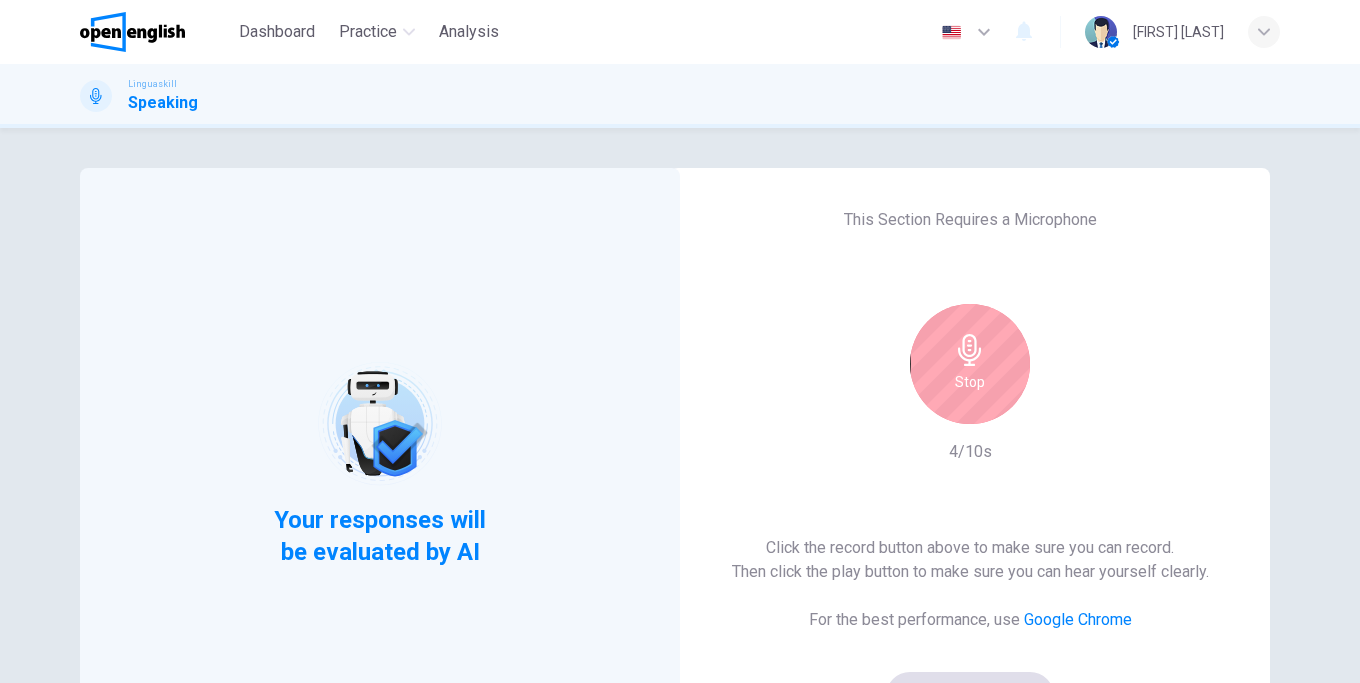 click on "Stop" at bounding box center (970, 364) 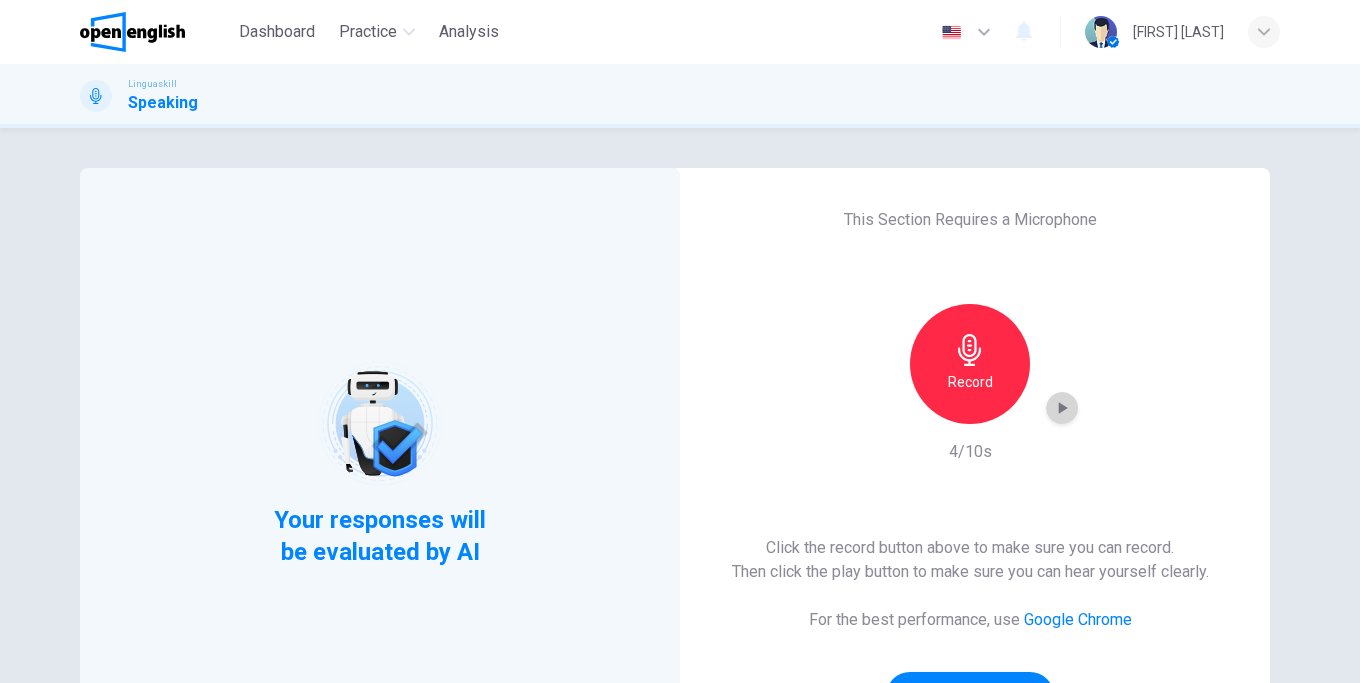 click 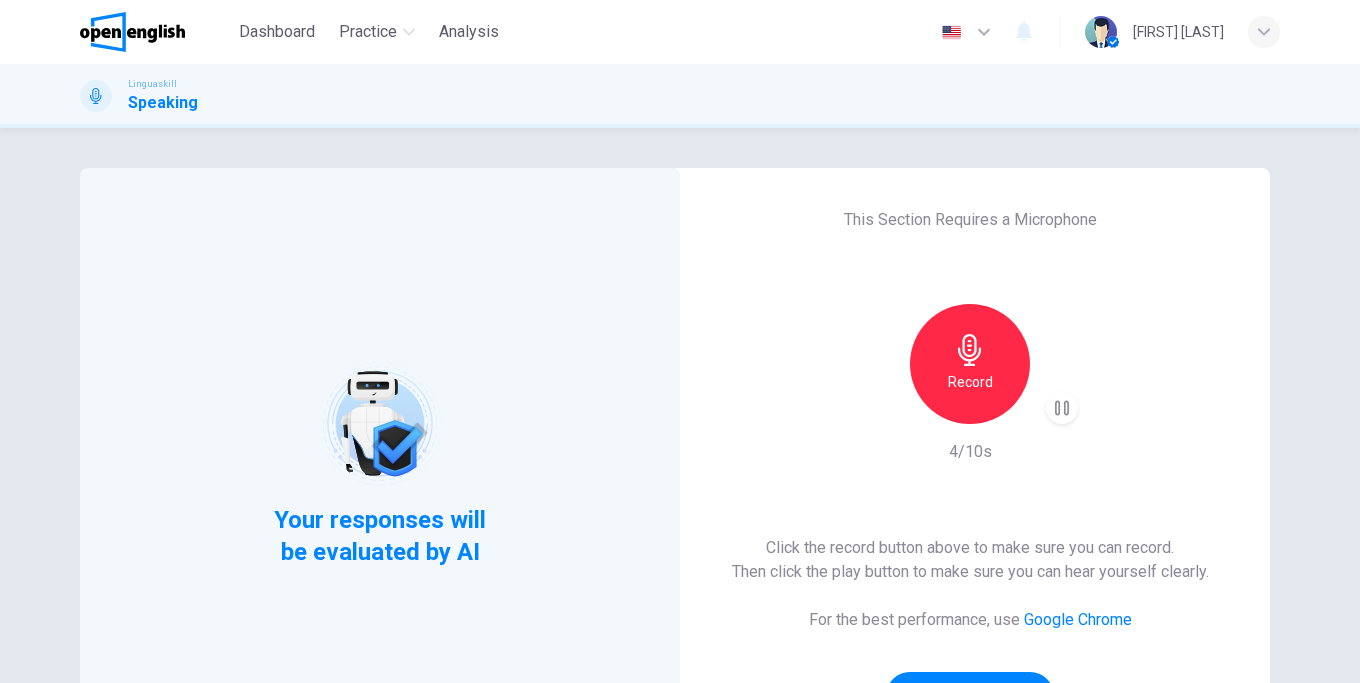 scroll, scrollTop: 228, scrollLeft: 0, axis: vertical 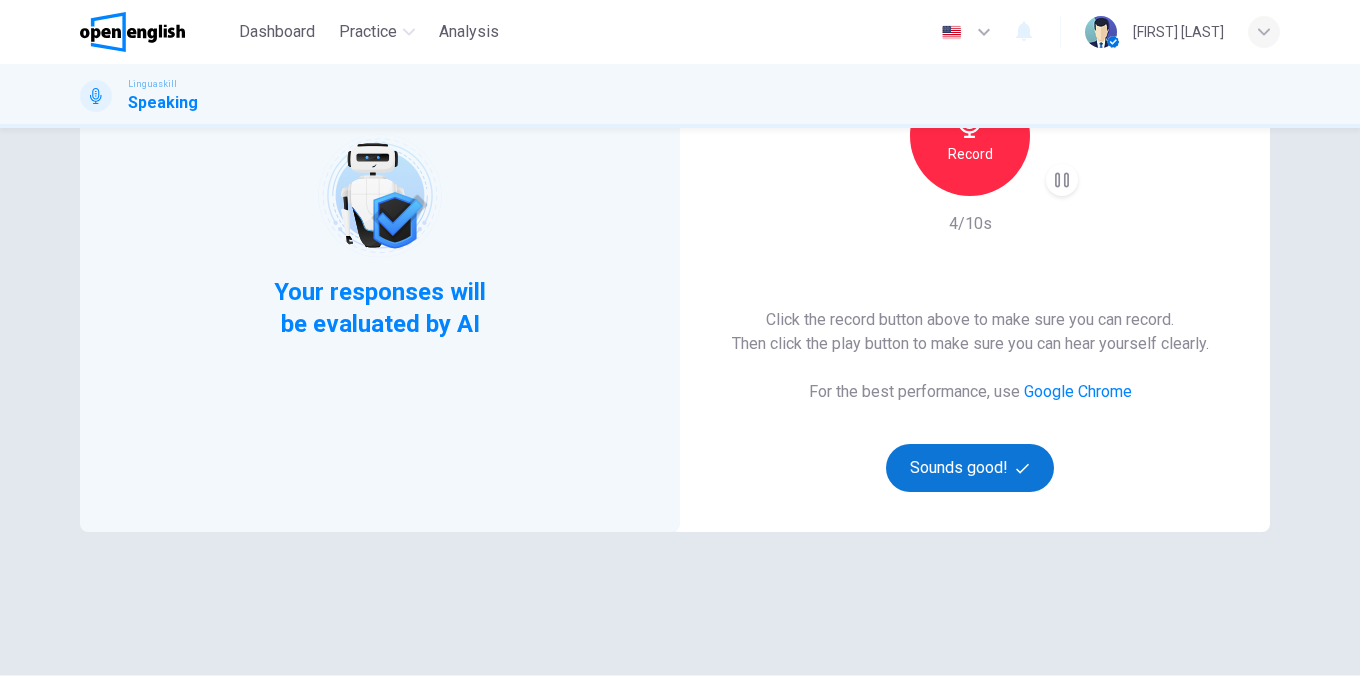 click on "Sounds good!" at bounding box center (970, 468) 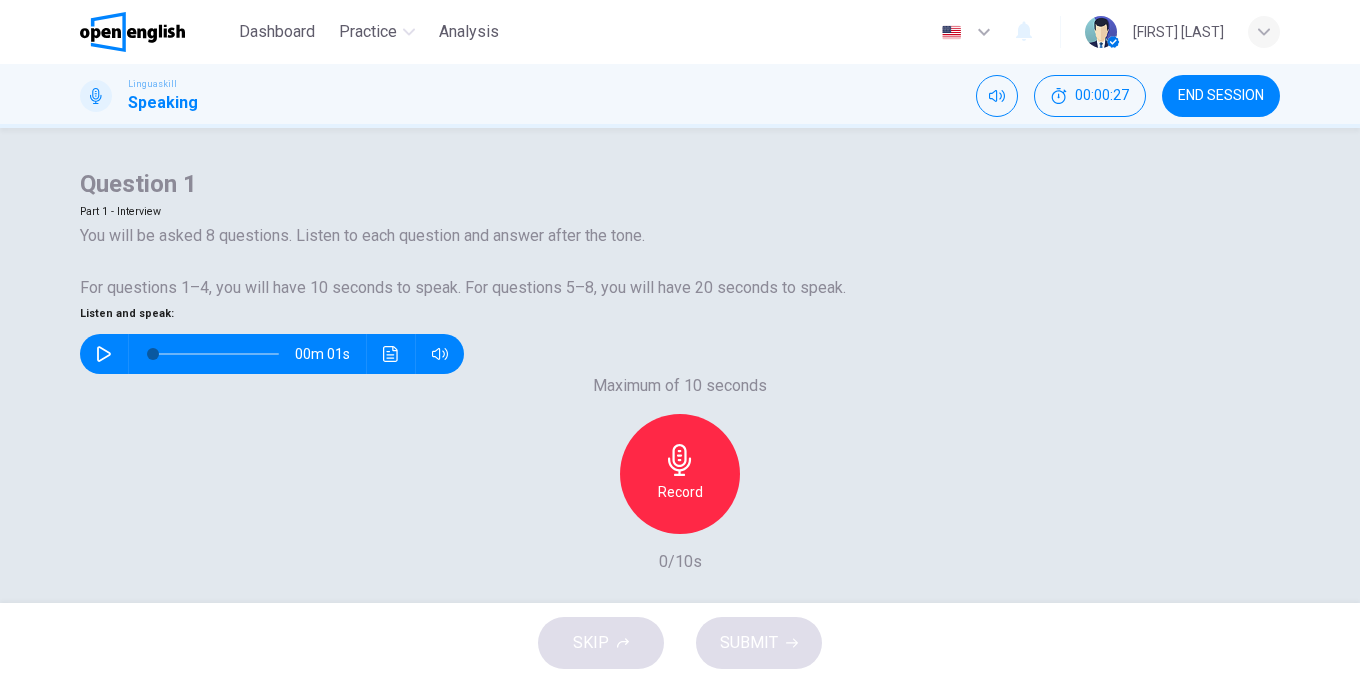 scroll, scrollTop: 300, scrollLeft: 0, axis: vertical 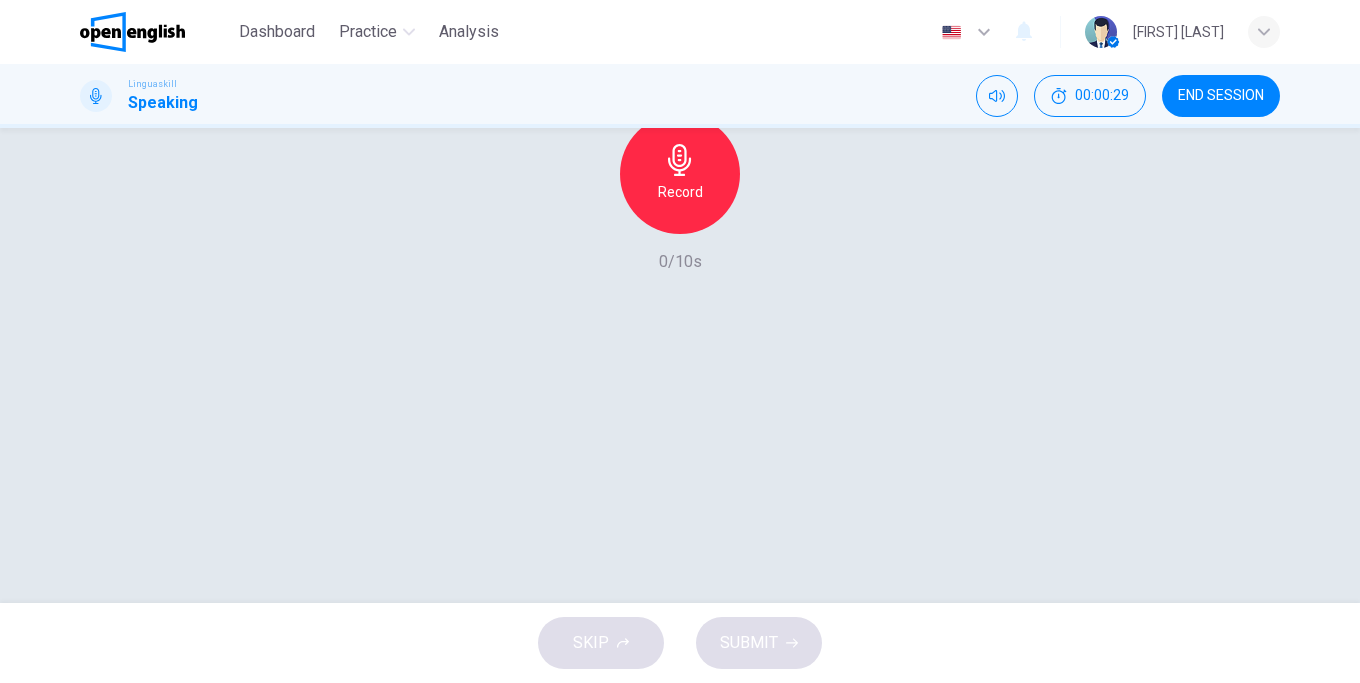 click 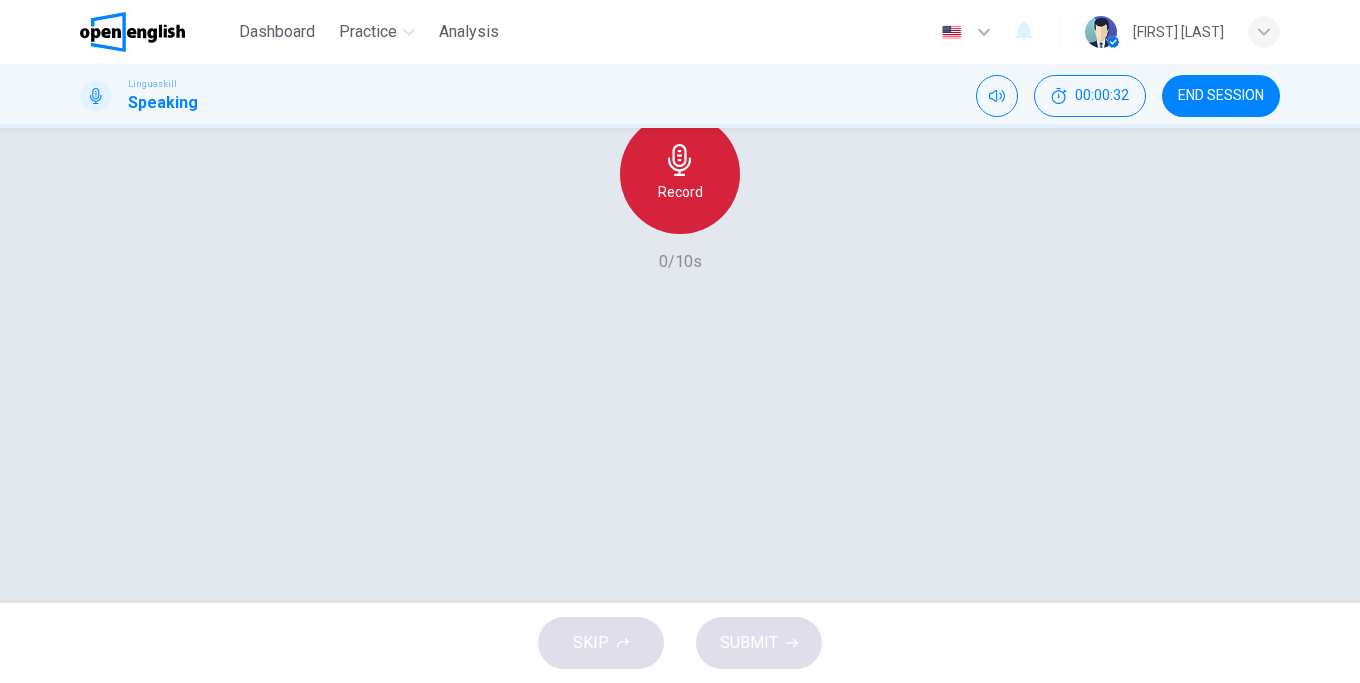 click 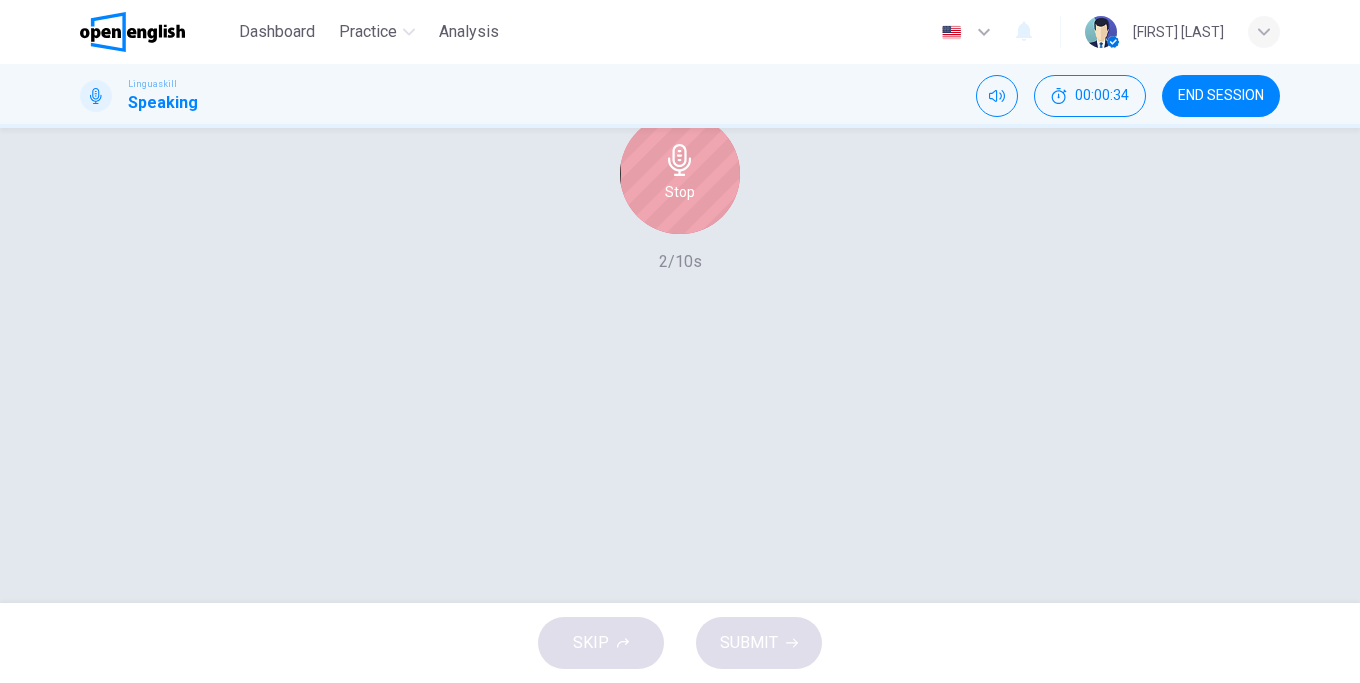 click 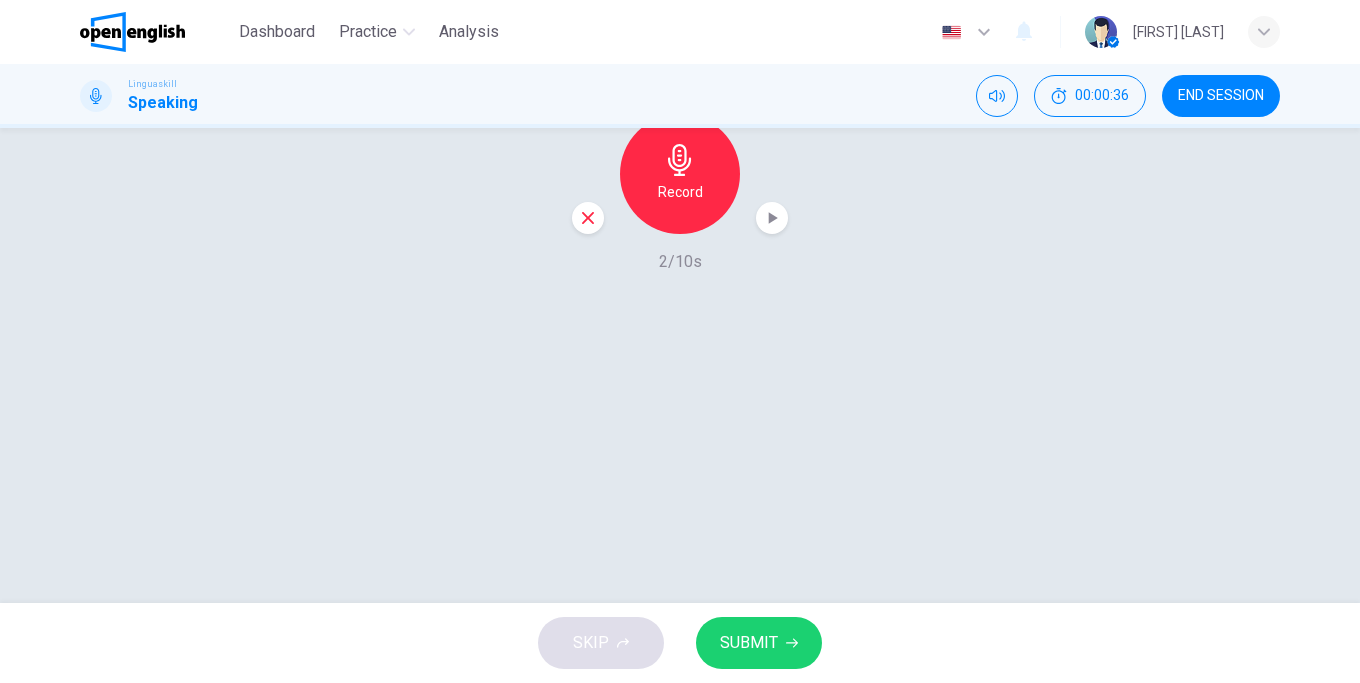 click 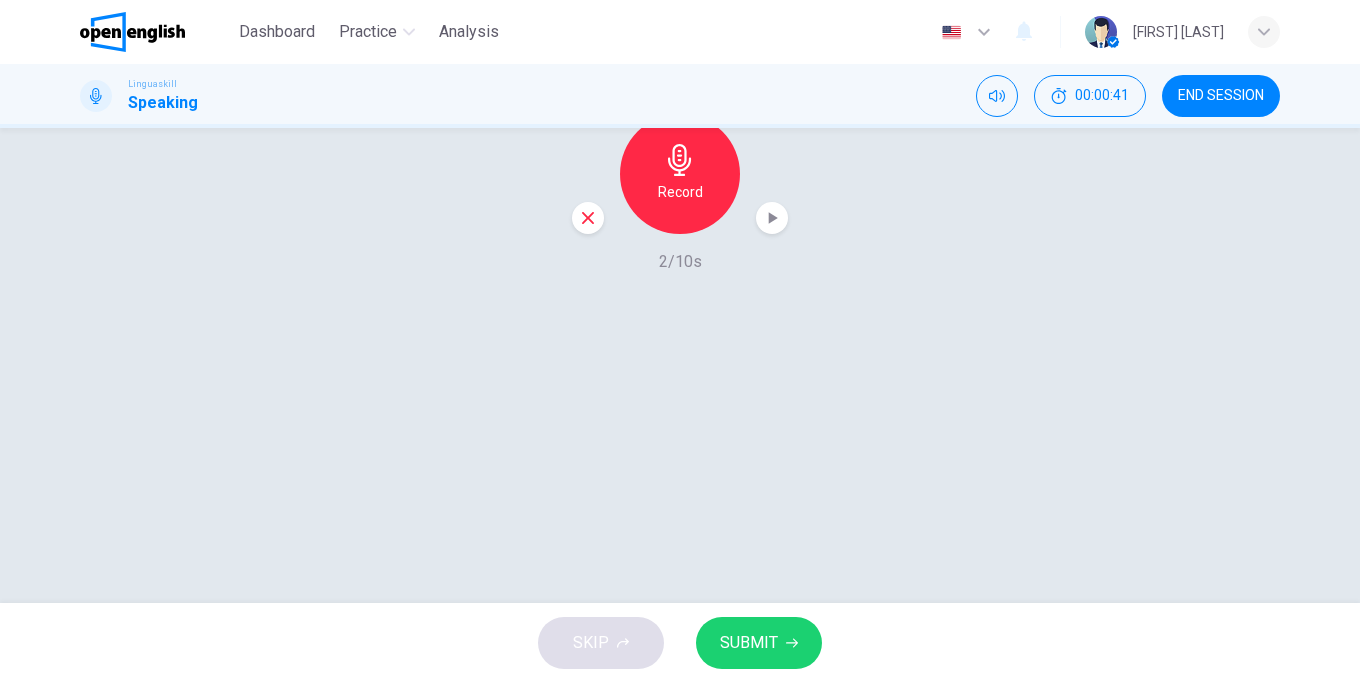 click 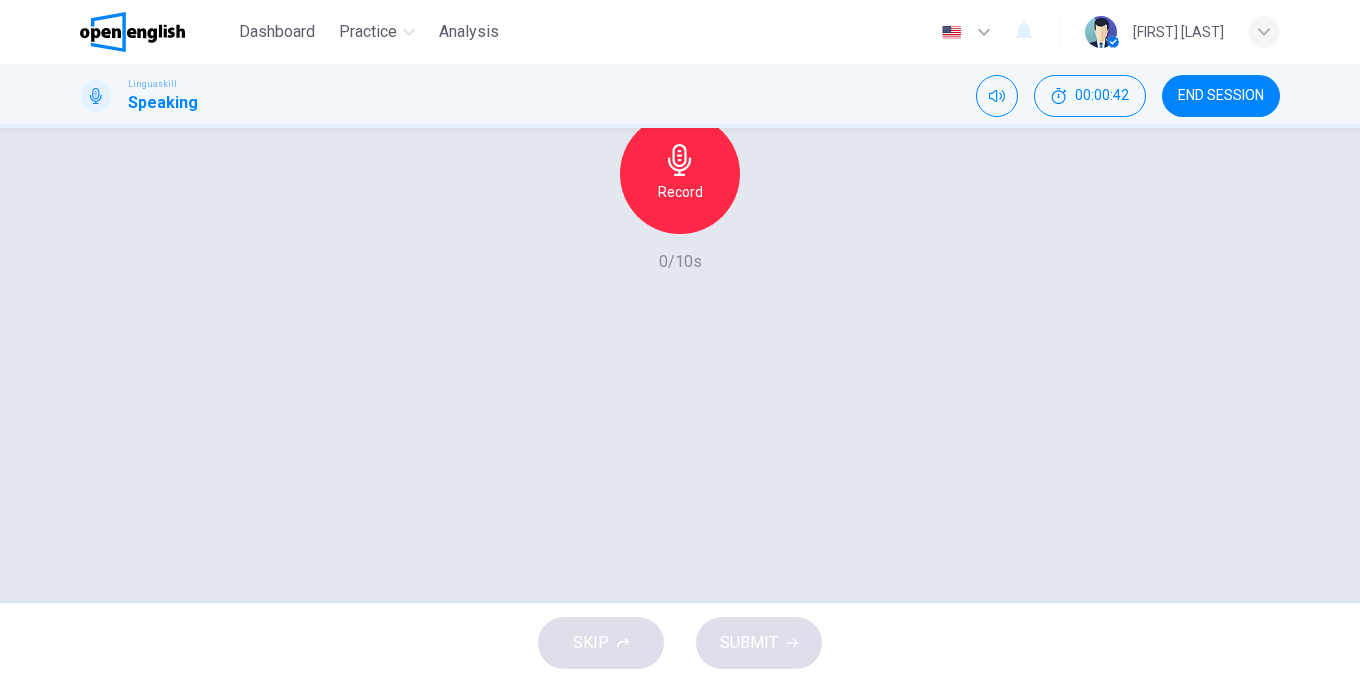 click on "Record" at bounding box center (680, 174) 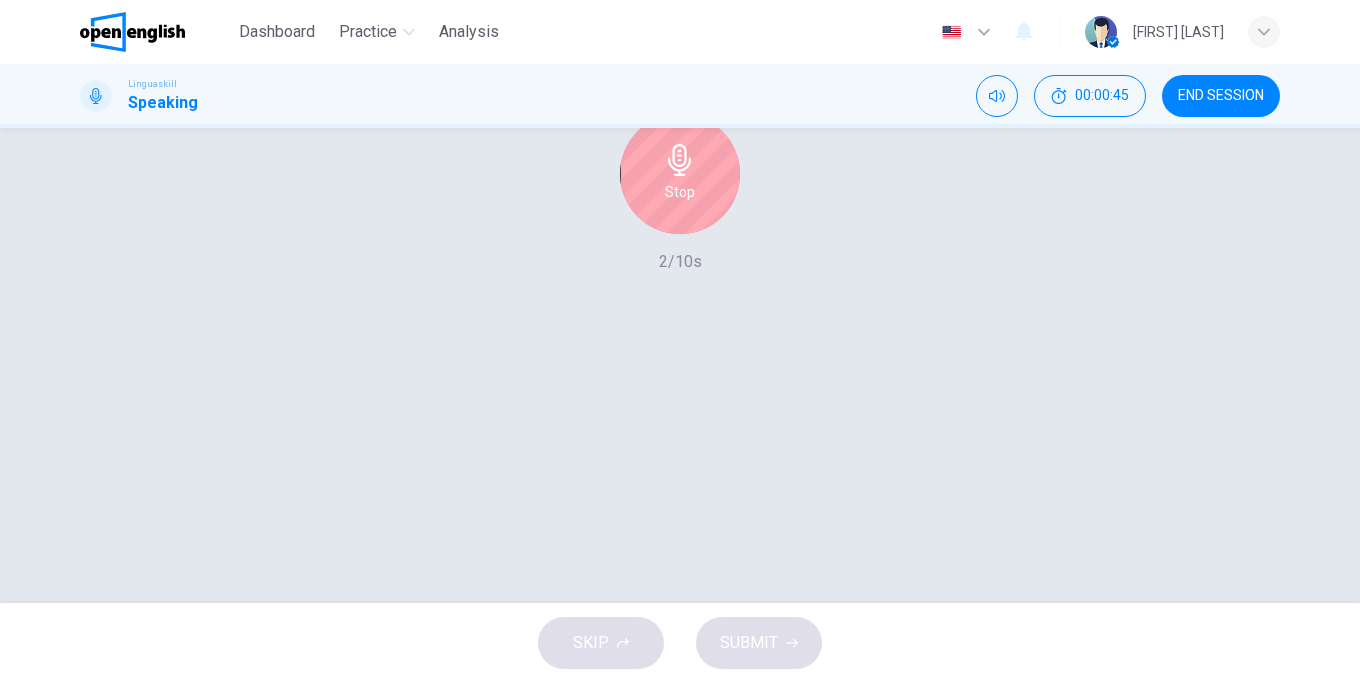 click on "Stop" at bounding box center (680, 174) 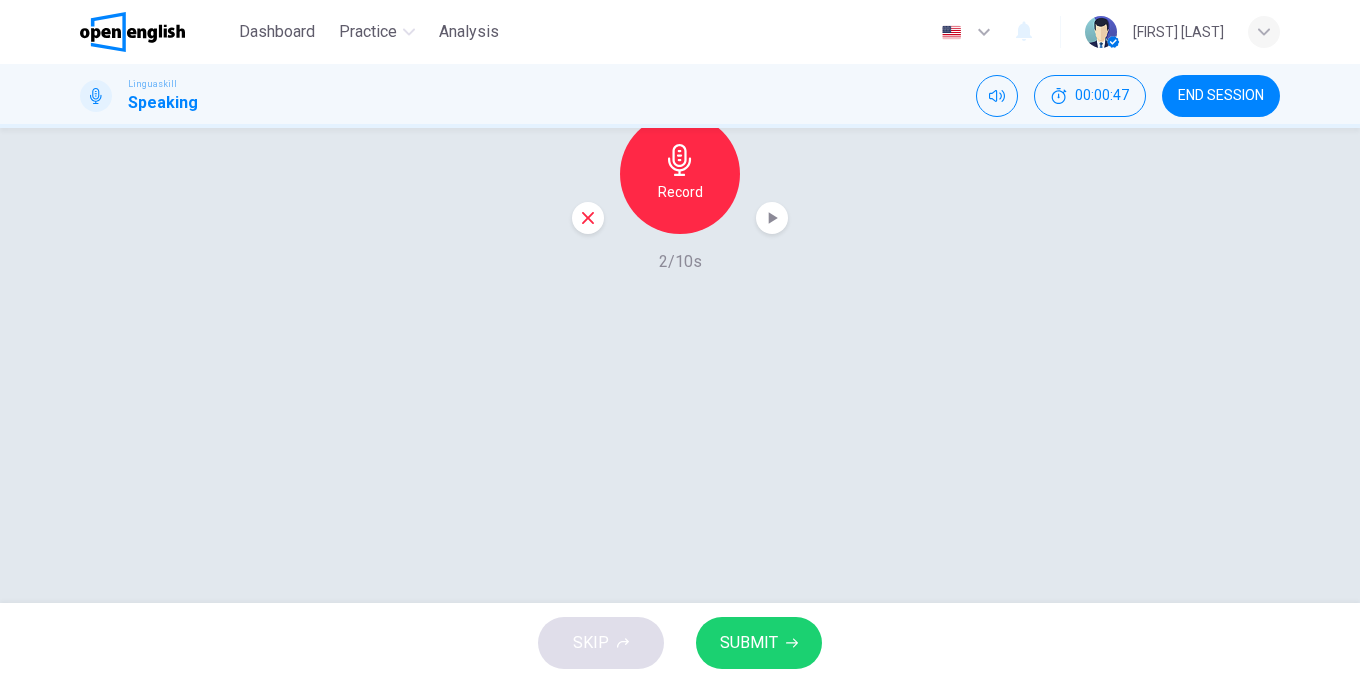click on "SUBMIT" at bounding box center [749, 643] 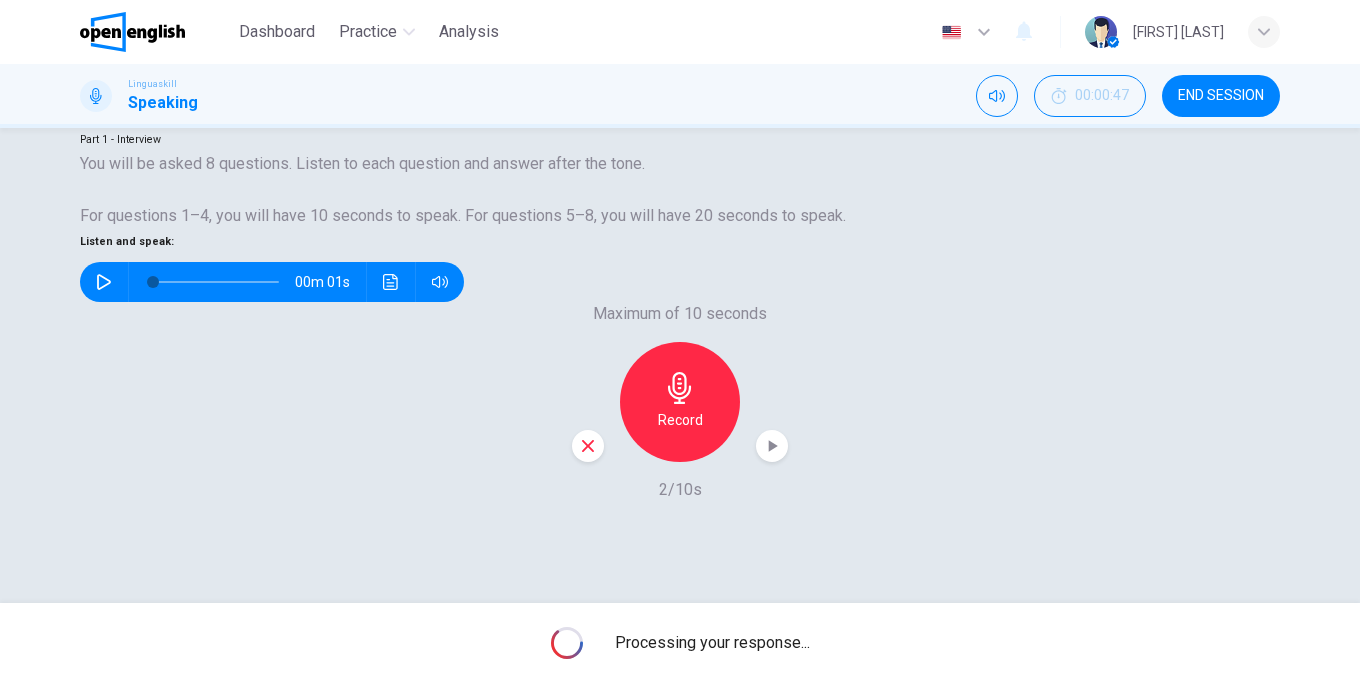 scroll, scrollTop: 300, scrollLeft: 0, axis: vertical 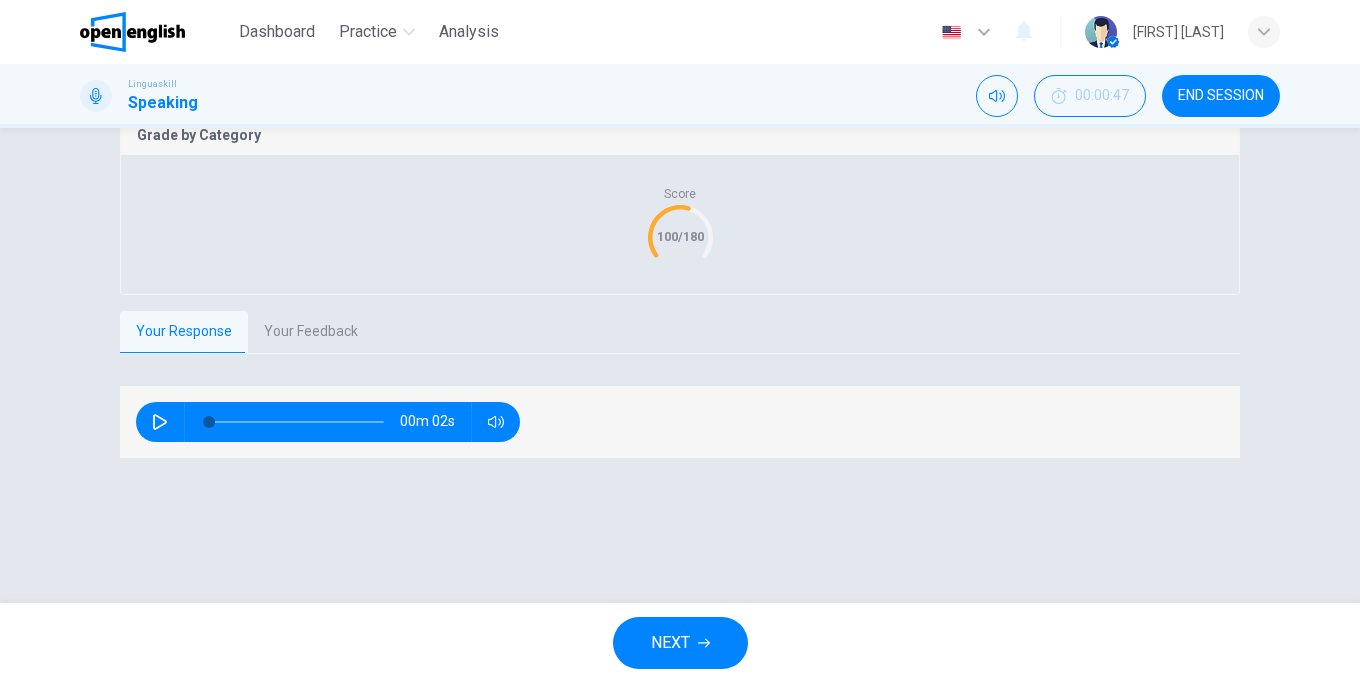 click on "Your Feedback" at bounding box center (311, 332) 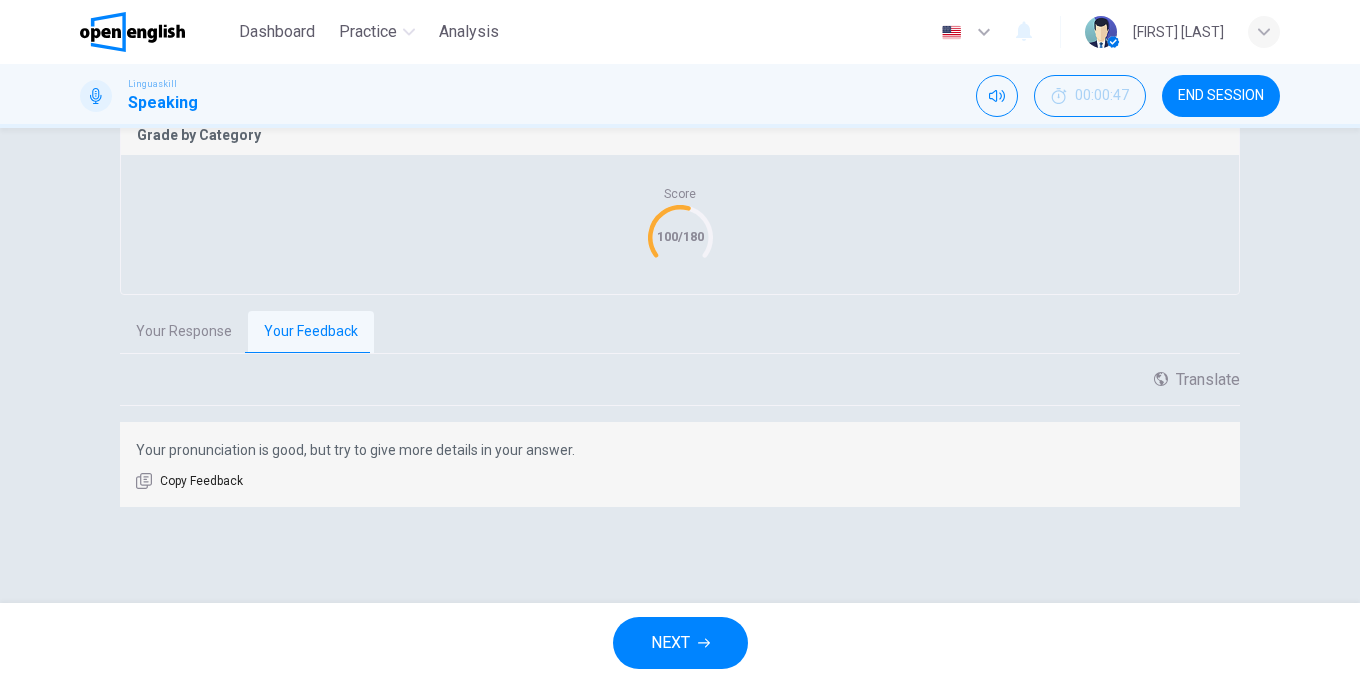 scroll, scrollTop: 422, scrollLeft: 0, axis: vertical 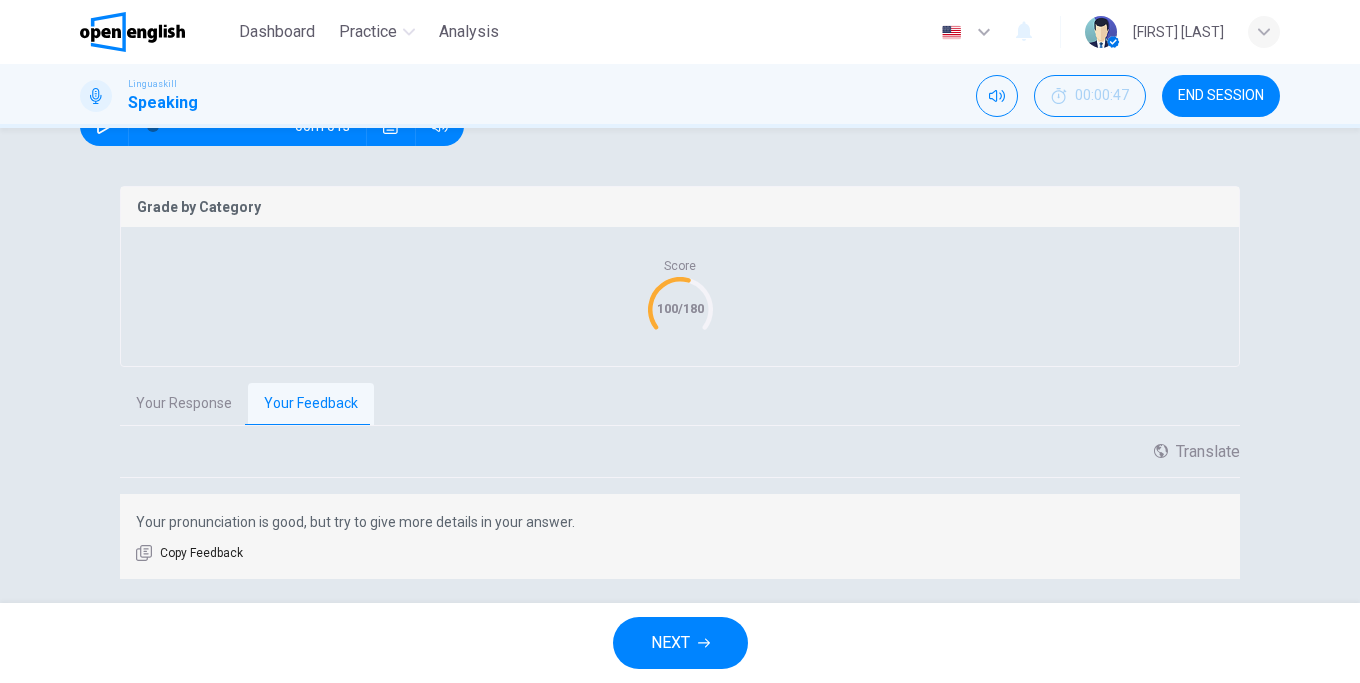 click on "NEXT" at bounding box center [670, 643] 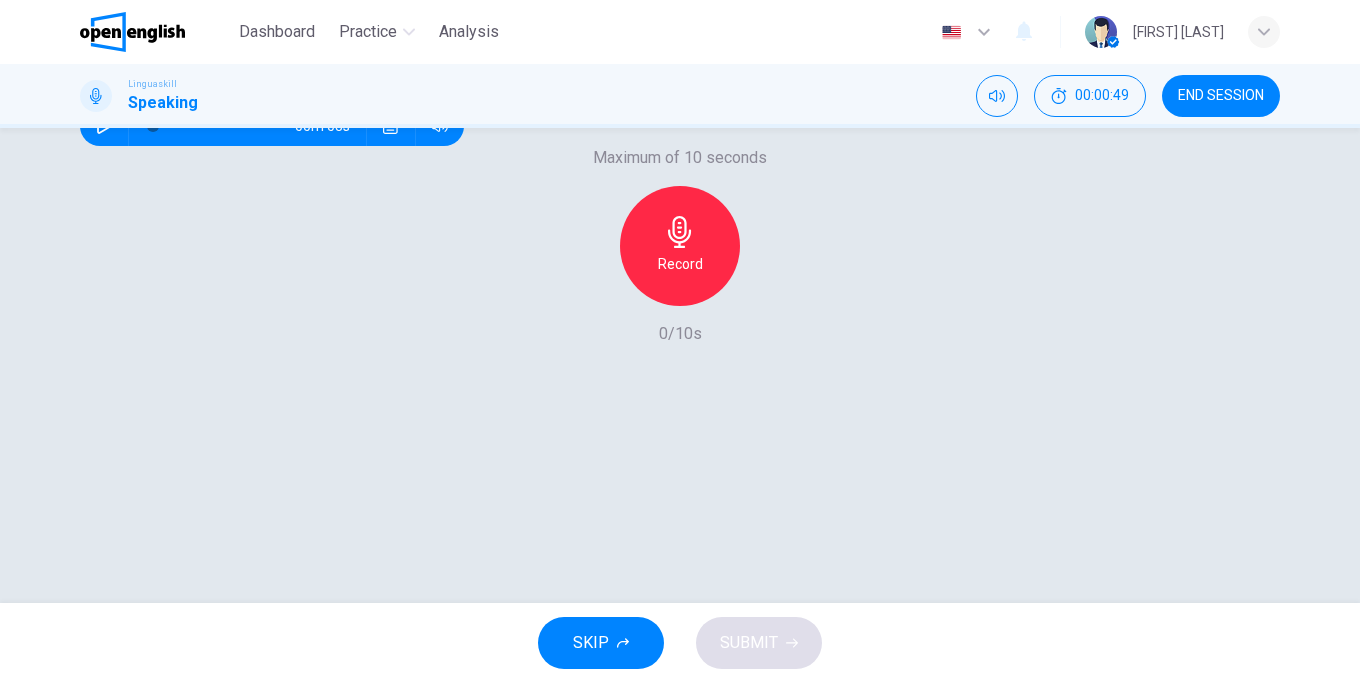 click at bounding box center [104, 126] 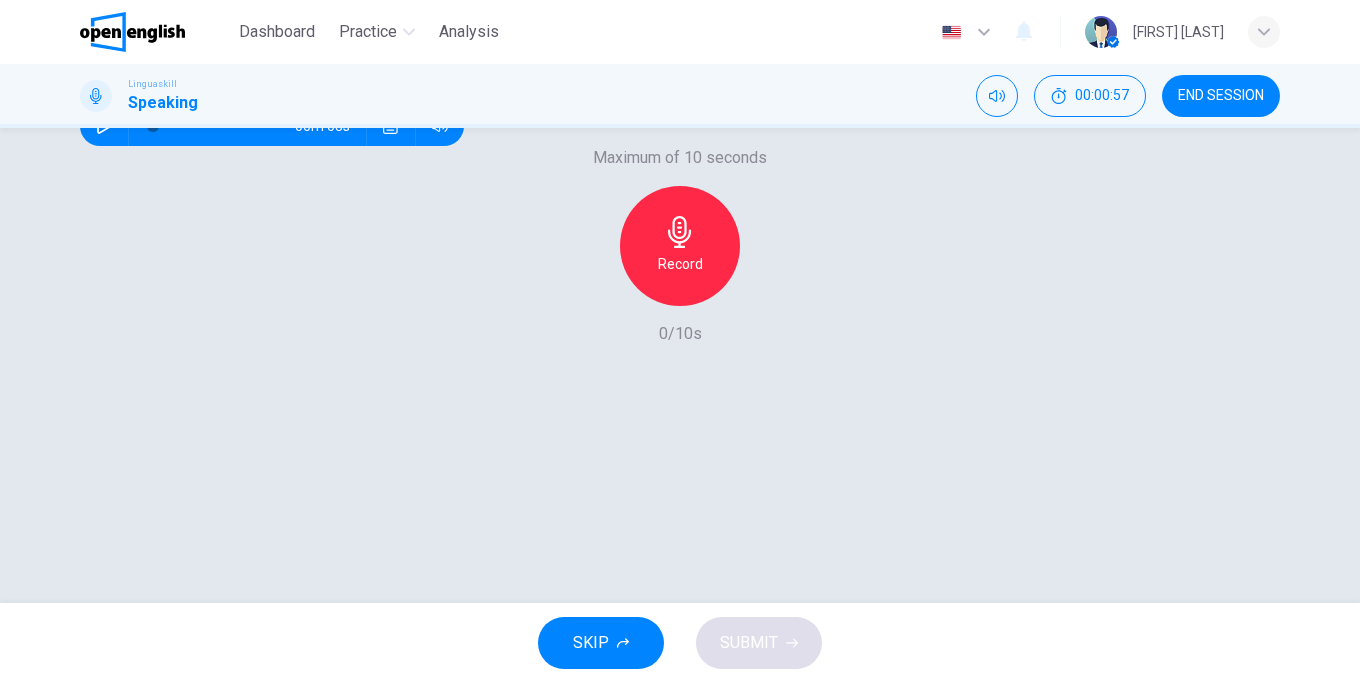 scroll, scrollTop: 300, scrollLeft: 0, axis: vertical 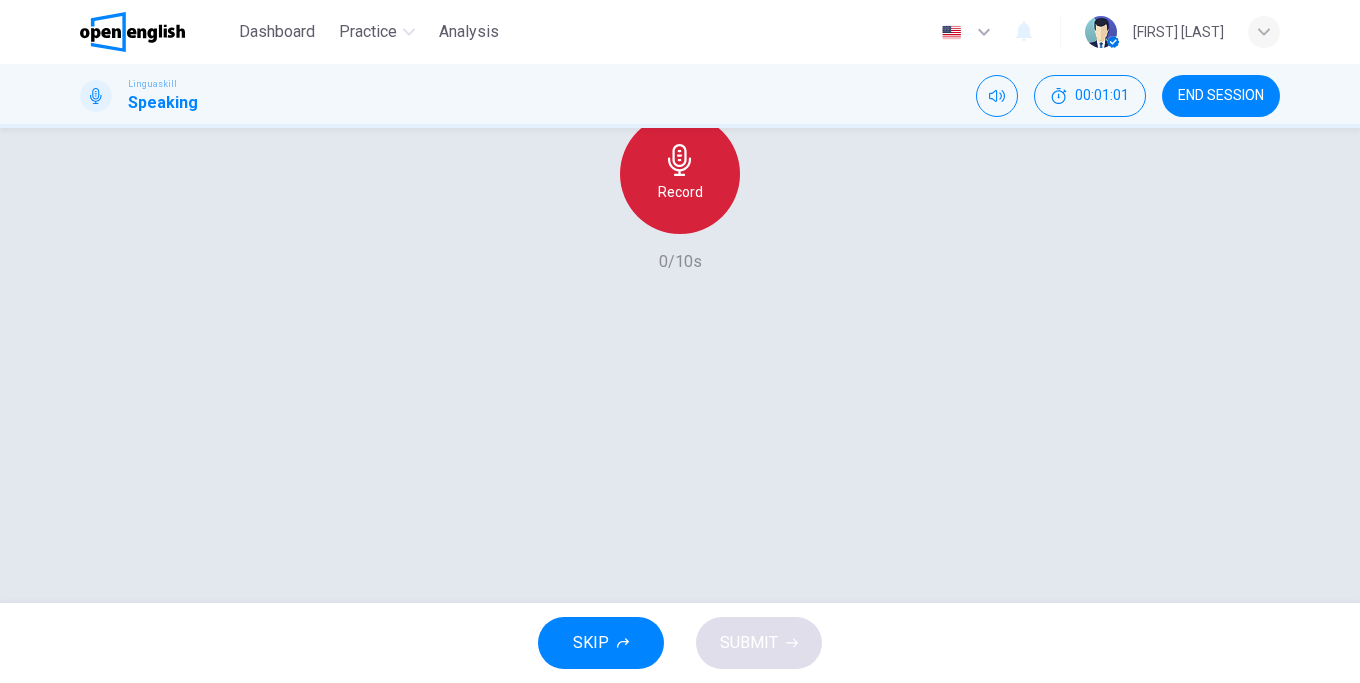 click on "Record" at bounding box center [680, 192] 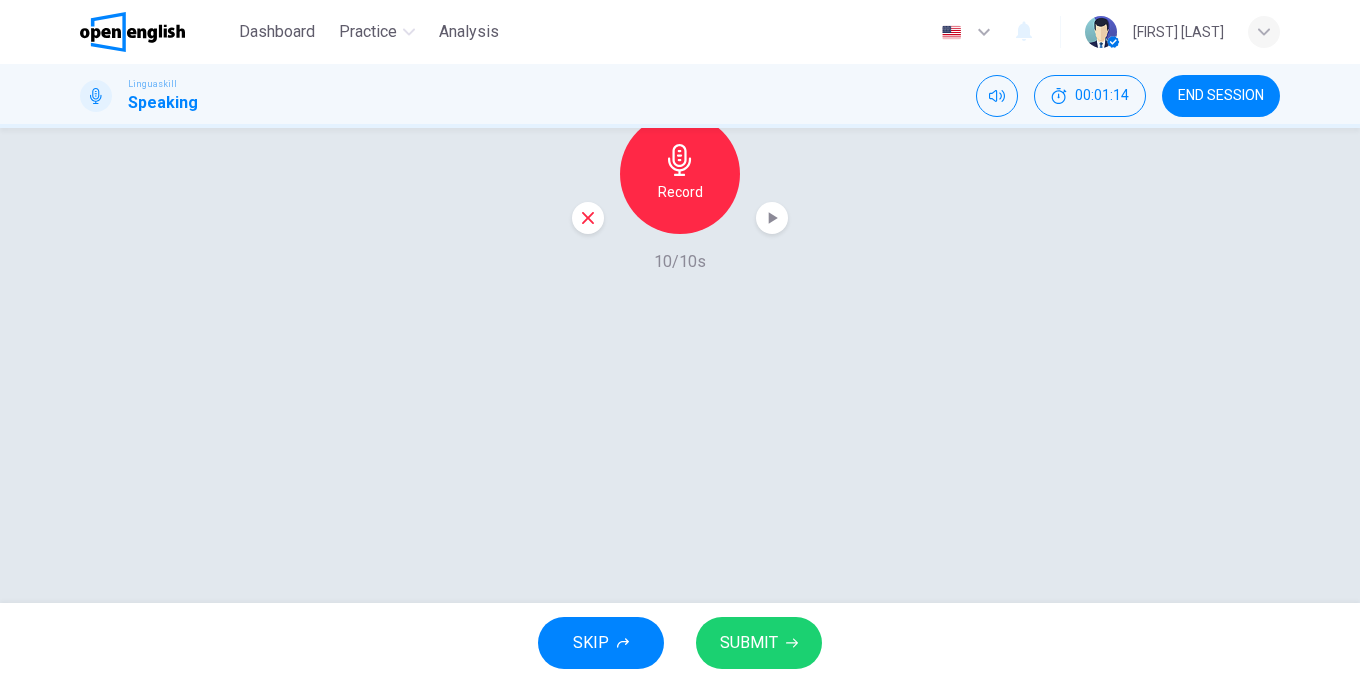 click 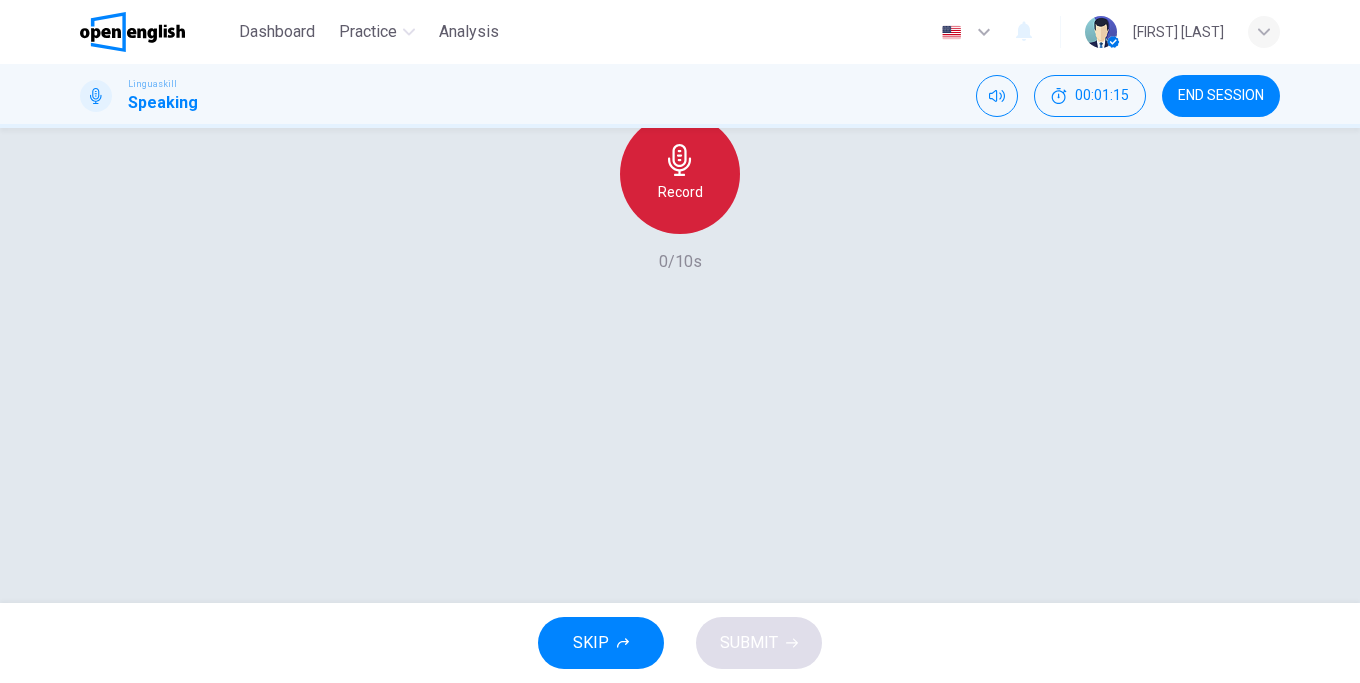 click on "Record" at bounding box center (680, 192) 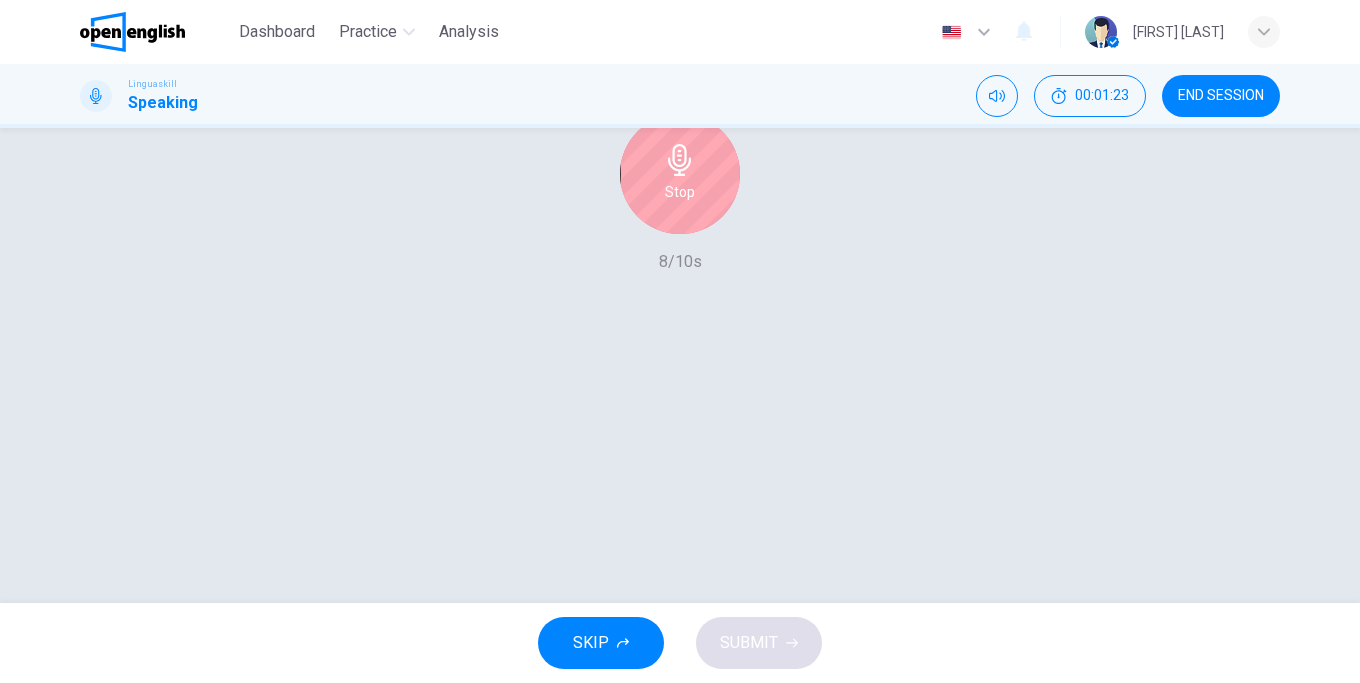 click on "Stop" at bounding box center [680, 174] 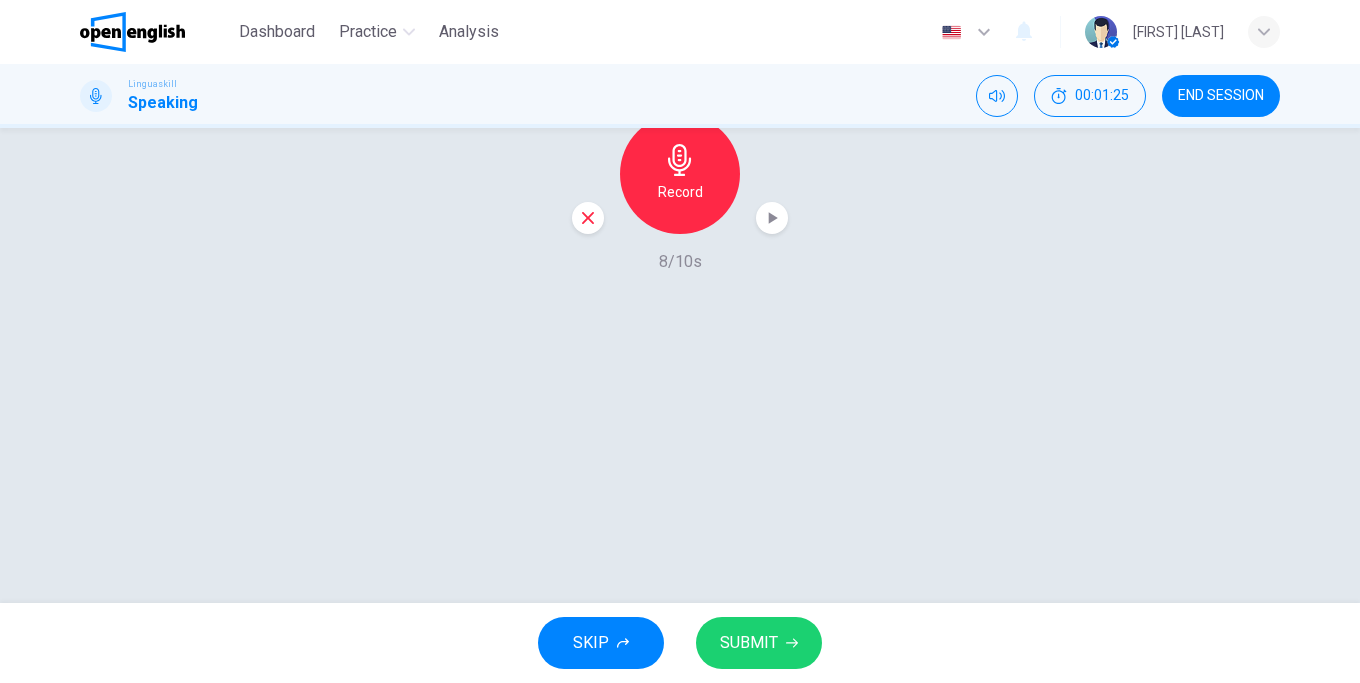 click on "SUBMIT" at bounding box center (749, 643) 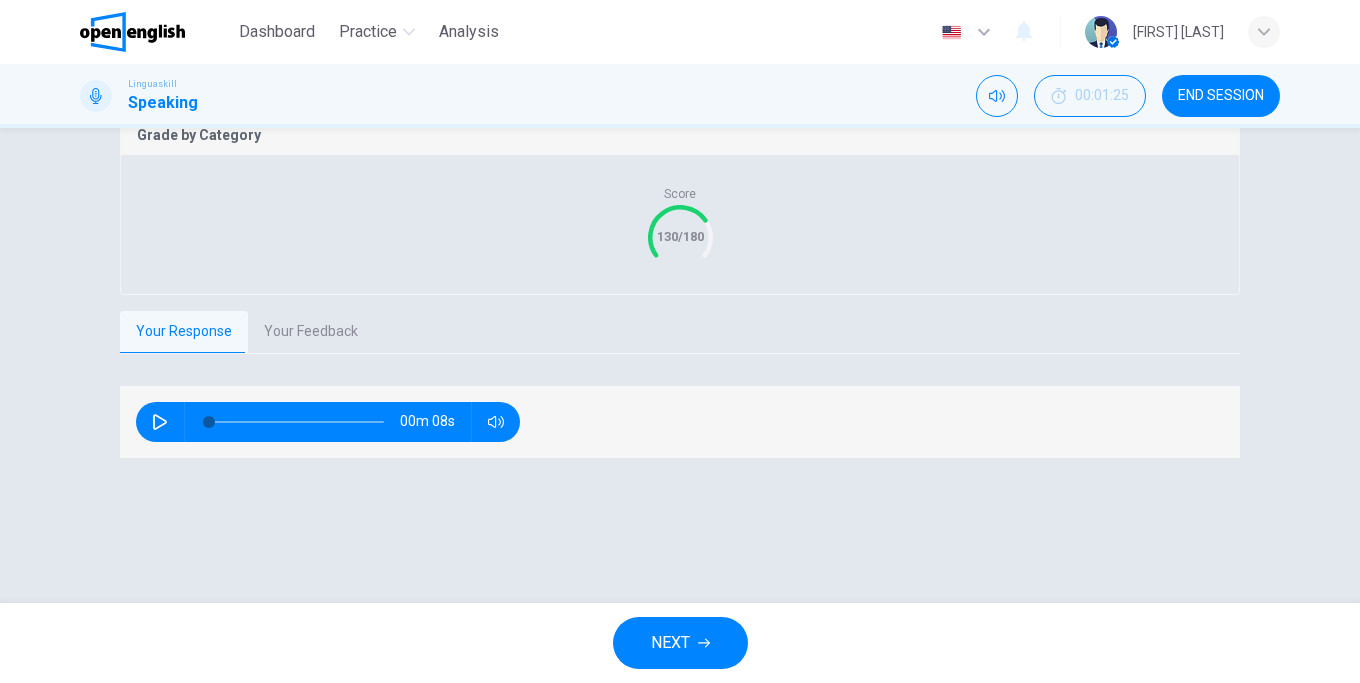 click on "Your Feedback" at bounding box center [311, 332] 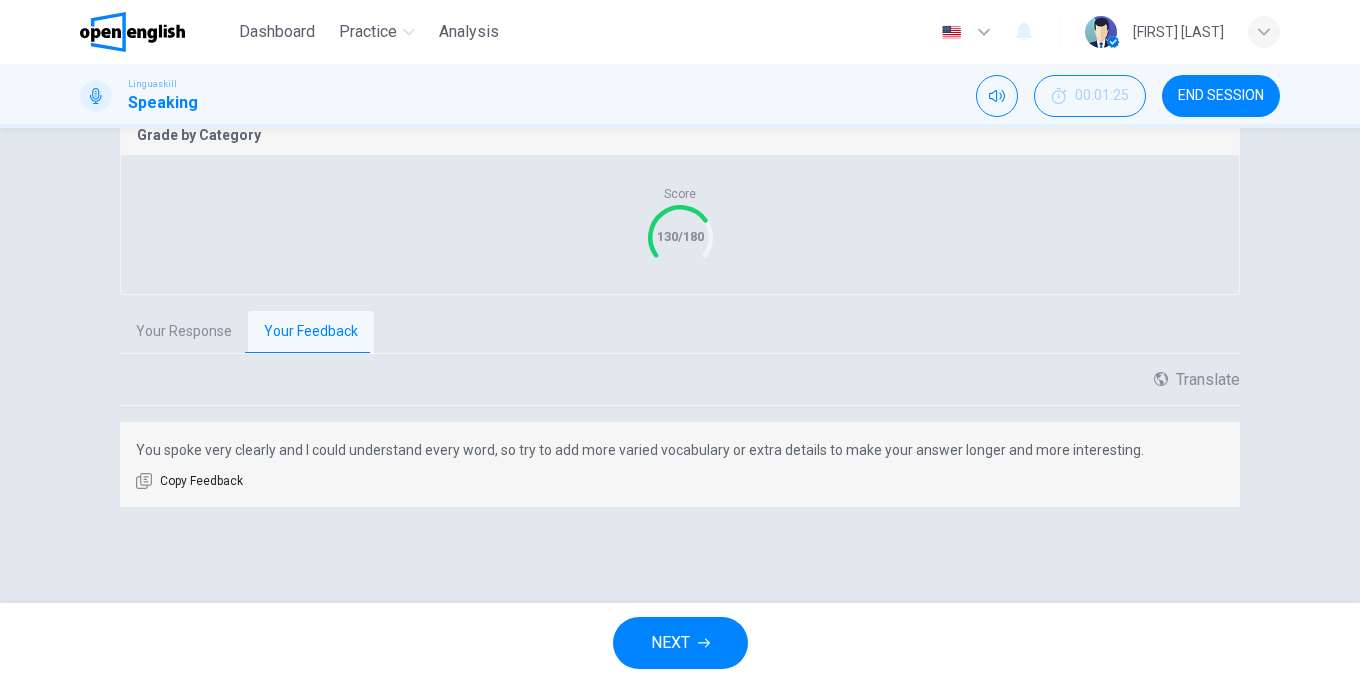 scroll, scrollTop: 422, scrollLeft: 0, axis: vertical 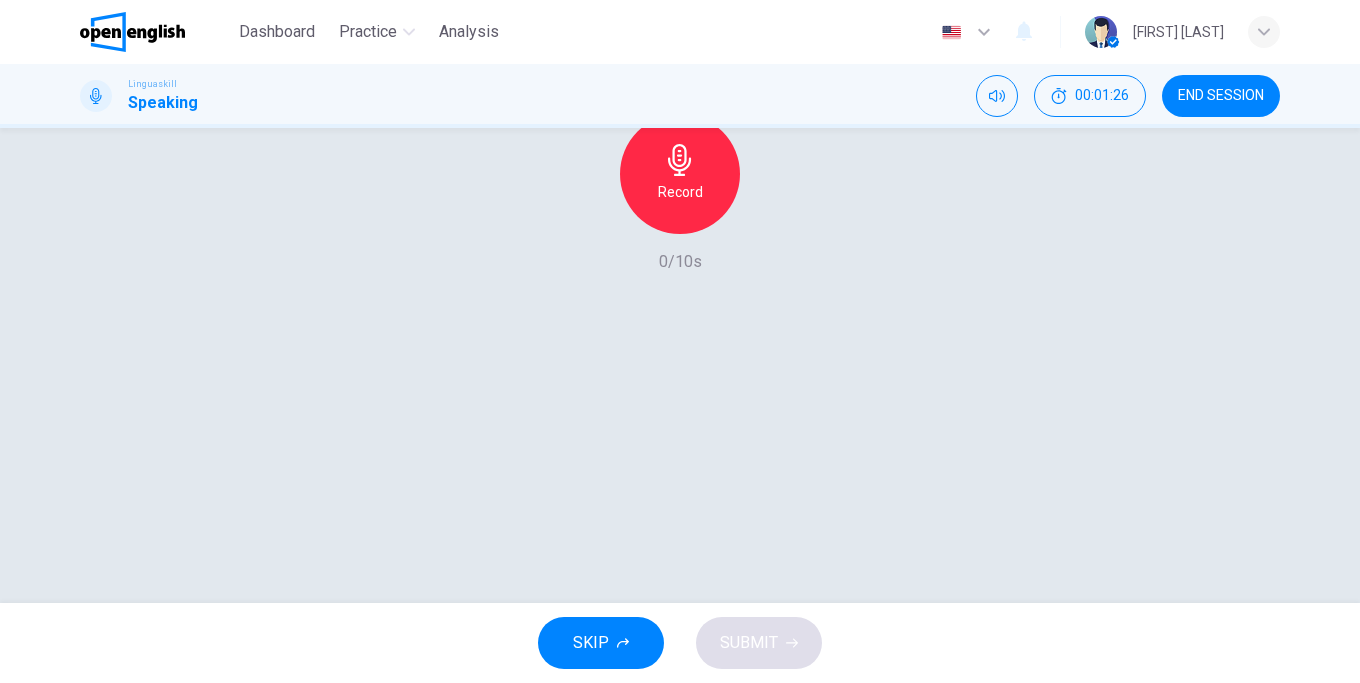 click at bounding box center (104, 54) 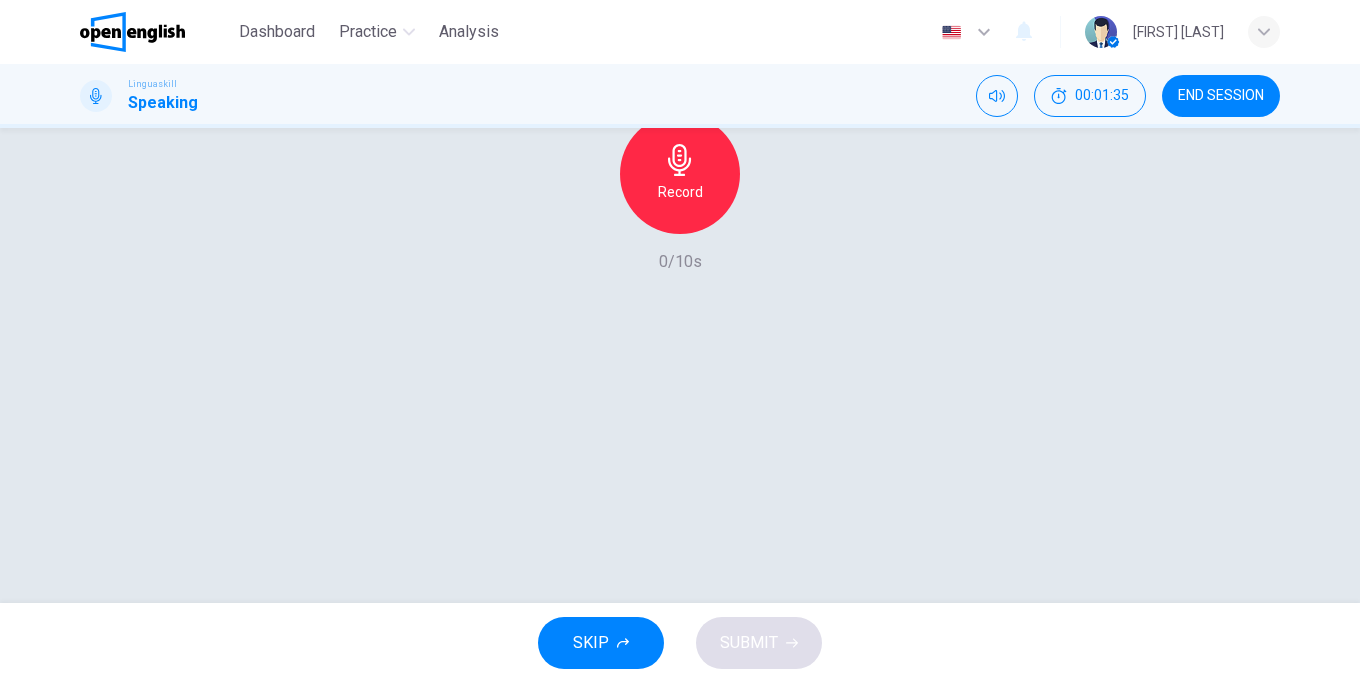 click 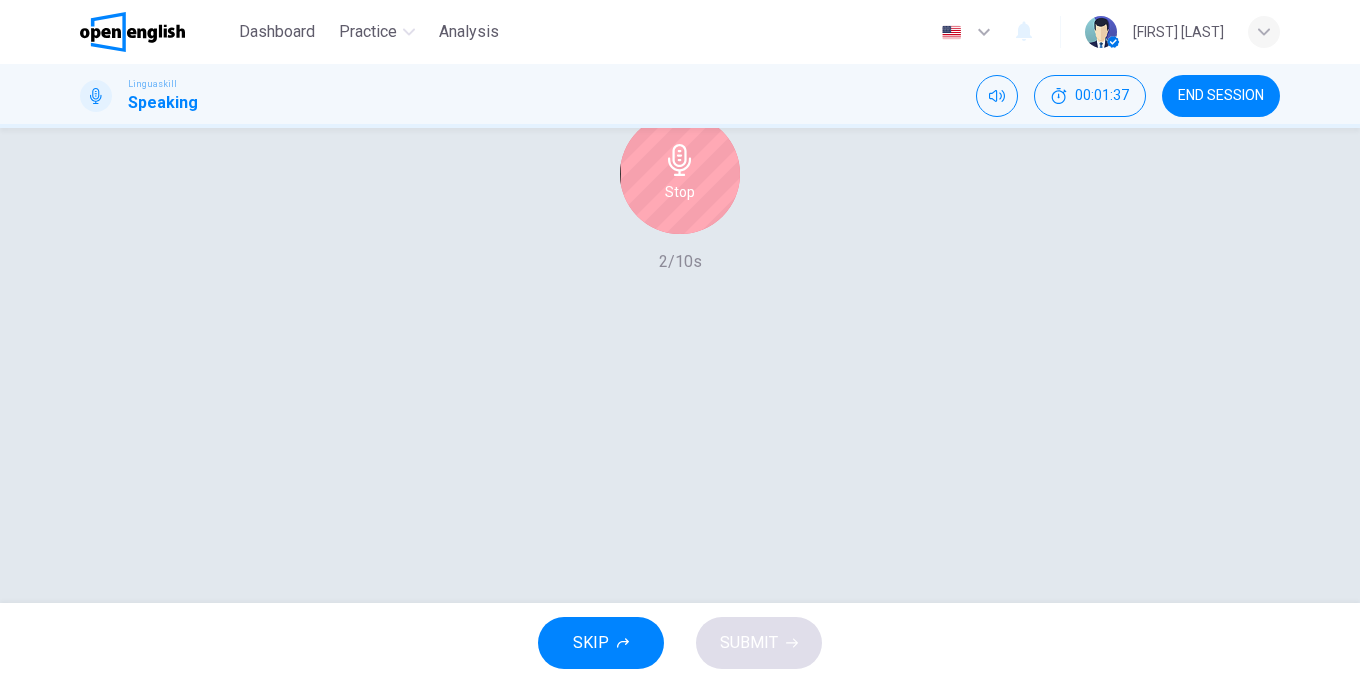 click on "Stop" at bounding box center (680, 192) 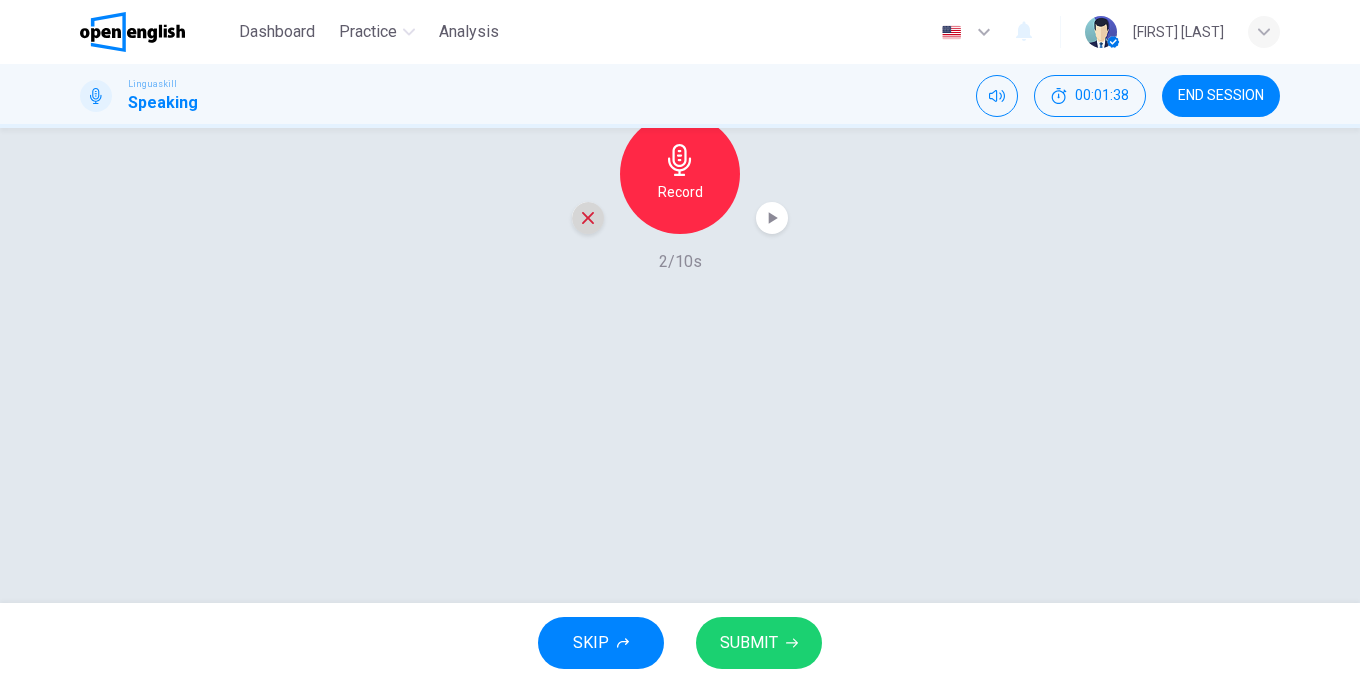 click at bounding box center [588, 218] 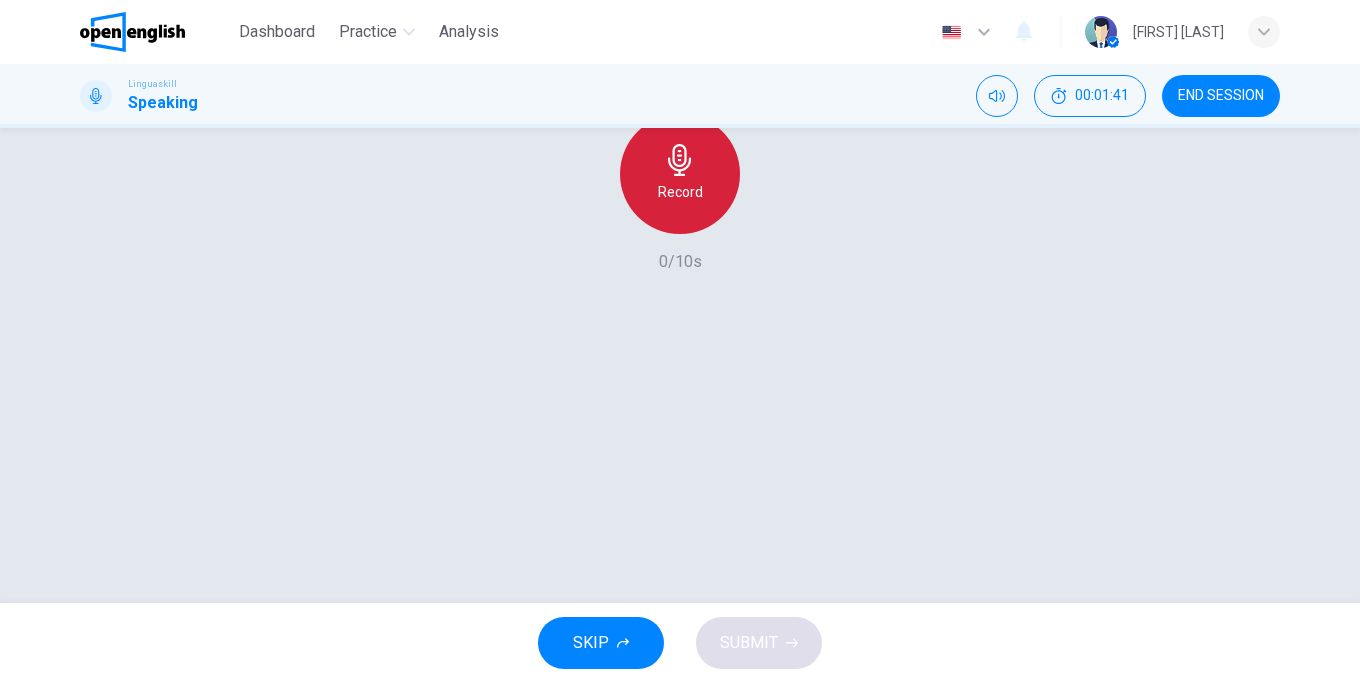 click on "Record" at bounding box center (680, 192) 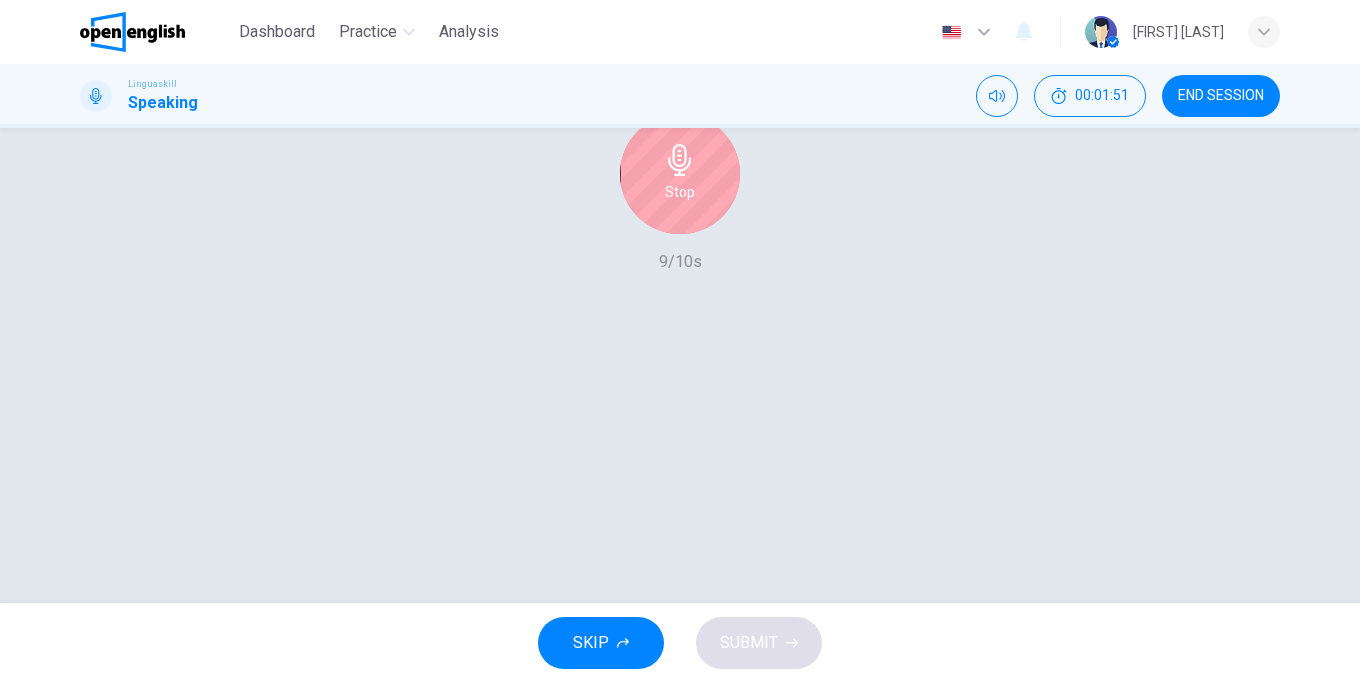 click on "Stop" at bounding box center (680, 174) 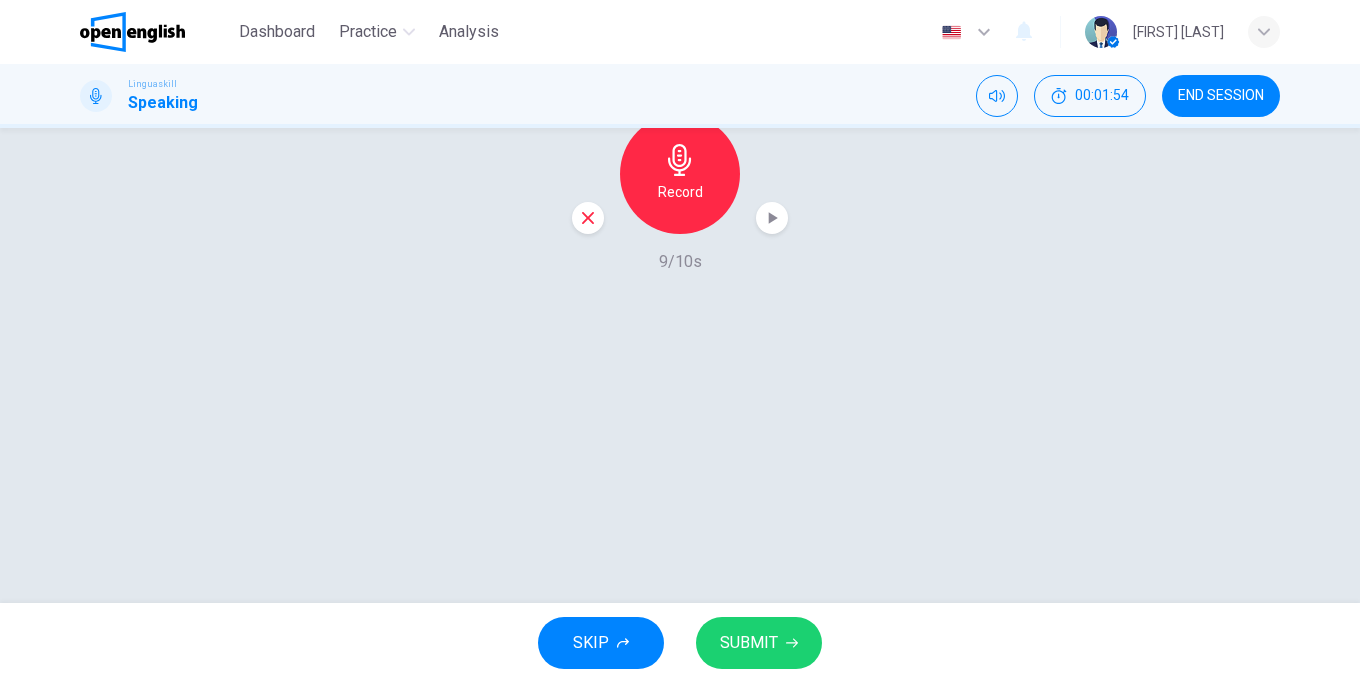 click on "SUBMIT" at bounding box center [749, 643] 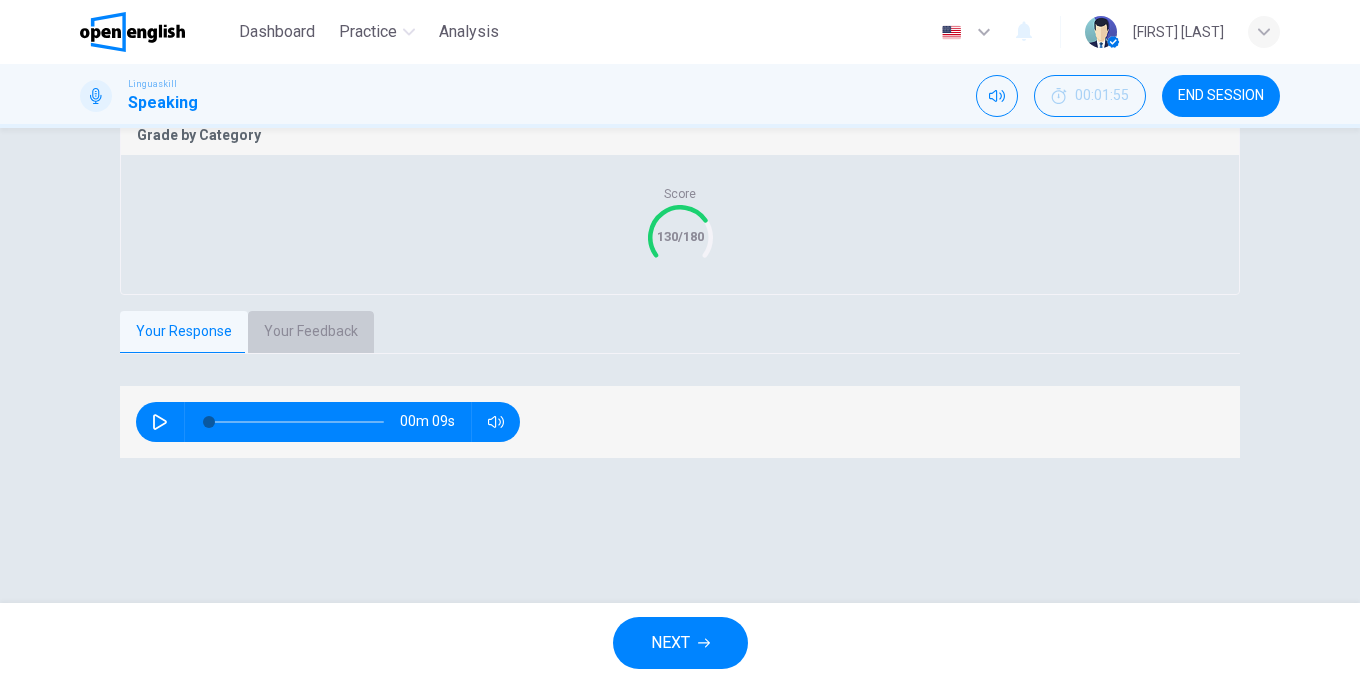 click on "Your Feedback" at bounding box center (311, 332) 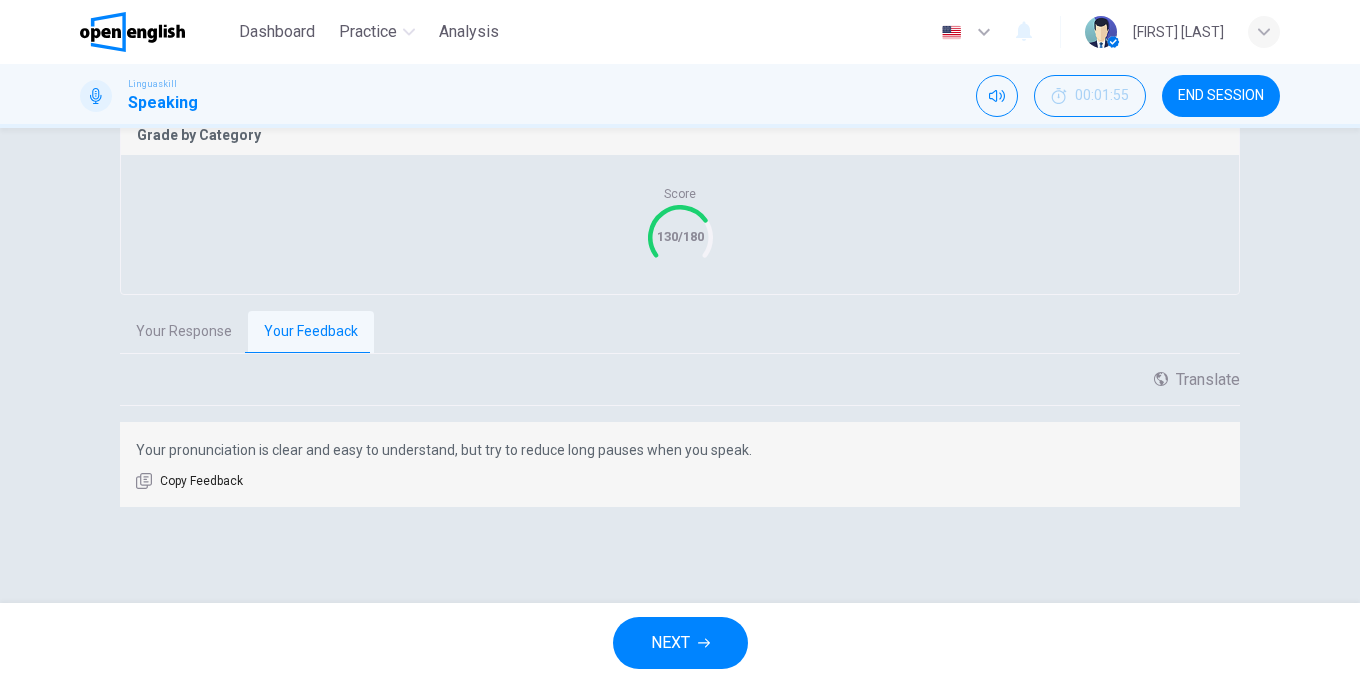 scroll, scrollTop: 414, scrollLeft: 0, axis: vertical 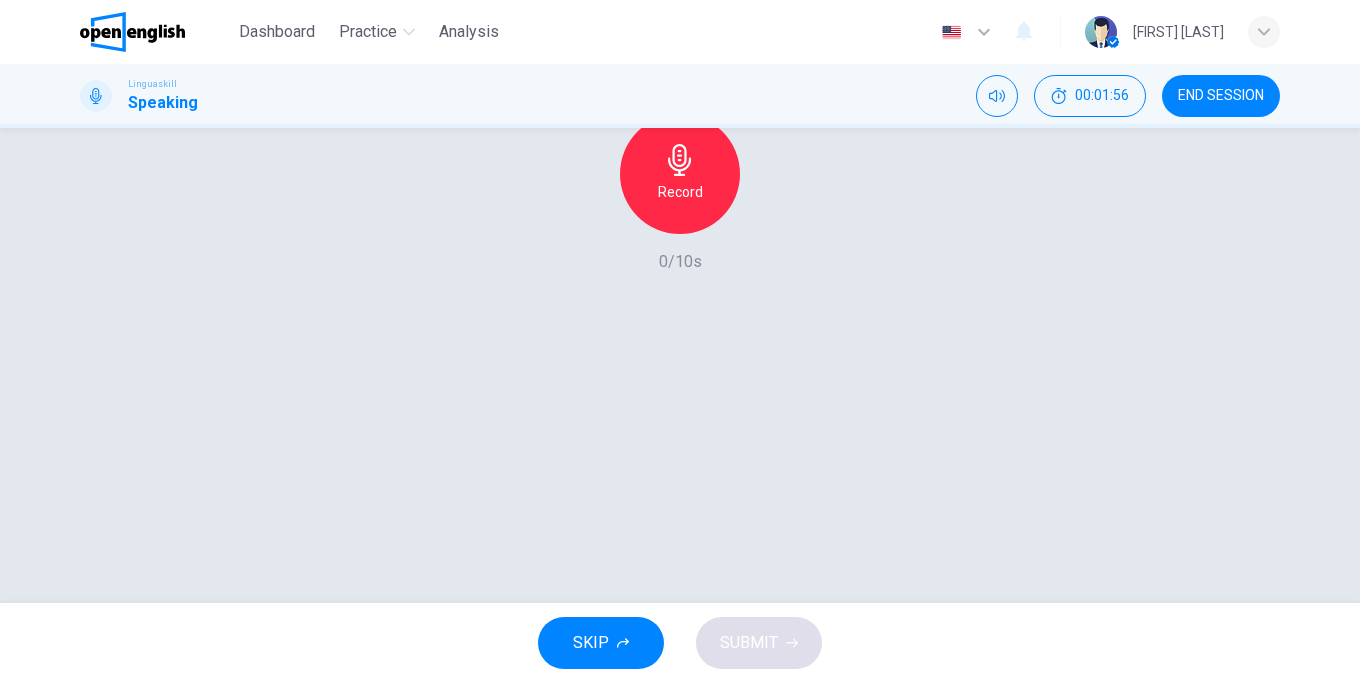 click at bounding box center (104, 54) 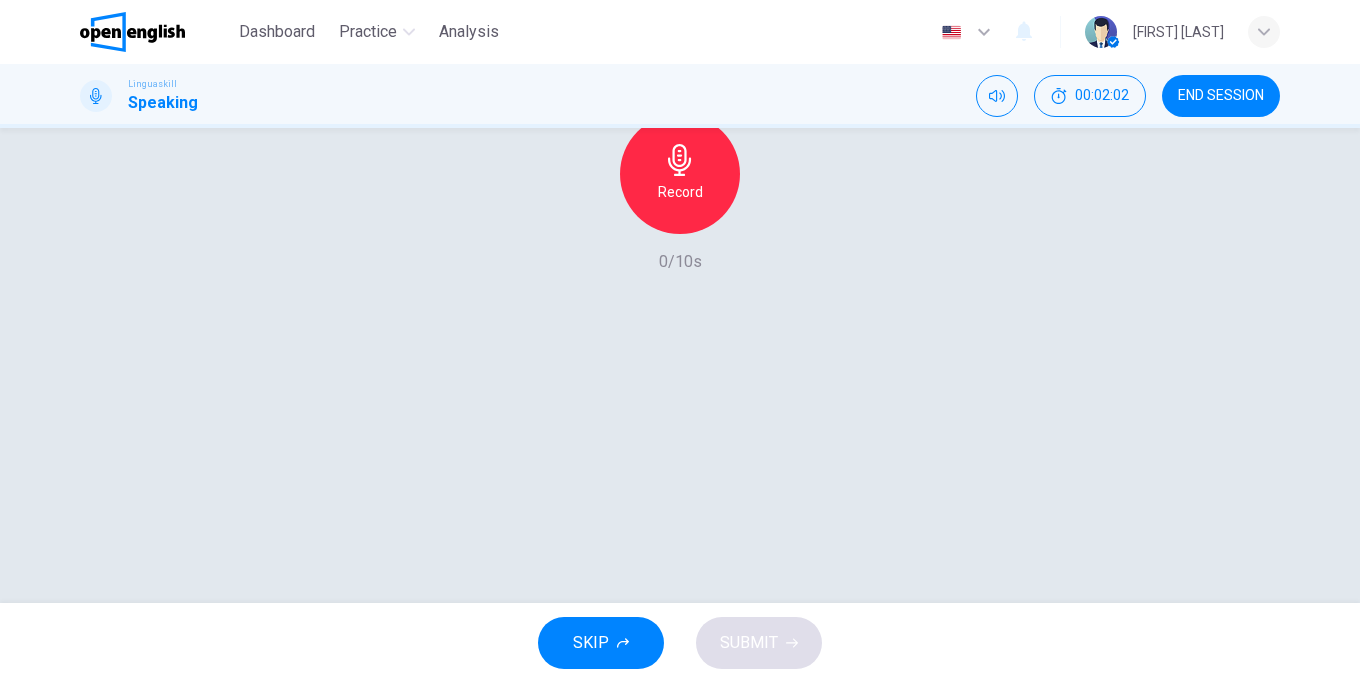 click on "Record" at bounding box center (680, 192) 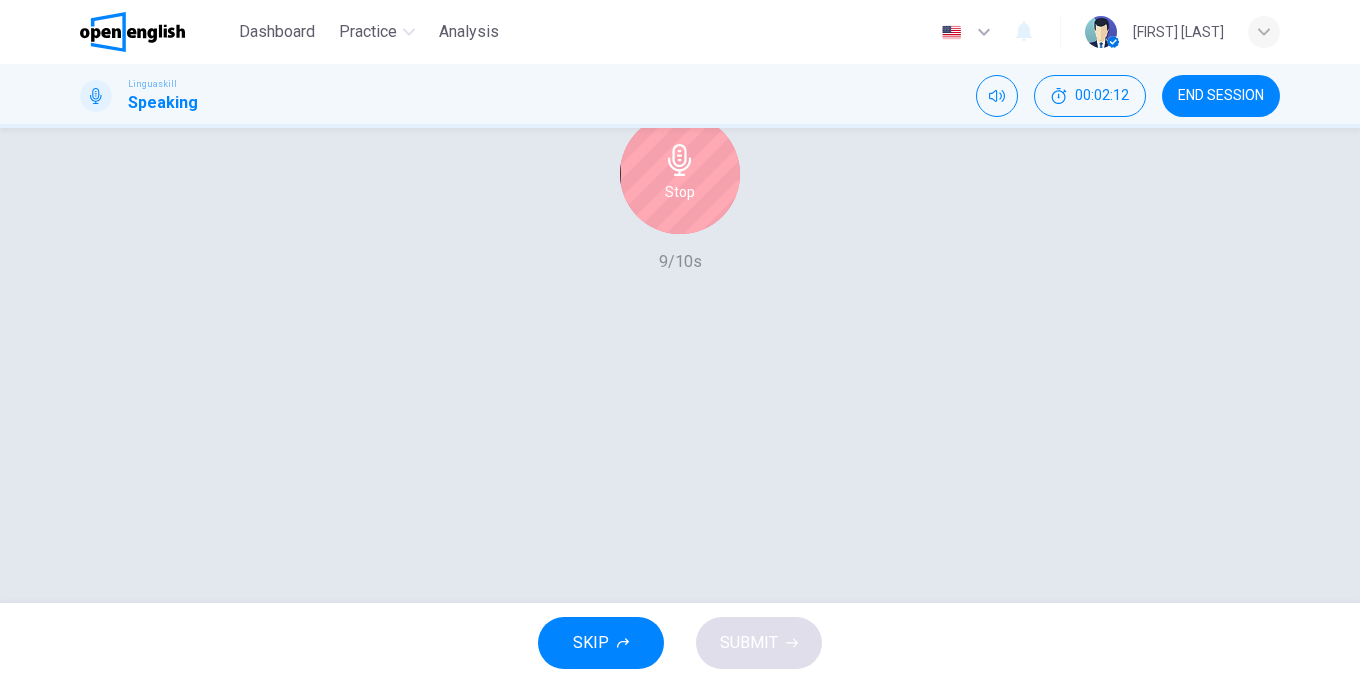 click on "Stop" at bounding box center (680, 174) 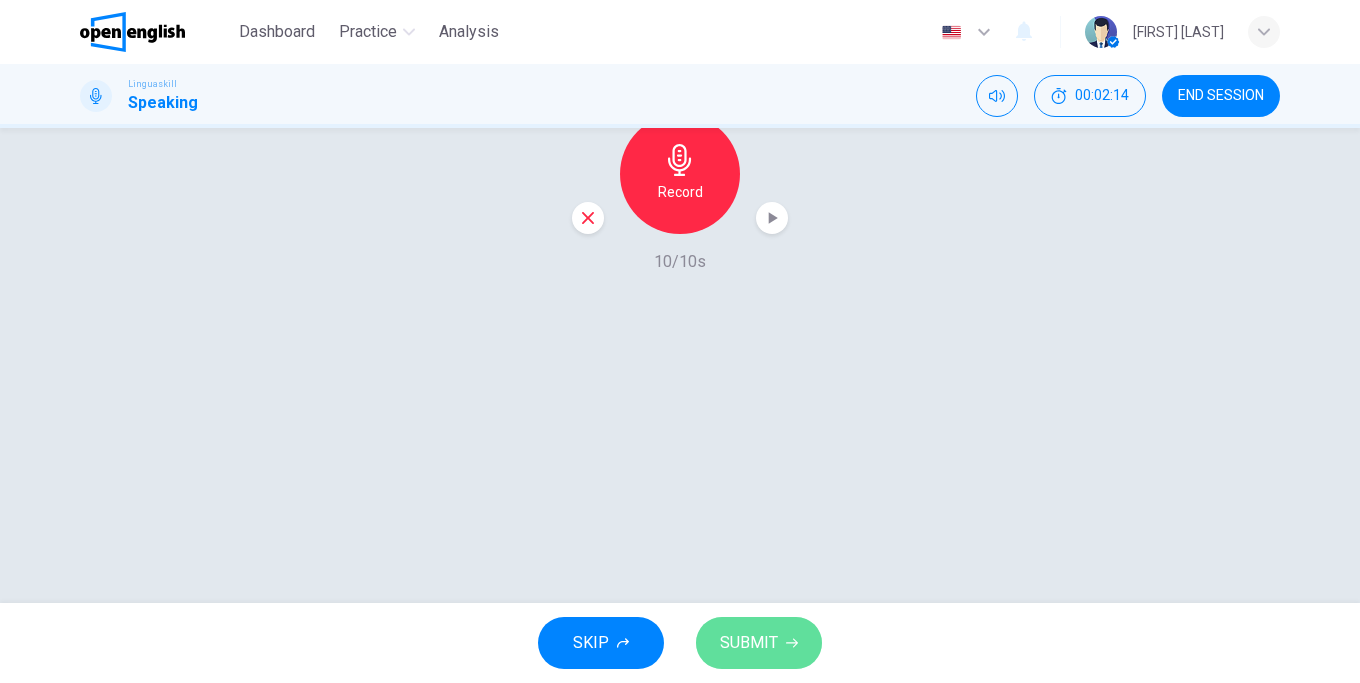click on "SUBMIT" at bounding box center (749, 643) 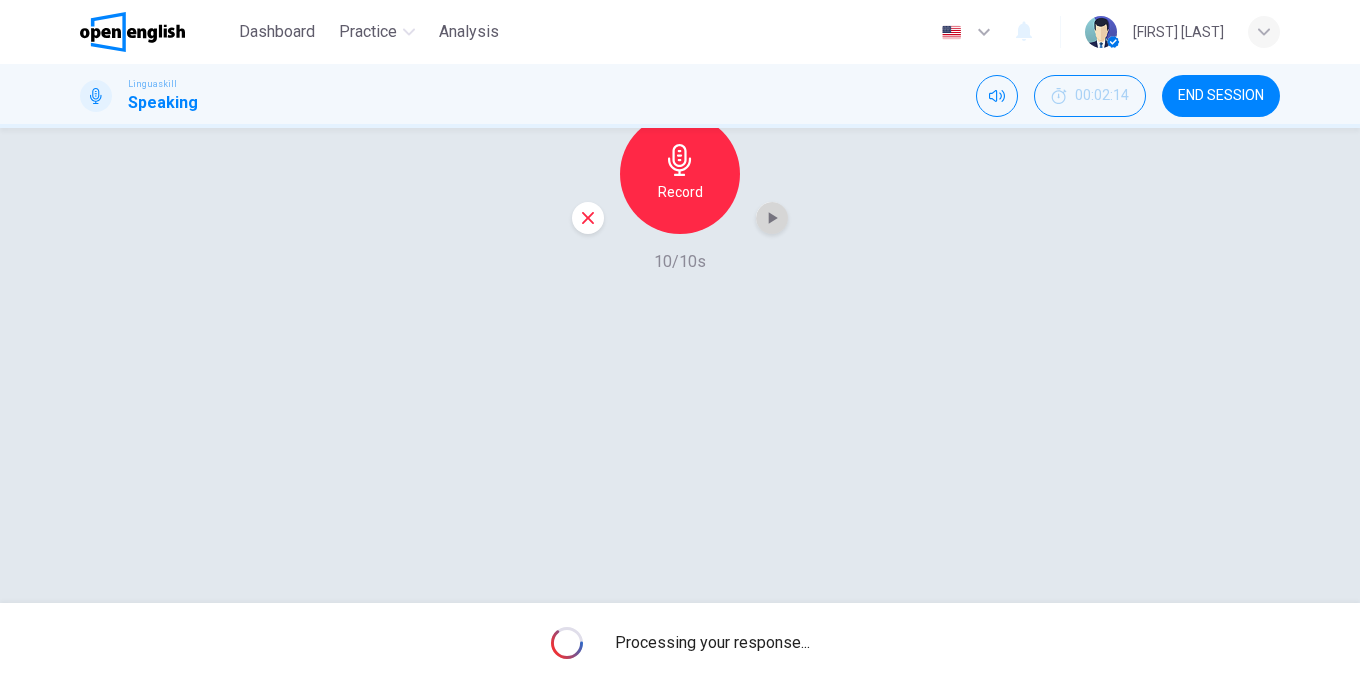 click 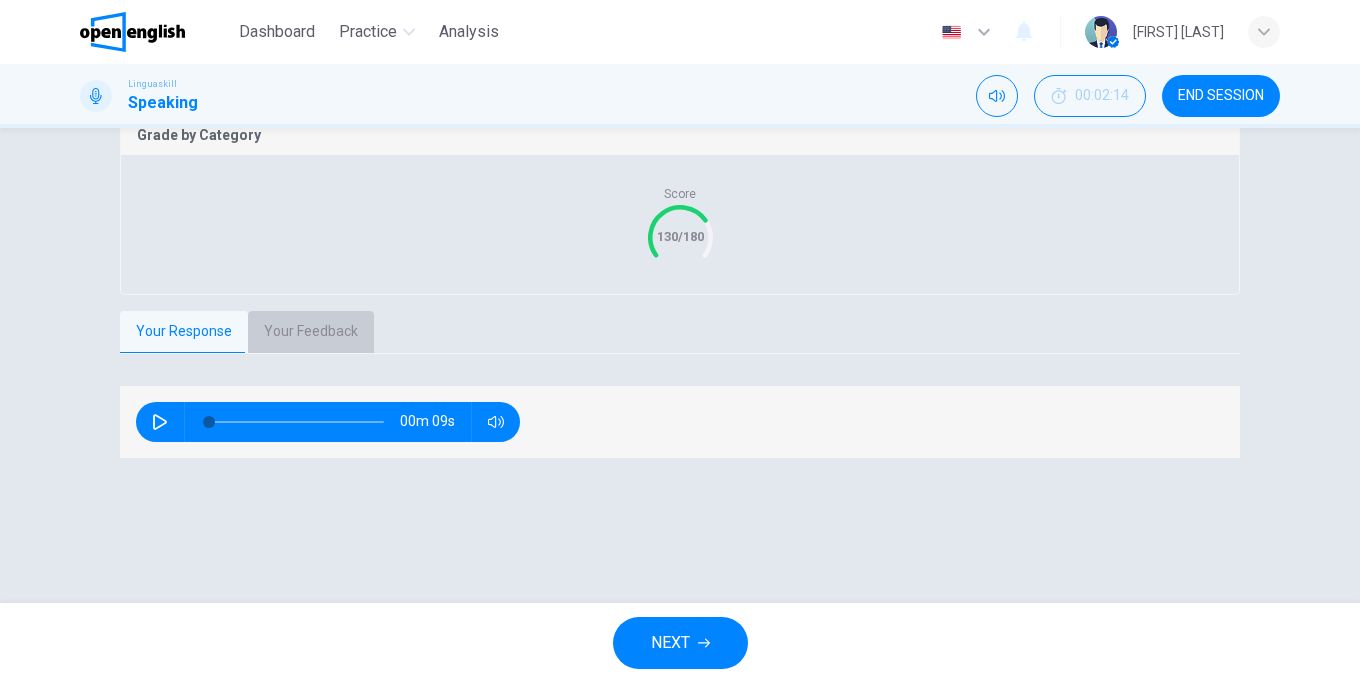 click on "Your Feedback" at bounding box center [311, 332] 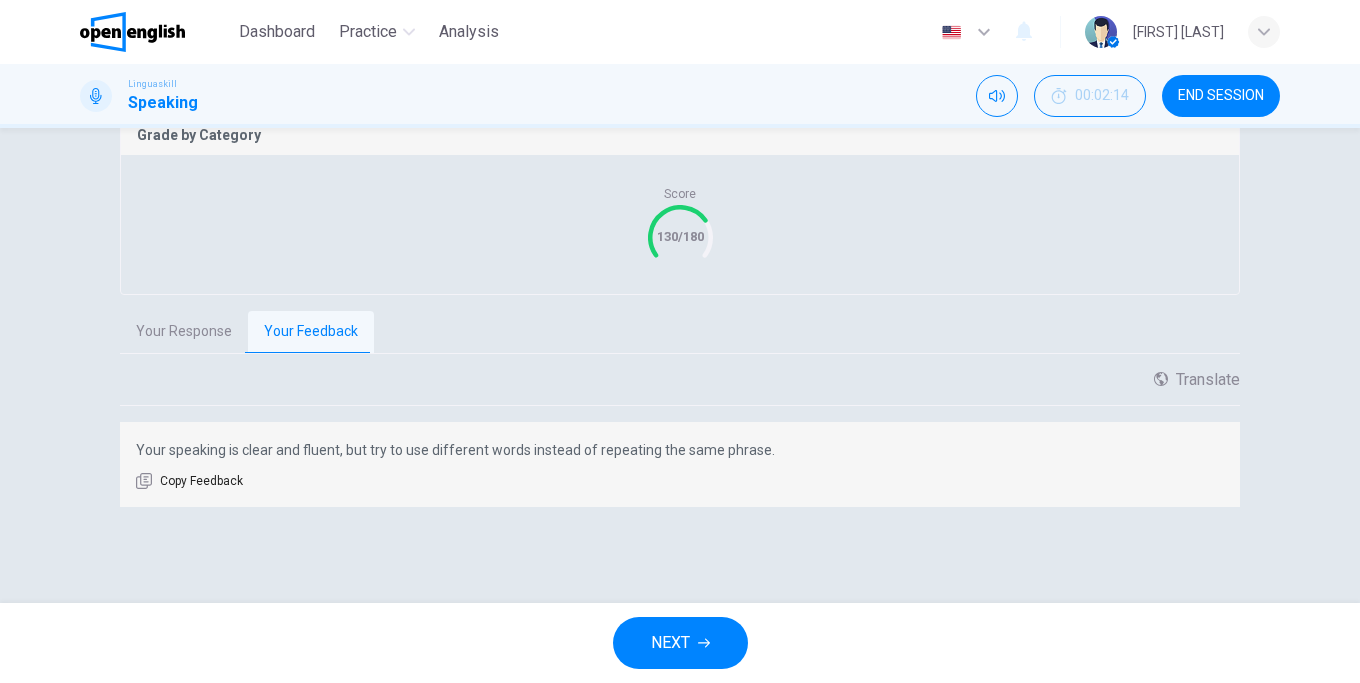 scroll, scrollTop: 422, scrollLeft: 0, axis: vertical 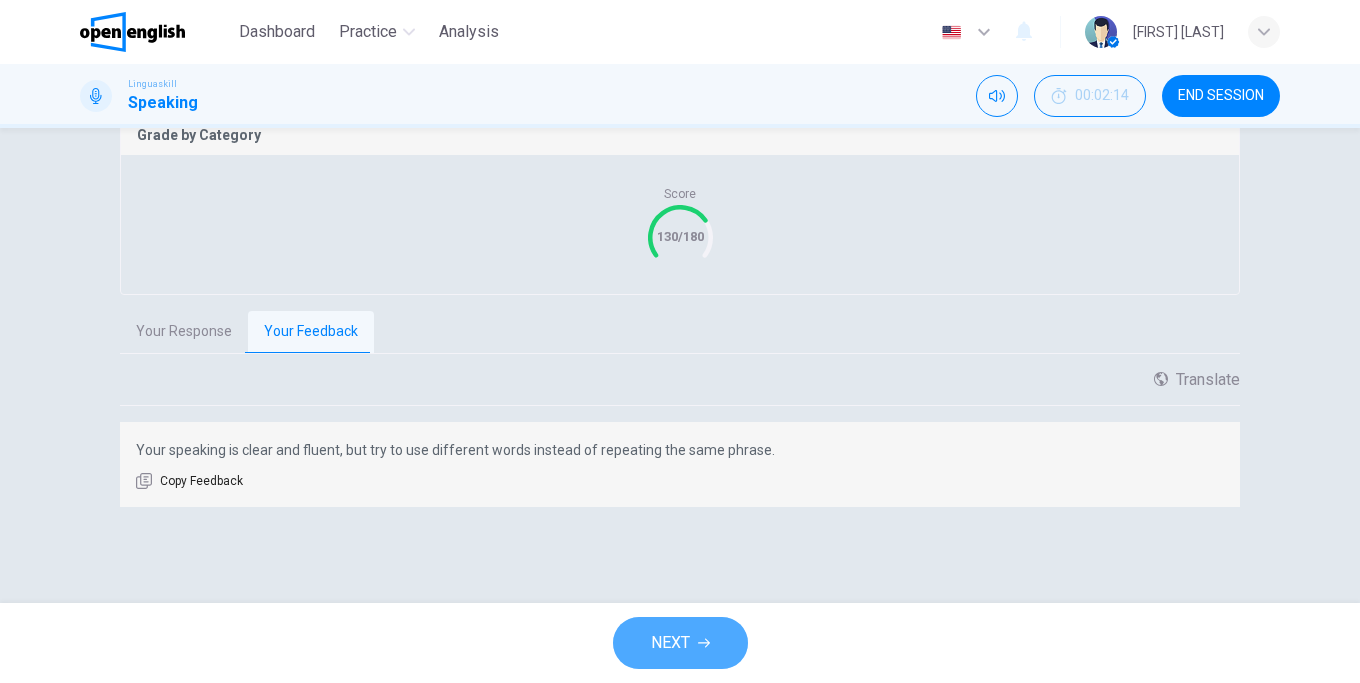 click on "NEXT" at bounding box center [680, 643] 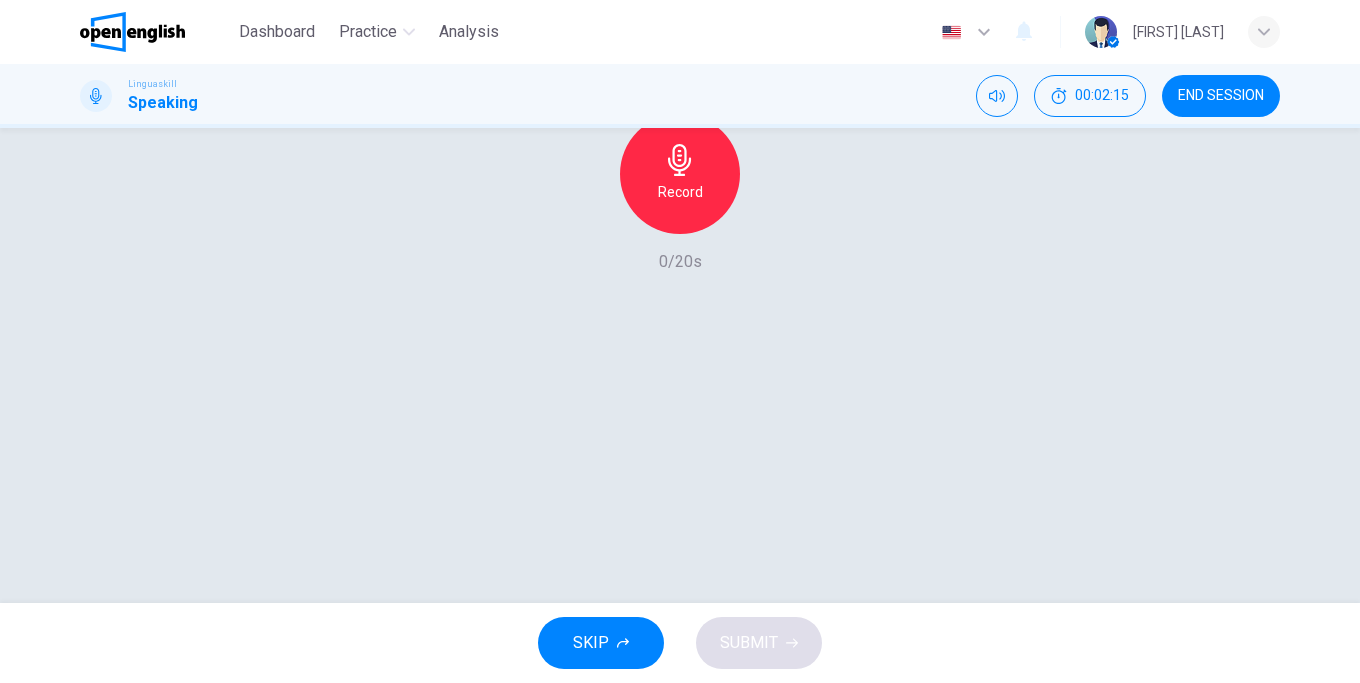 click 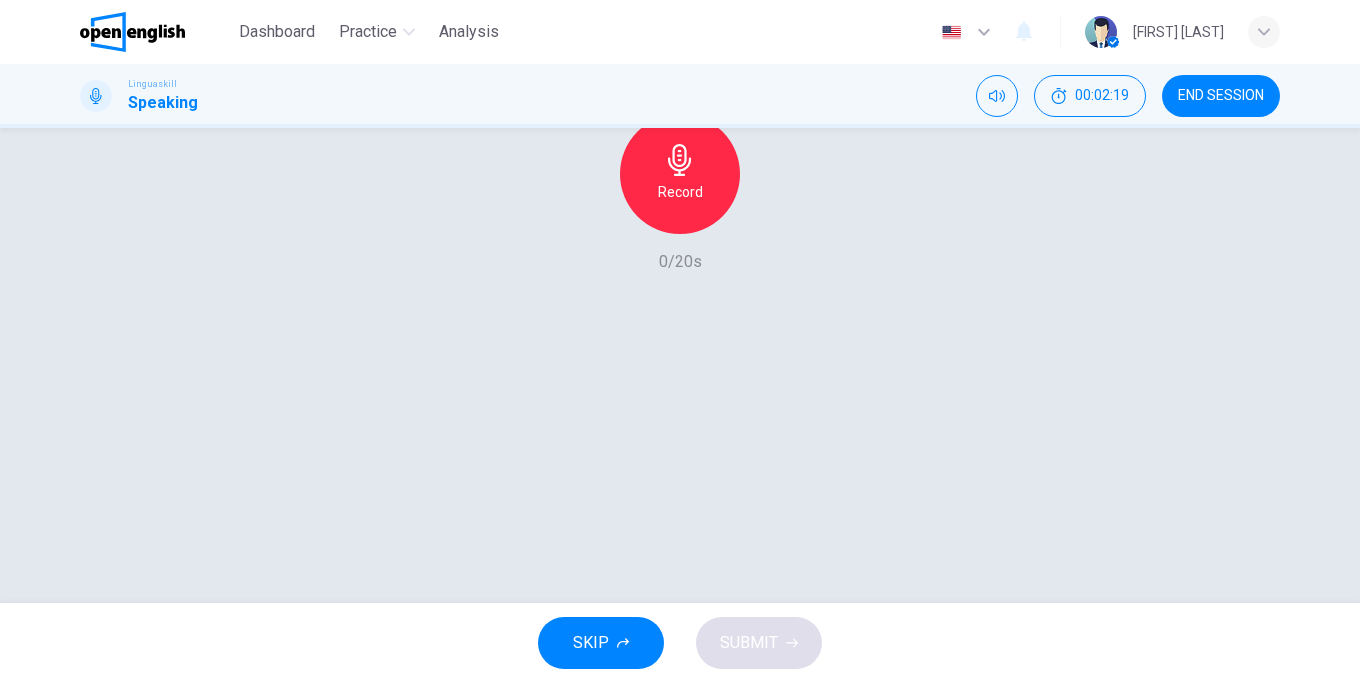 type on "*" 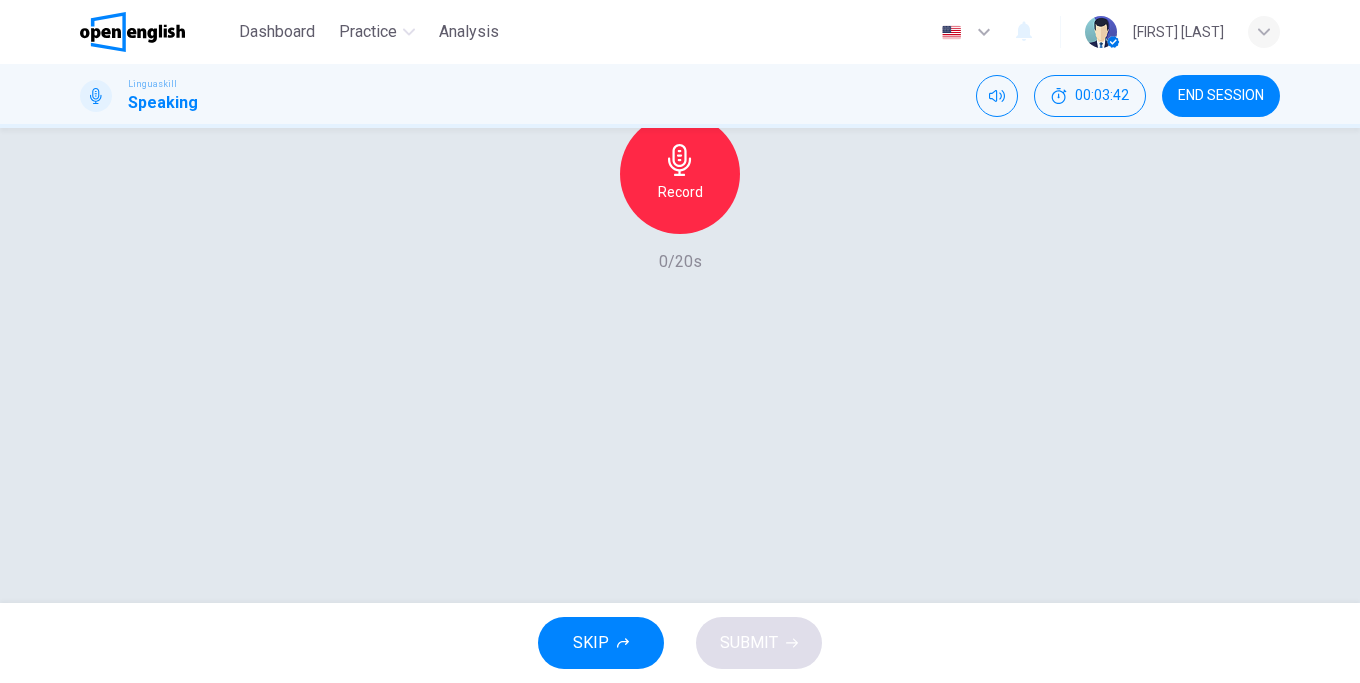 click on "Record" at bounding box center (680, 174) 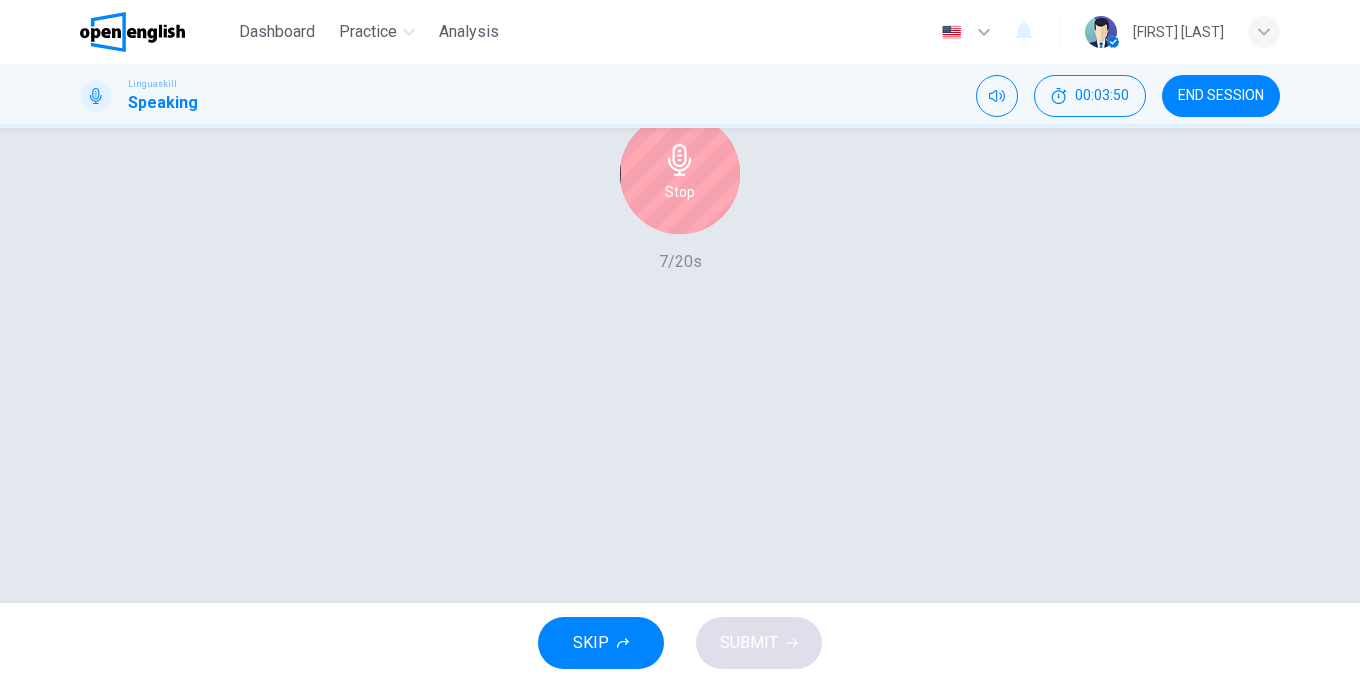 click on "Stop" at bounding box center (680, 174) 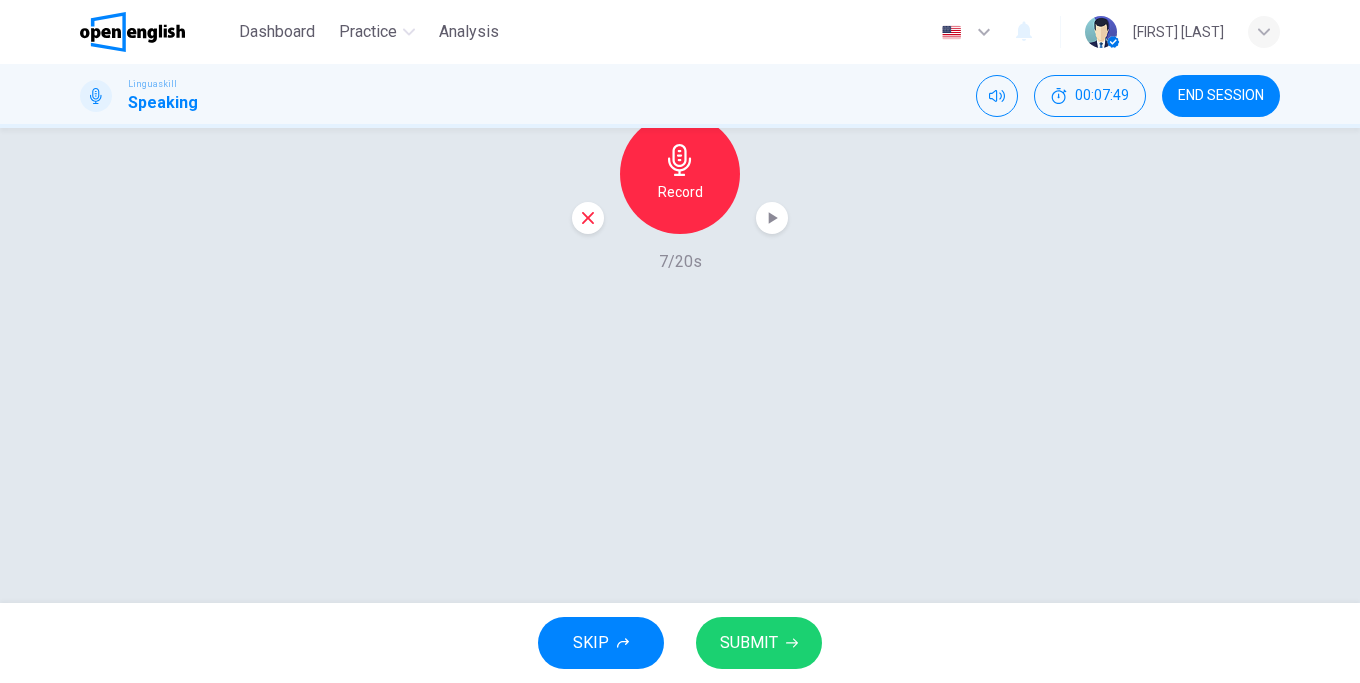click 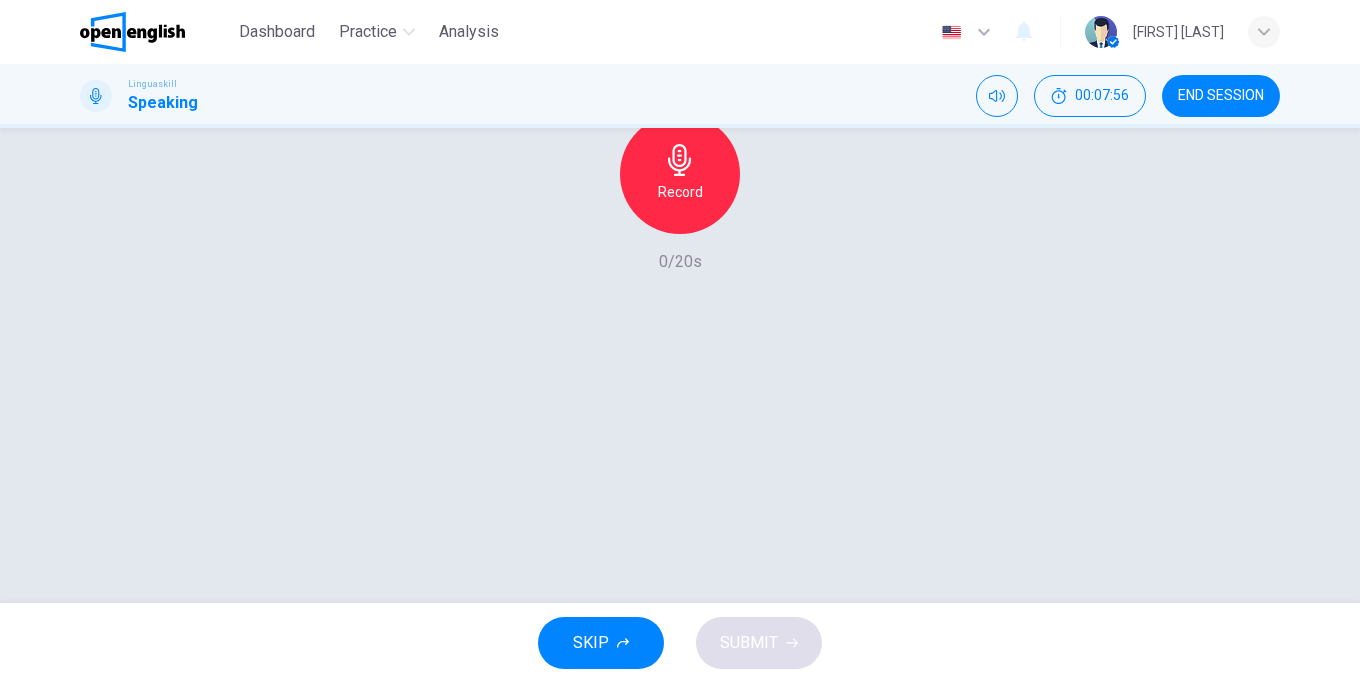 click on "Record" at bounding box center (680, 192) 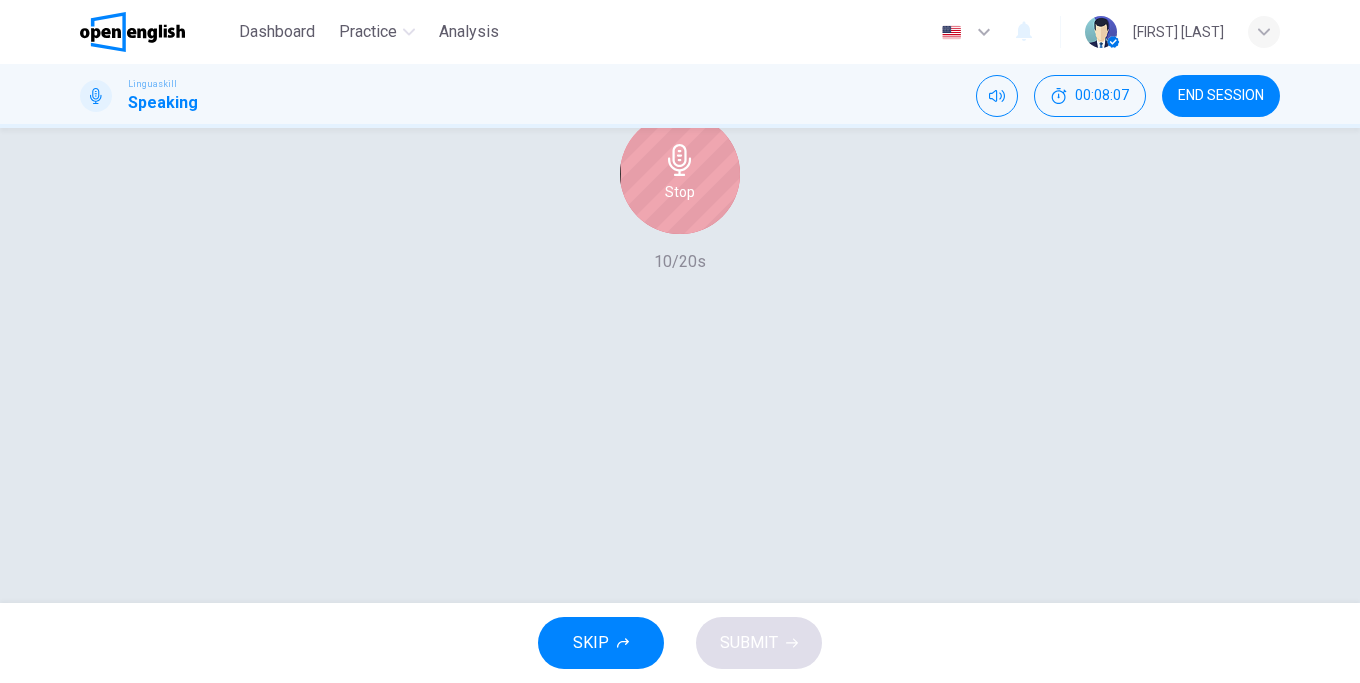 click on "Stop" at bounding box center (680, 192) 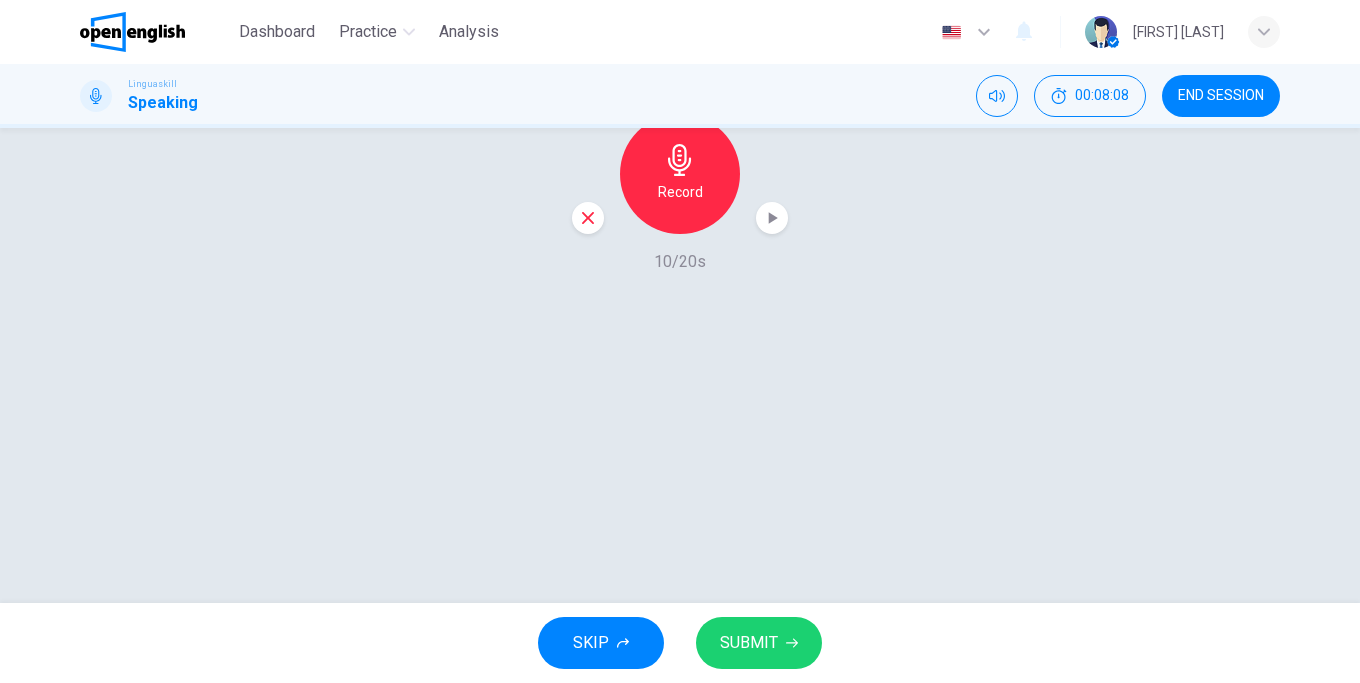 click at bounding box center (588, 218) 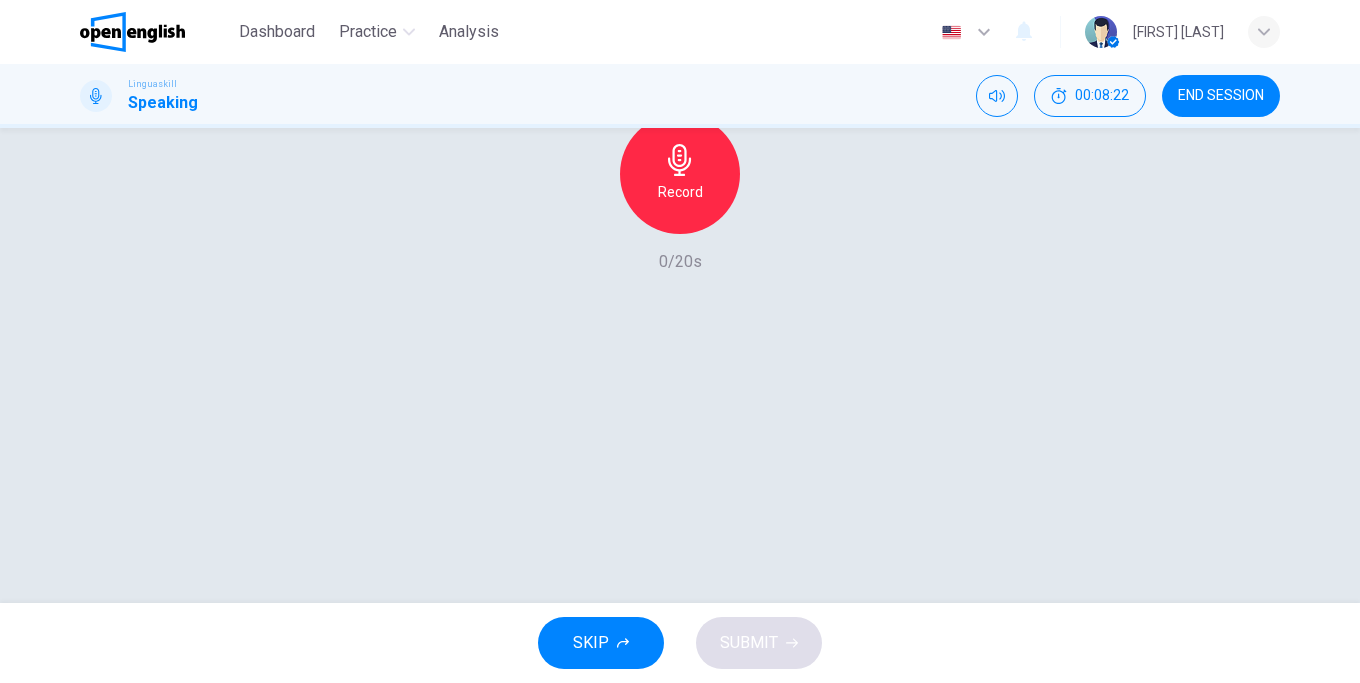 click 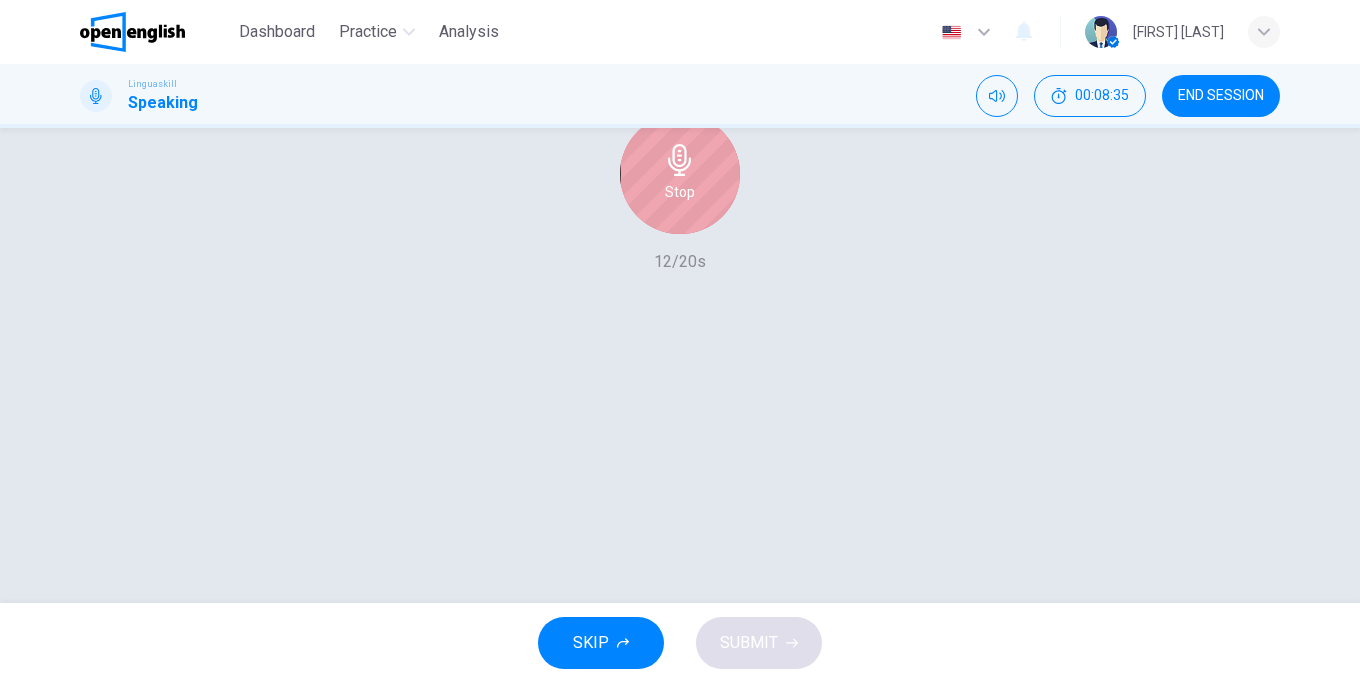 click 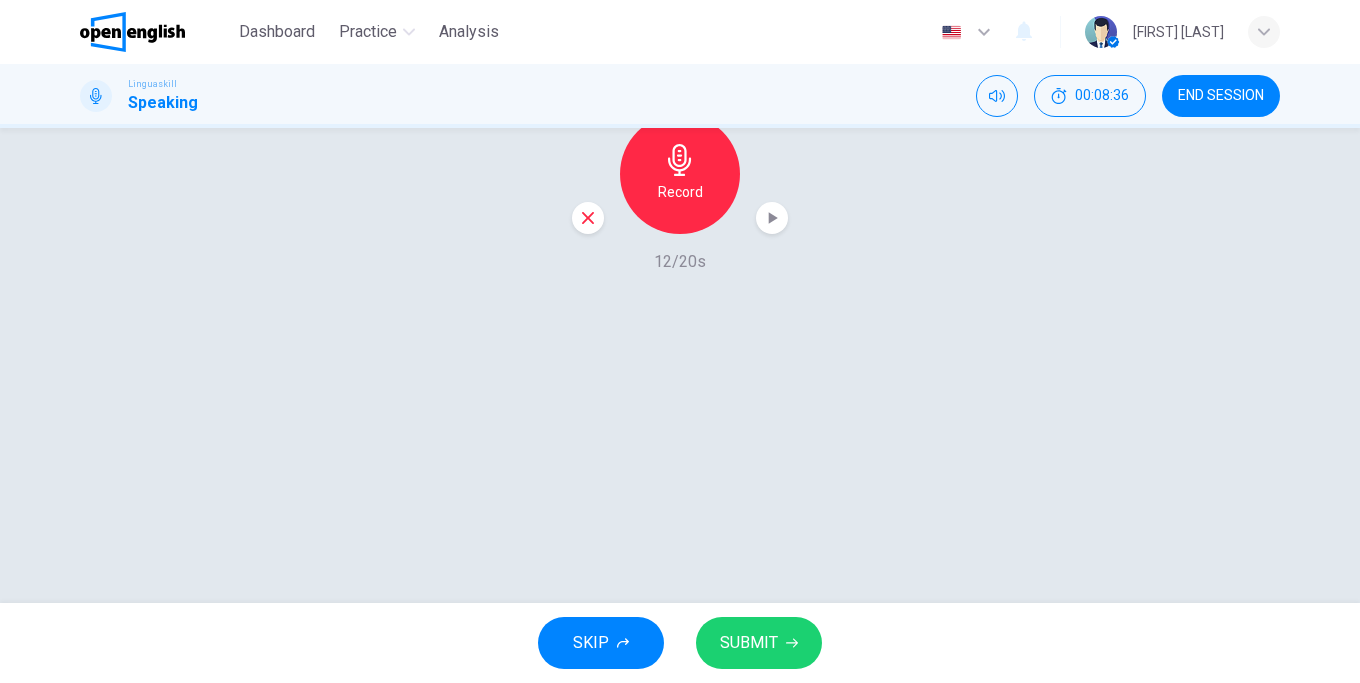 click on "SUBMIT" at bounding box center [759, 643] 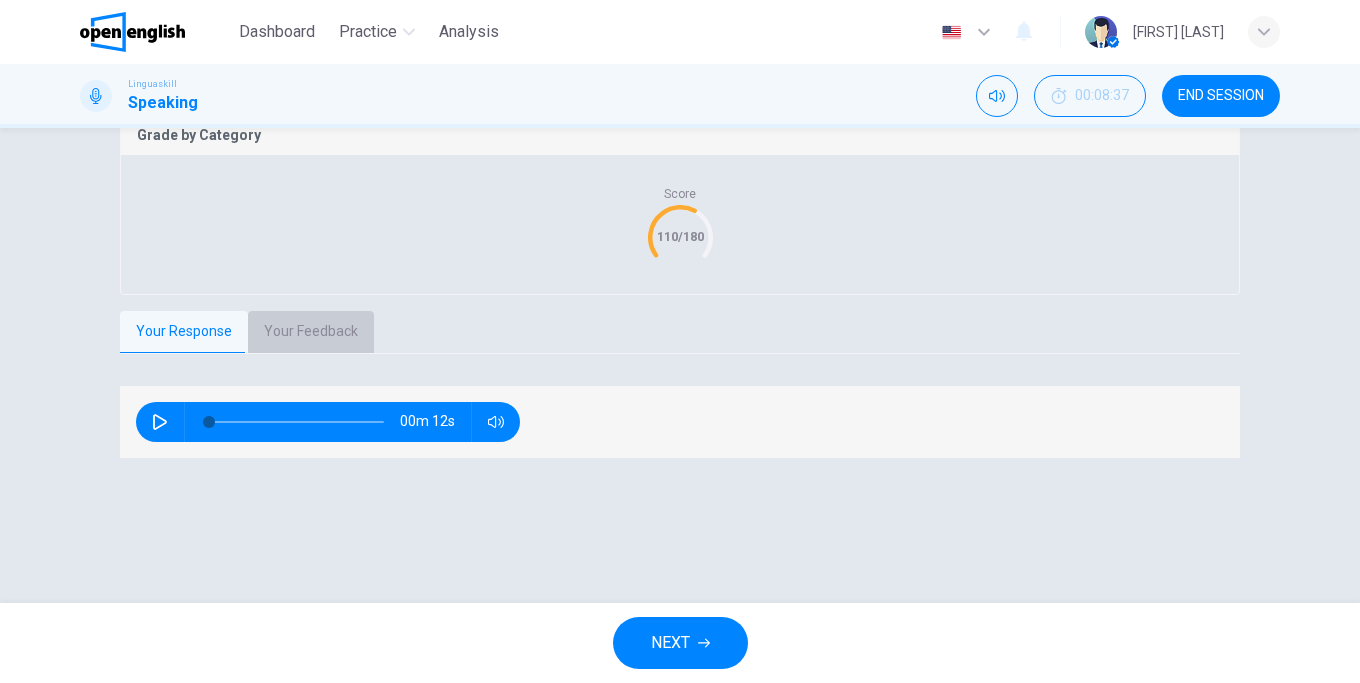 click on "Your Feedback" at bounding box center [311, 332] 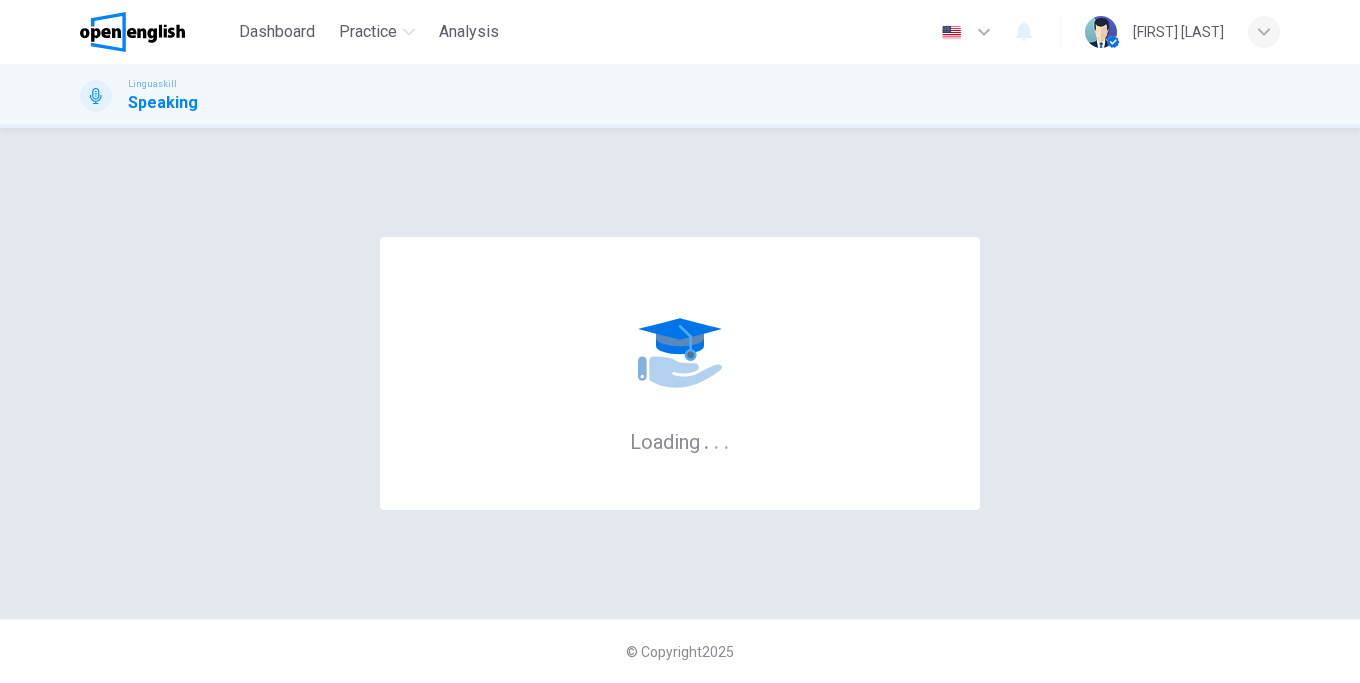 scroll, scrollTop: 0, scrollLeft: 0, axis: both 